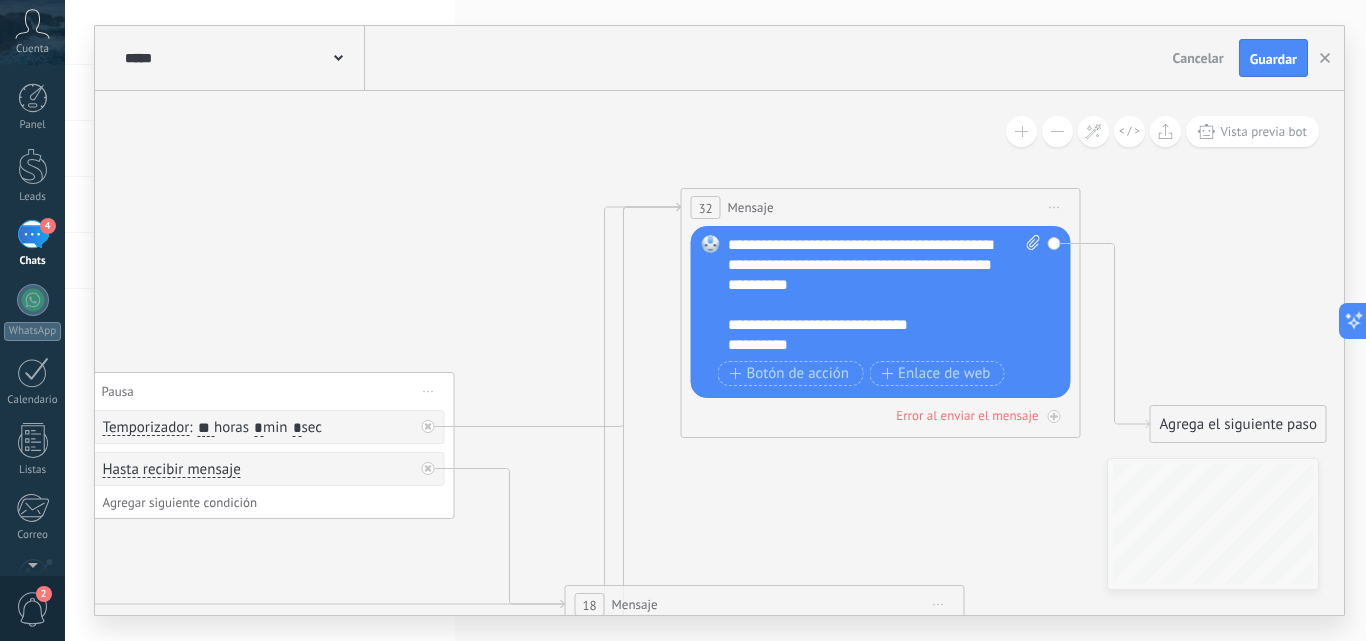 scroll, scrollTop: 0, scrollLeft: 0, axis: both 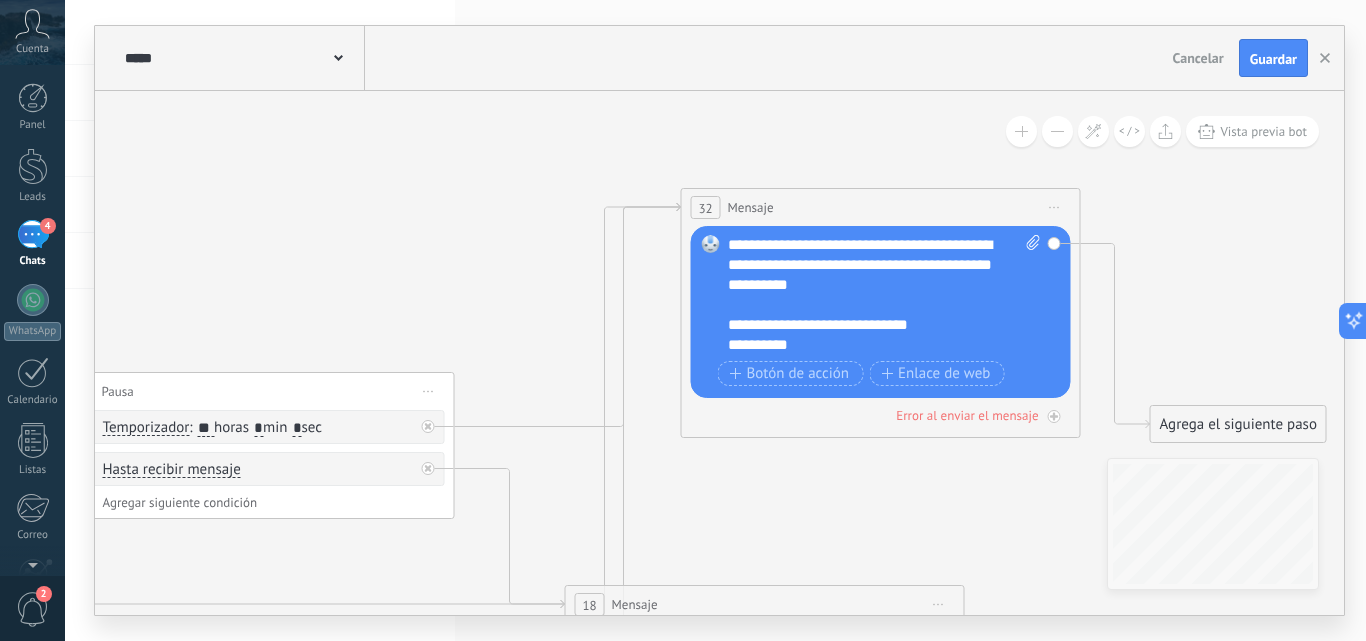 click 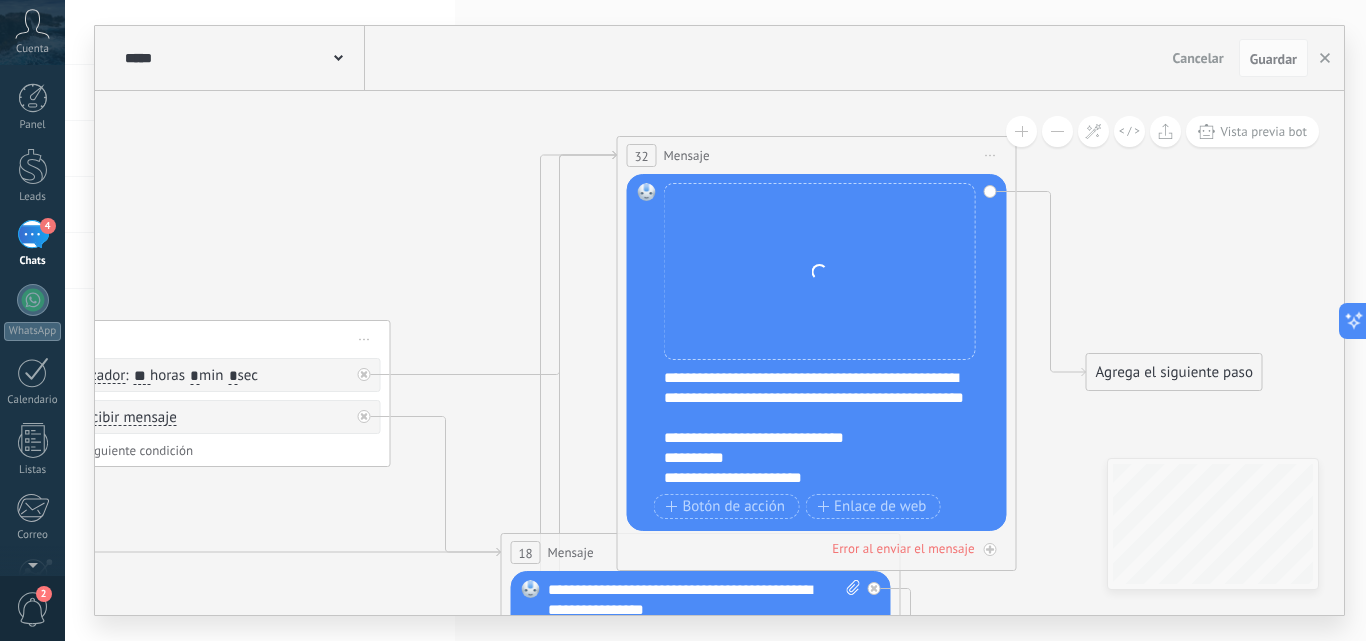 drag, startPoint x: 550, startPoint y: 262, endPoint x: 486, endPoint y: 210, distance: 82.46211 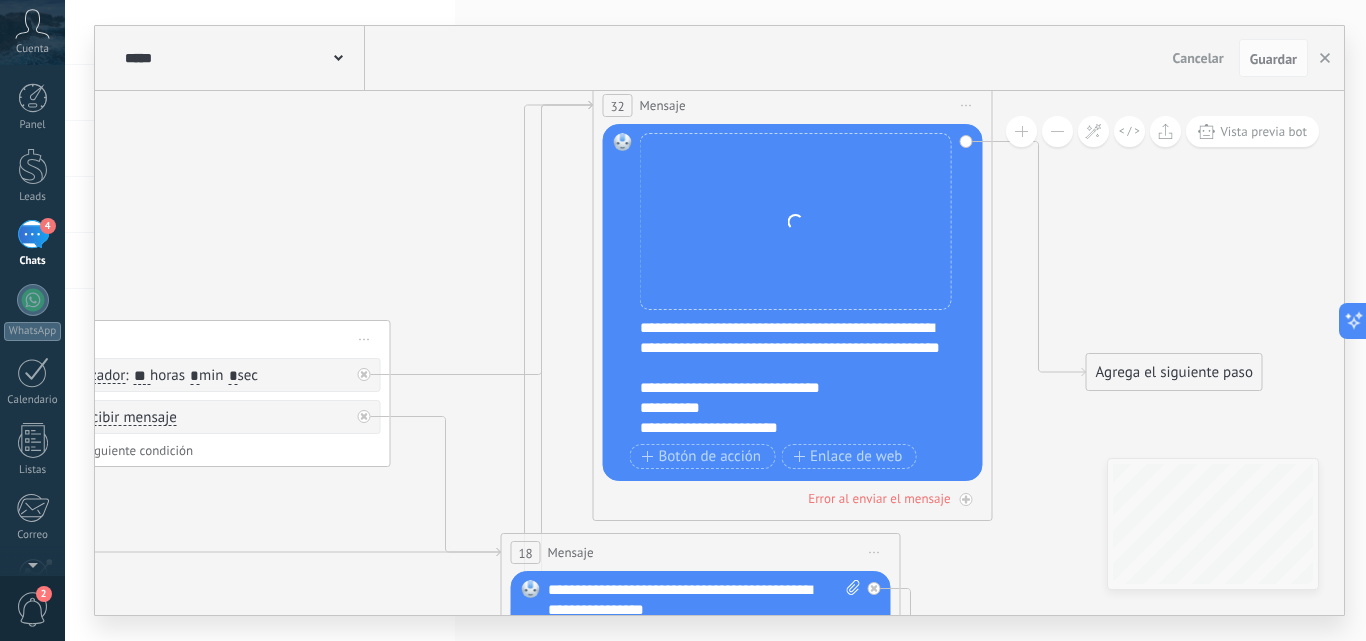 drag, startPoint x: 750, startPoint y: 163, endPoint x: 865, endPoint y: 375, distance: 241.18251 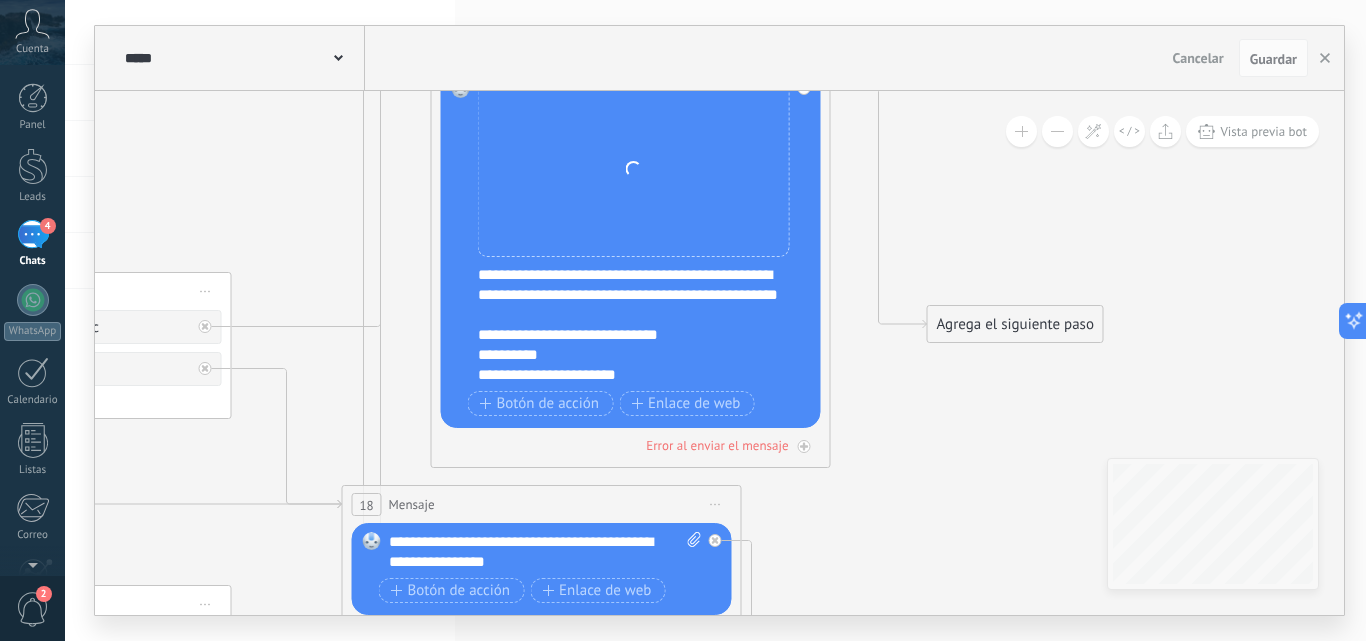 scroll, scrollTop: 11, scrollLeft: 0, axis: vertical 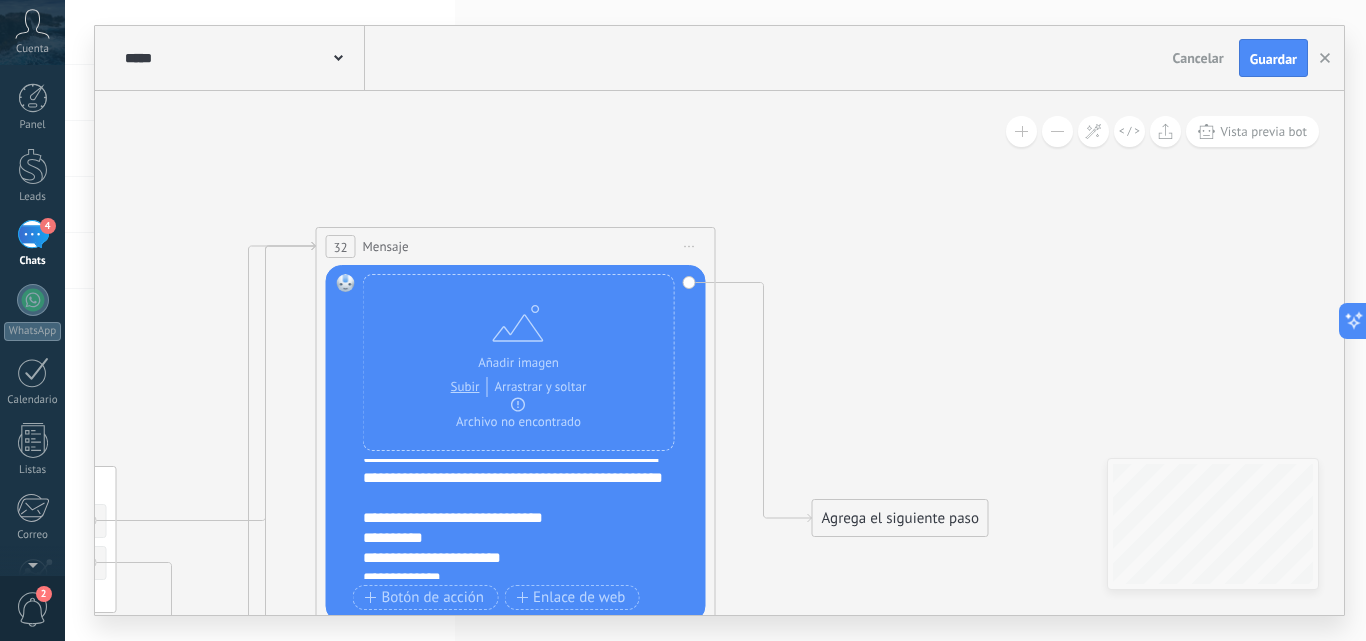 drag, startPoint x: 945, startPoint y: 443, endPoint x: 830, endPoint y: 637, distance: 225.52383 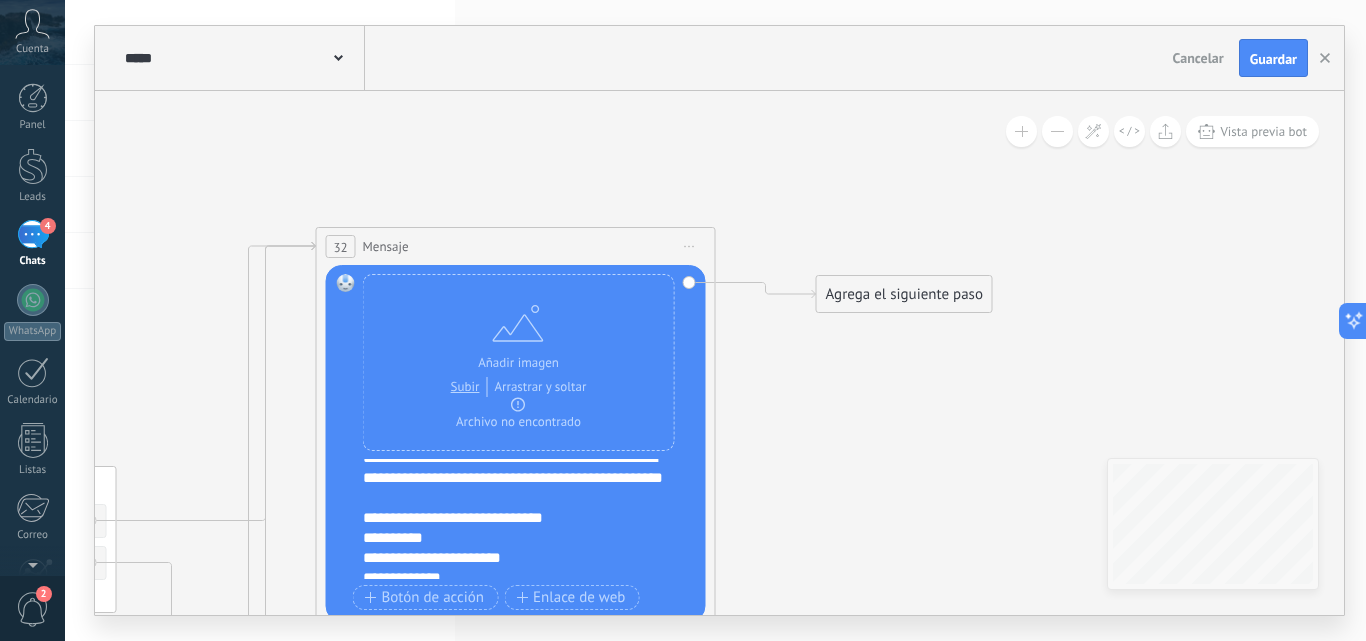 drag, startPoint x: 854, startPoint y: 517, endPoint x: 858, endPoint y: 293, distance: 224.0357 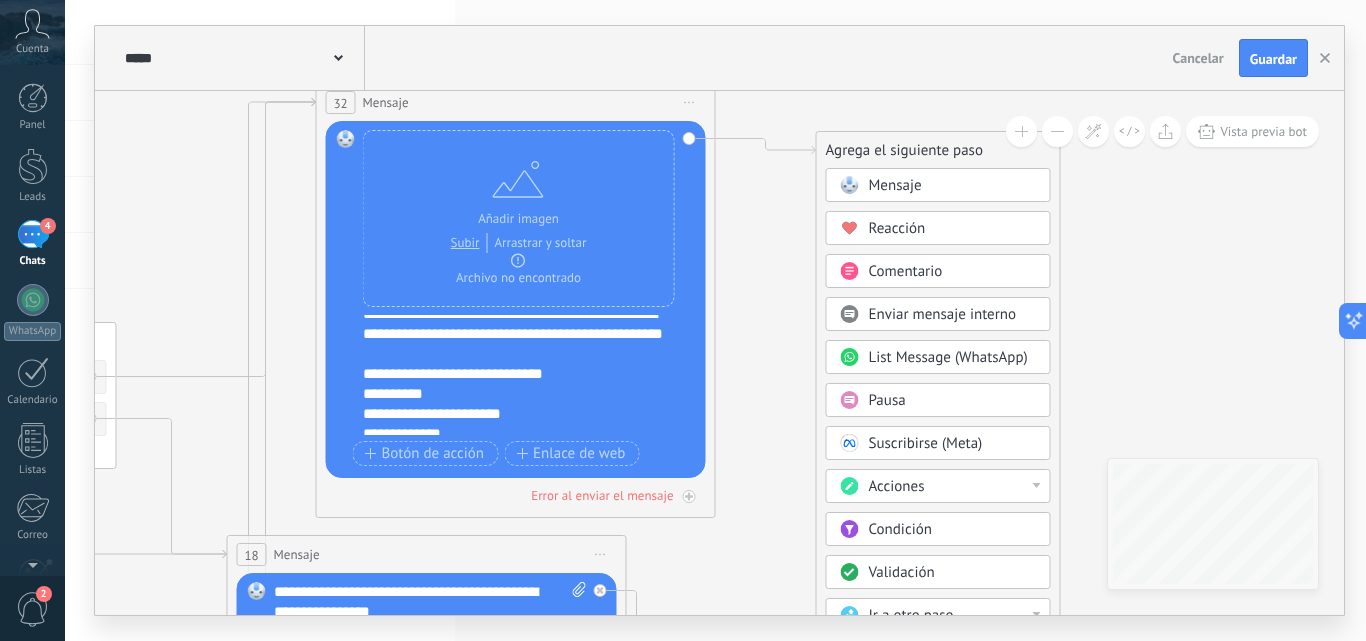 click on "Pausa" at bounding box center [887, 400] 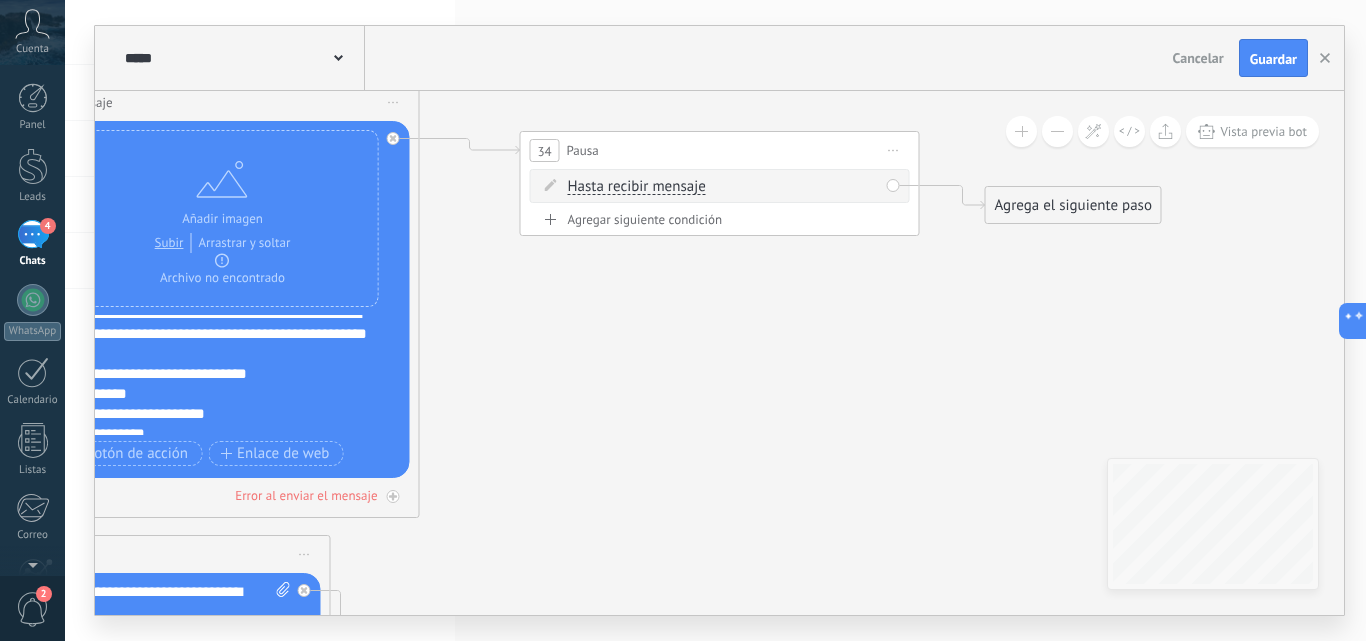 click on "Hasta recibir mensaje" at bounding box center [637, 187] 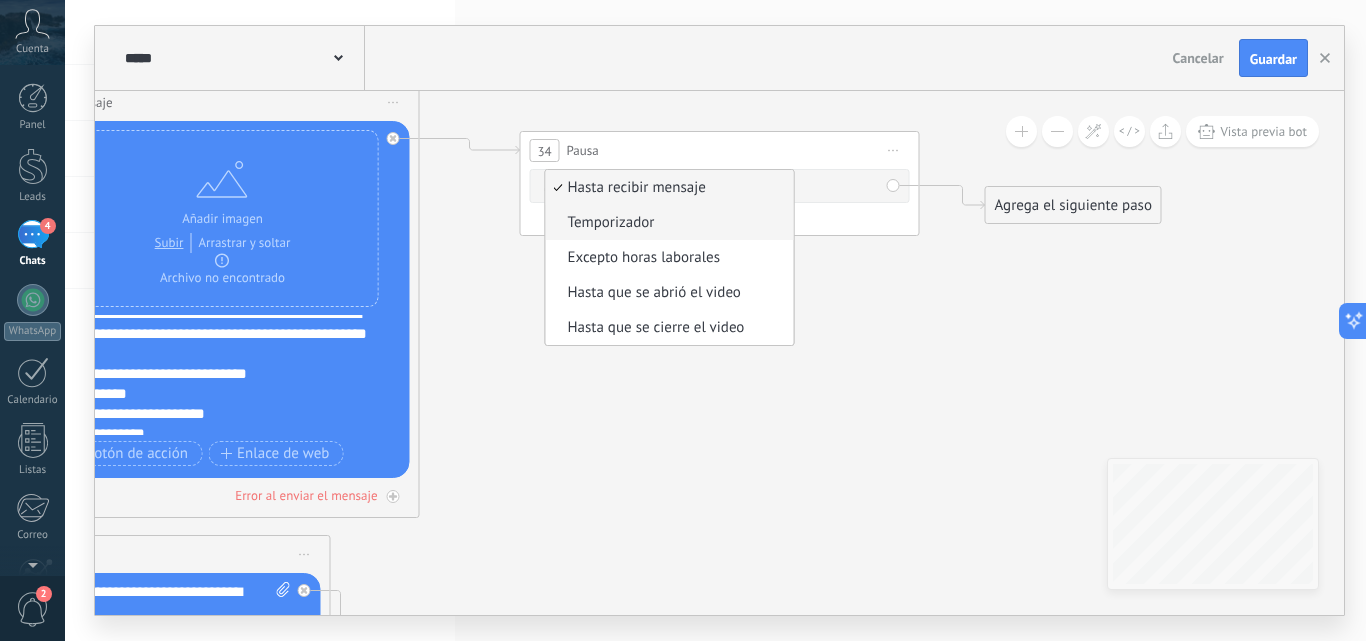 click on "Temporizador" at bounding box center [667, 223] 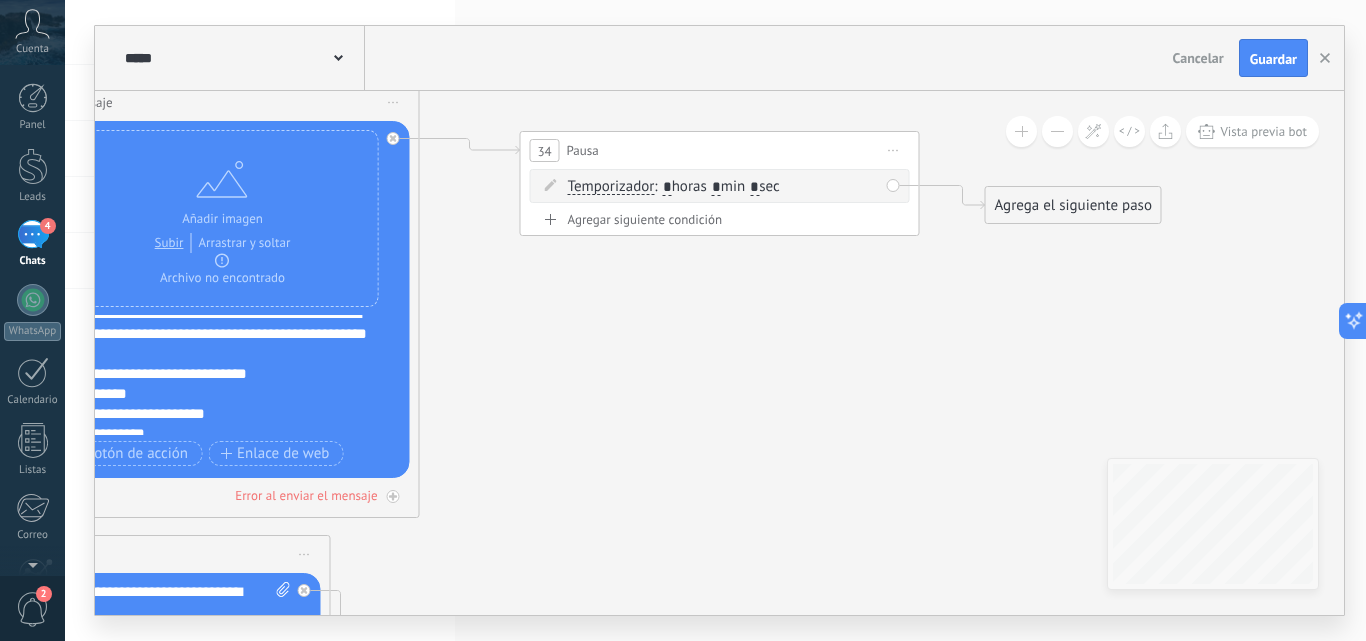 click on ":
*  horas
*  min  *  sec" at bounding box center (716, 186) 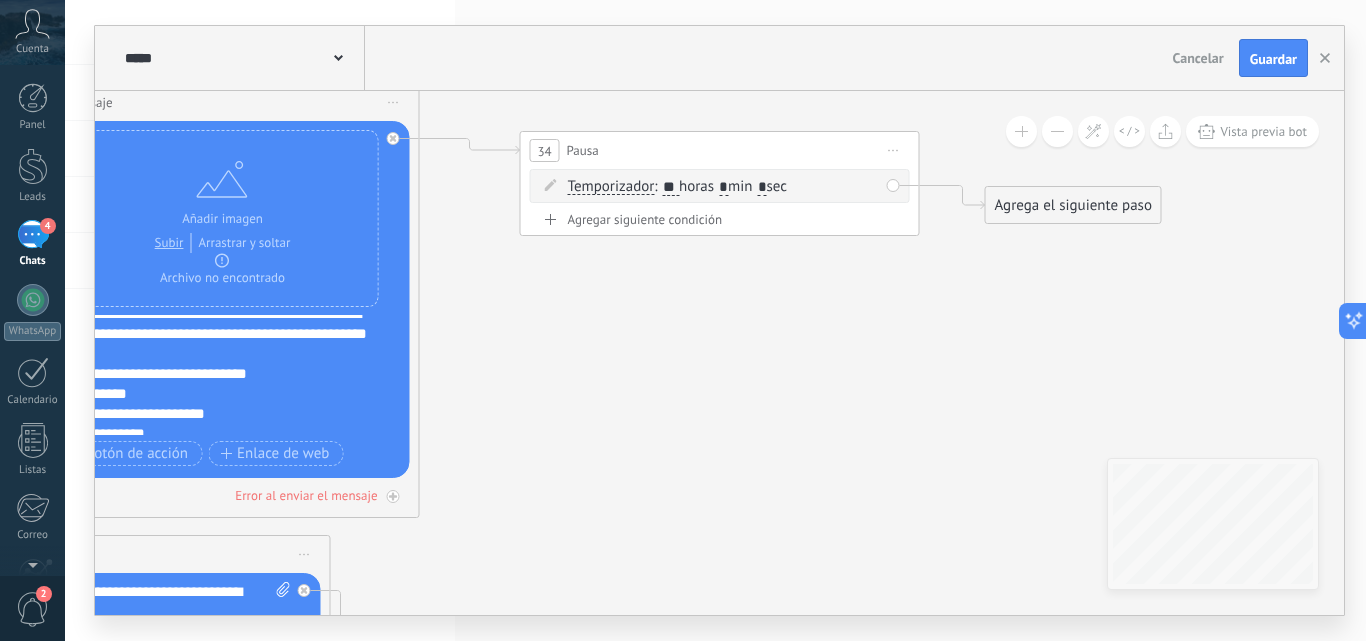 type on "**" 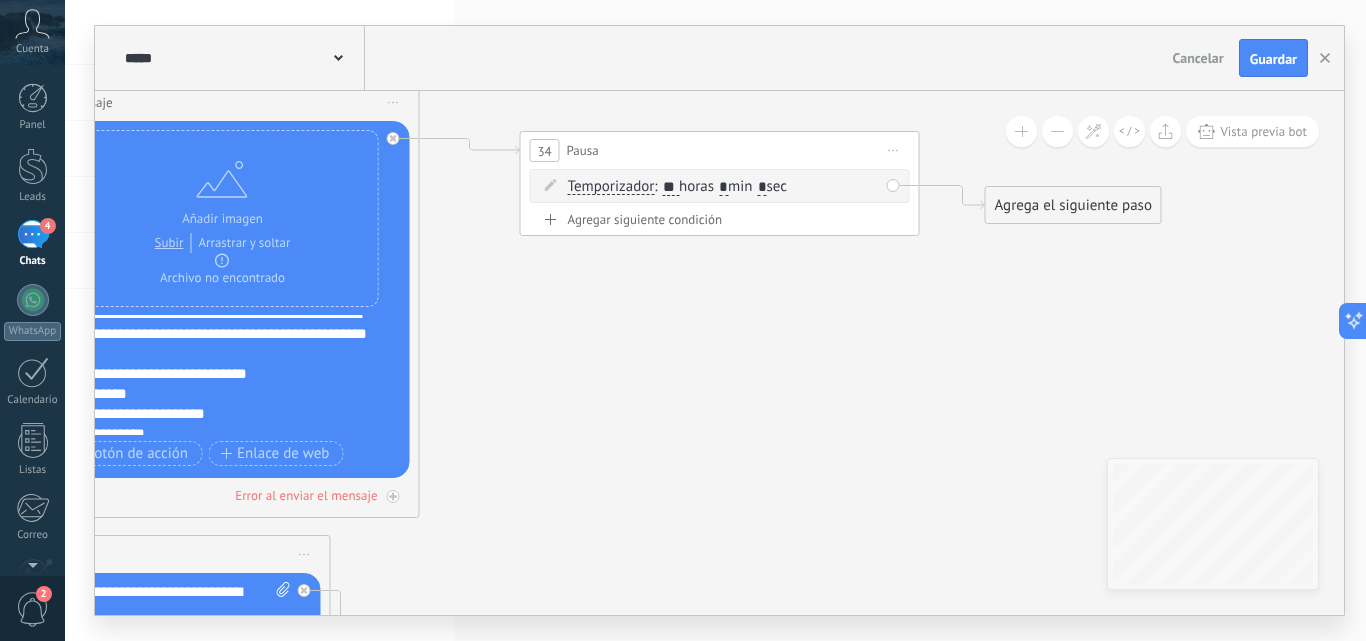 click on "Agrega el siguiente paso" at bounding box center (1073, 205) 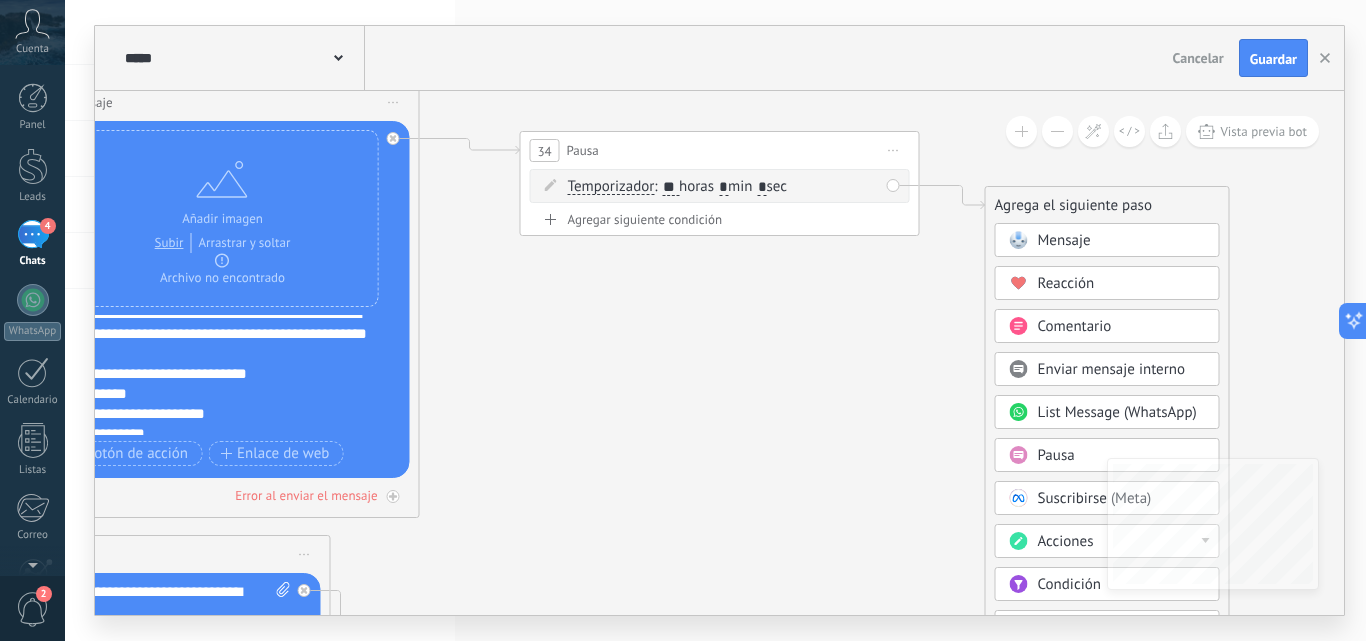 click 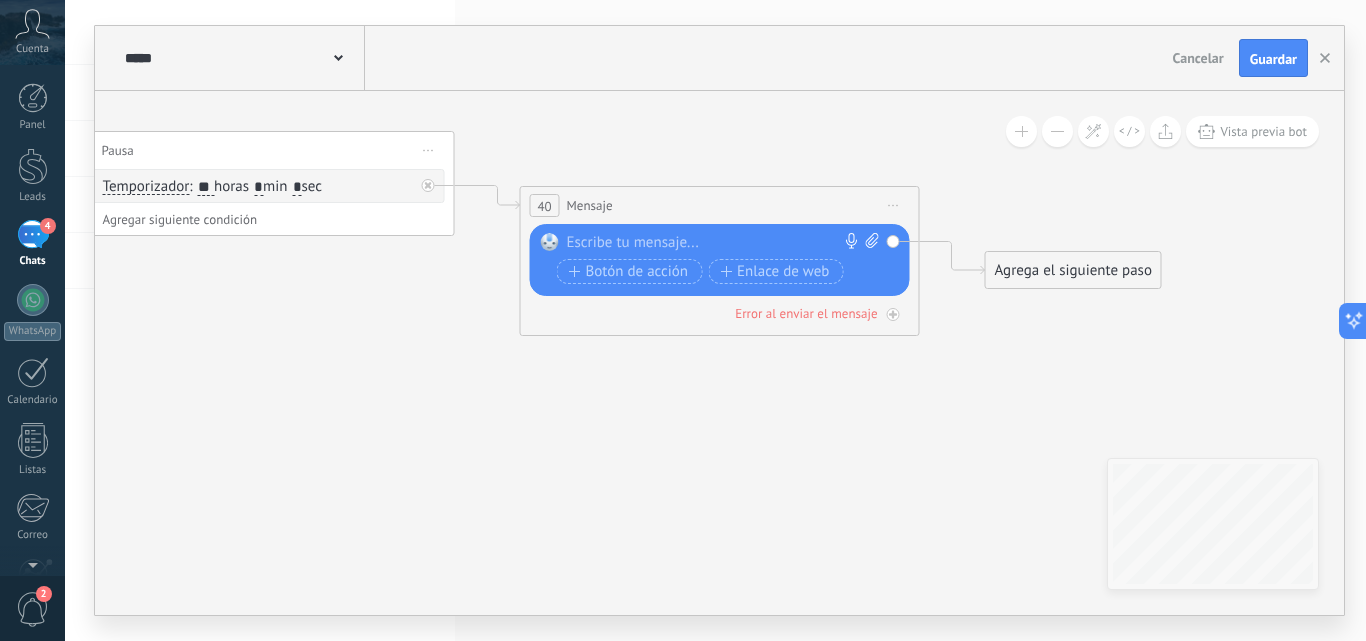 click at bounding box center [715, 243] 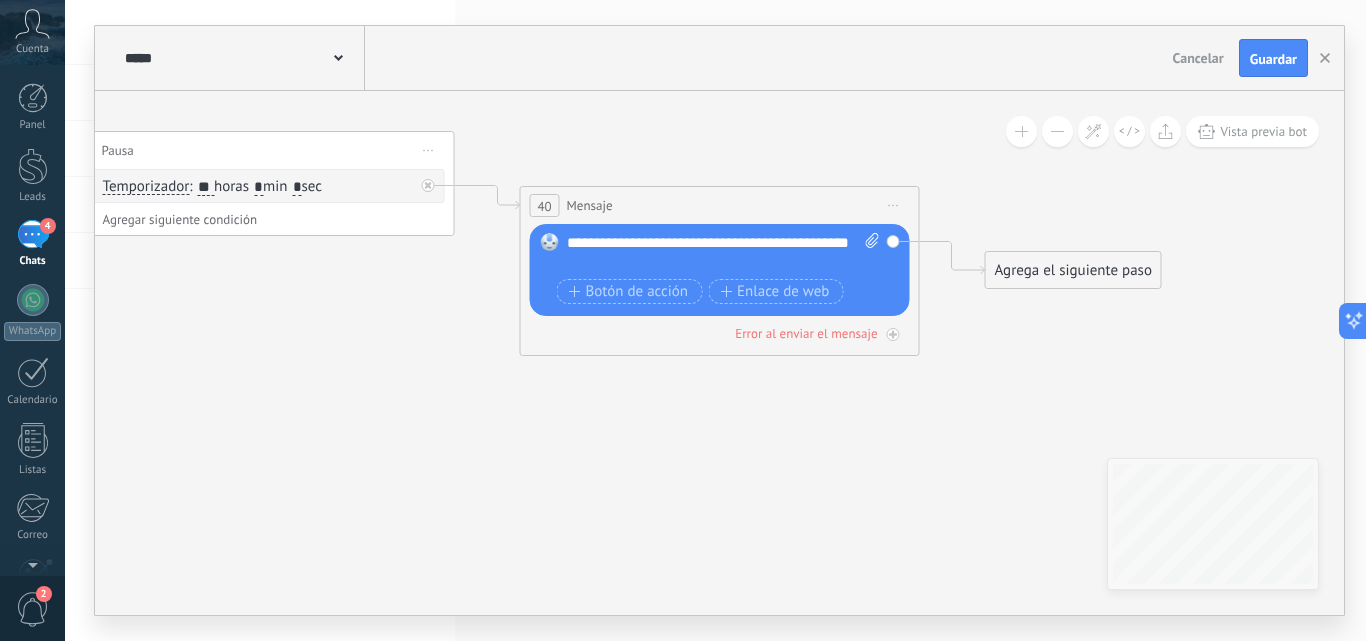 click 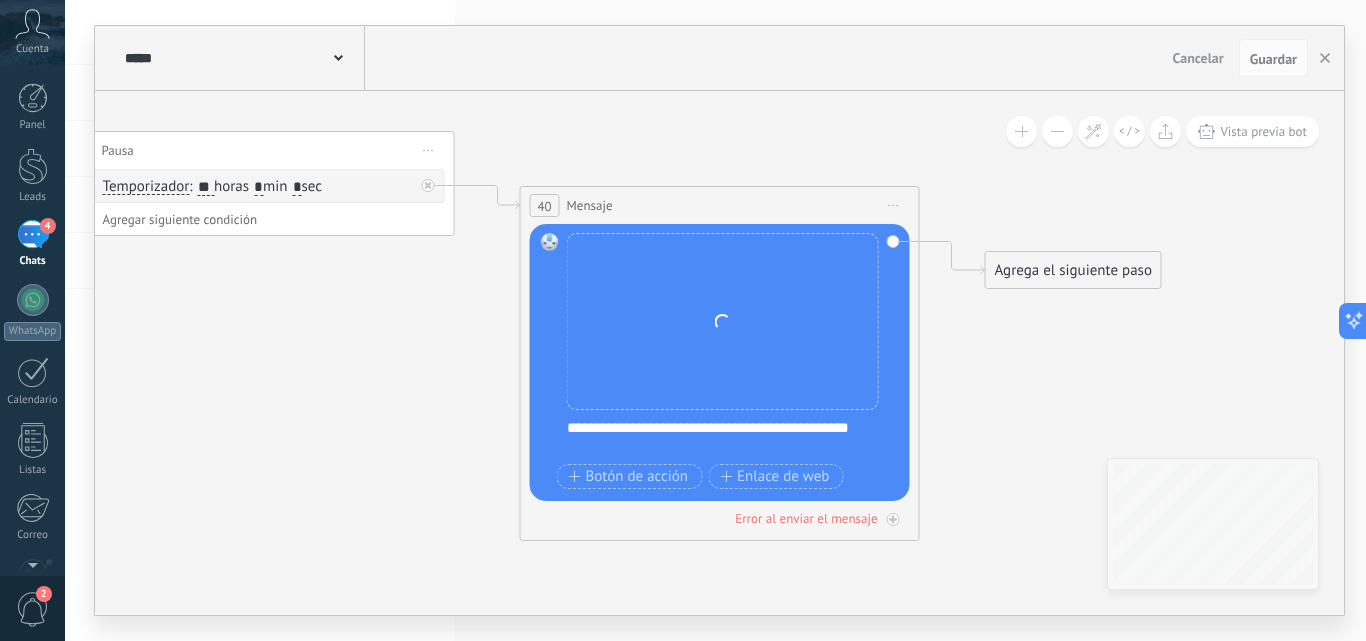 click on "Iniciar vista previa aquí
Cambiar nombre
Duplicar
[GEOGRAPHIC_DATA]" at bounding box center (429, 150) 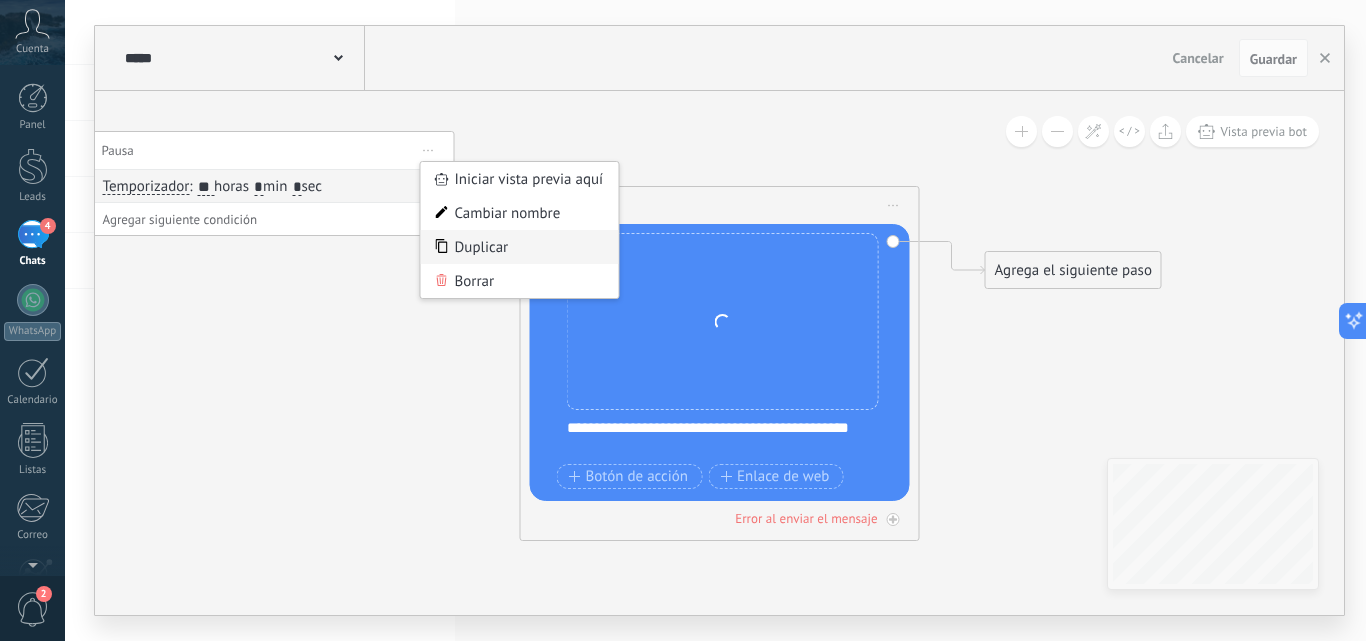 click on "Duplicar" at bounding box center (520, 247) 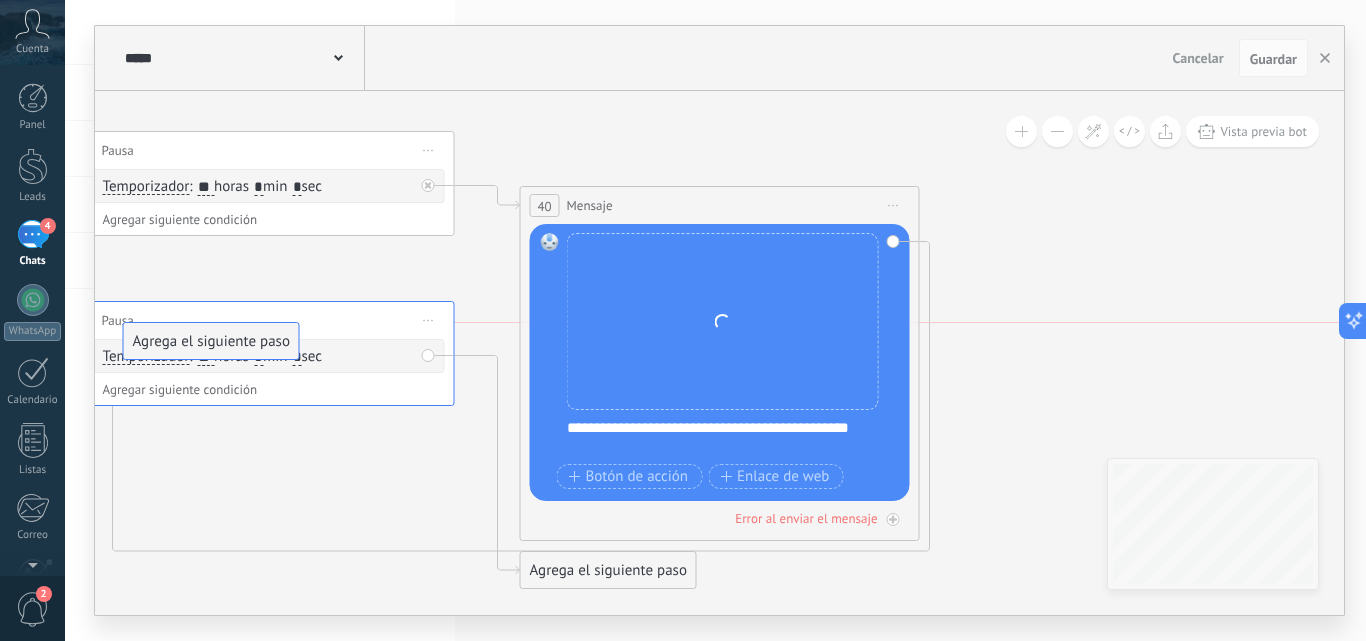 drag, startPoint x: 1004, startPoint y: 276, endPoint x: 142, endPoint y: 341, distance: 864.4472 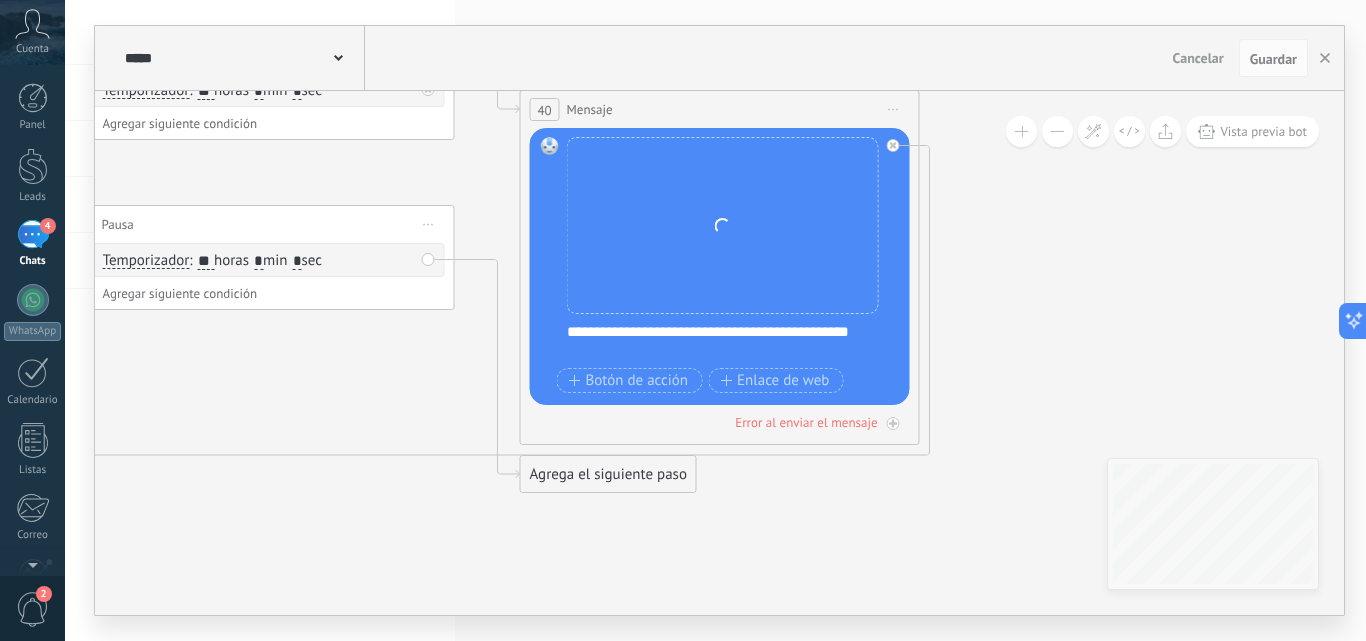 click on "Agrega el siguiente paso" at bounding box center [608, 474] 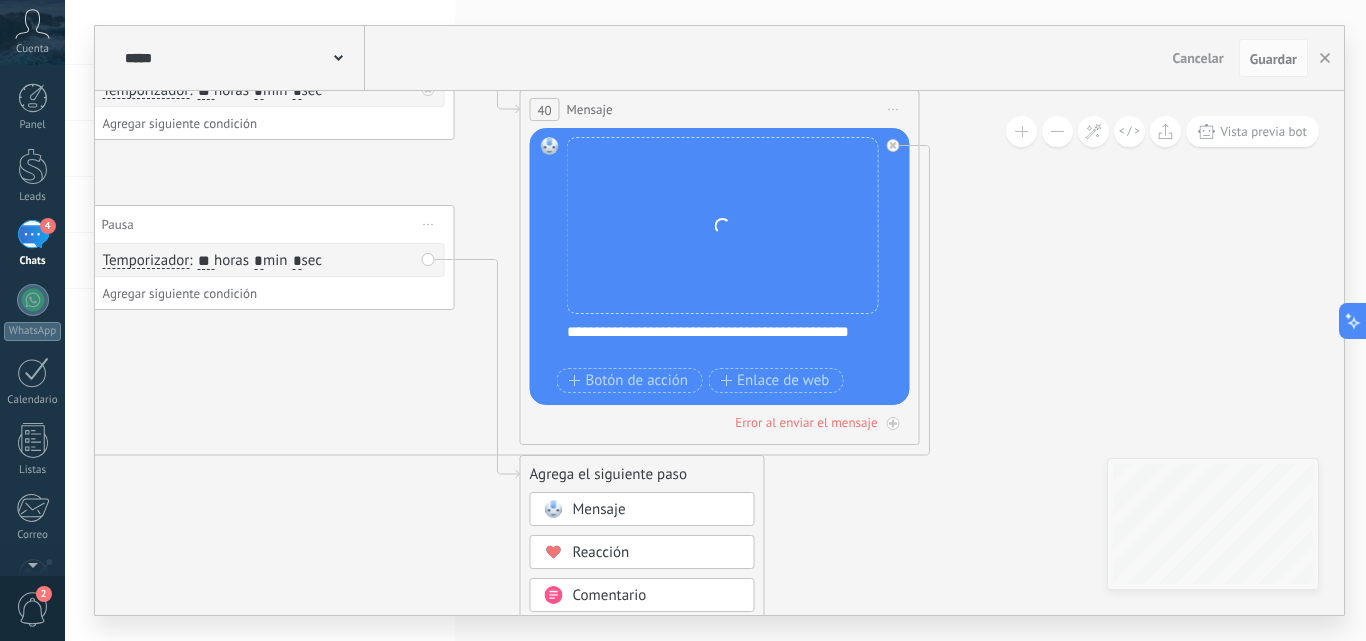 click on "Mensaje" at bounding box center (599, 509) 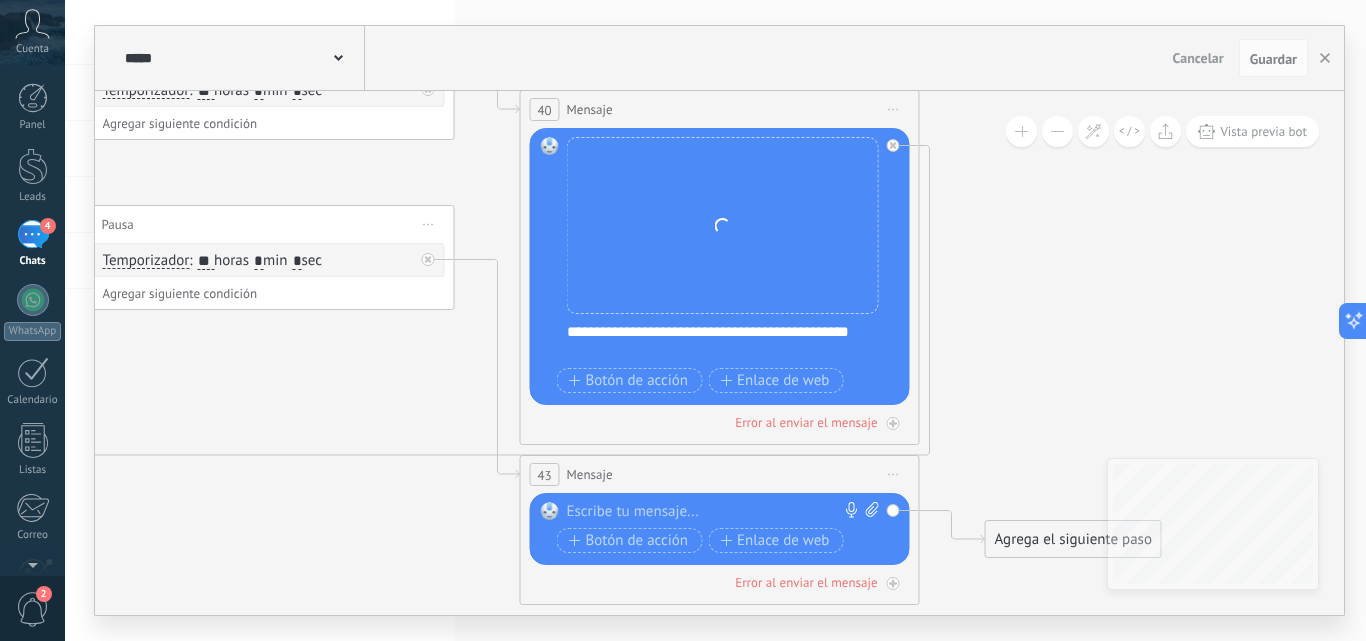 click at bounding box center (715, 512) 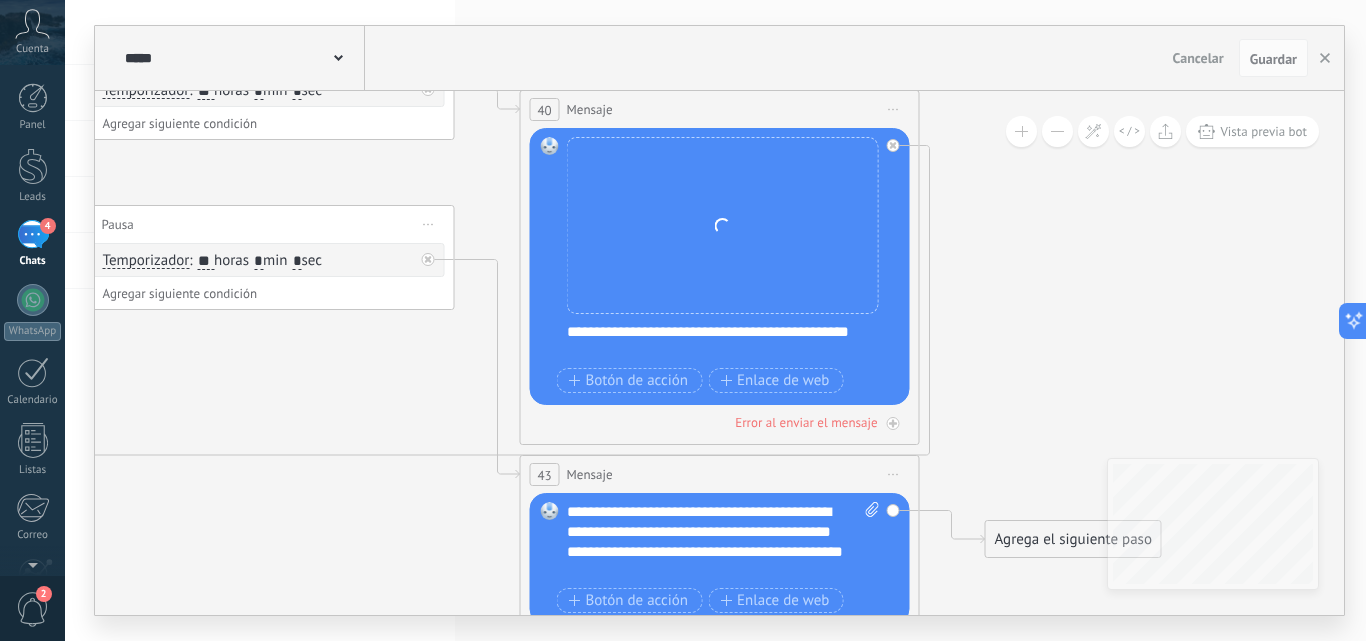 click at bounding box center (869, 542) 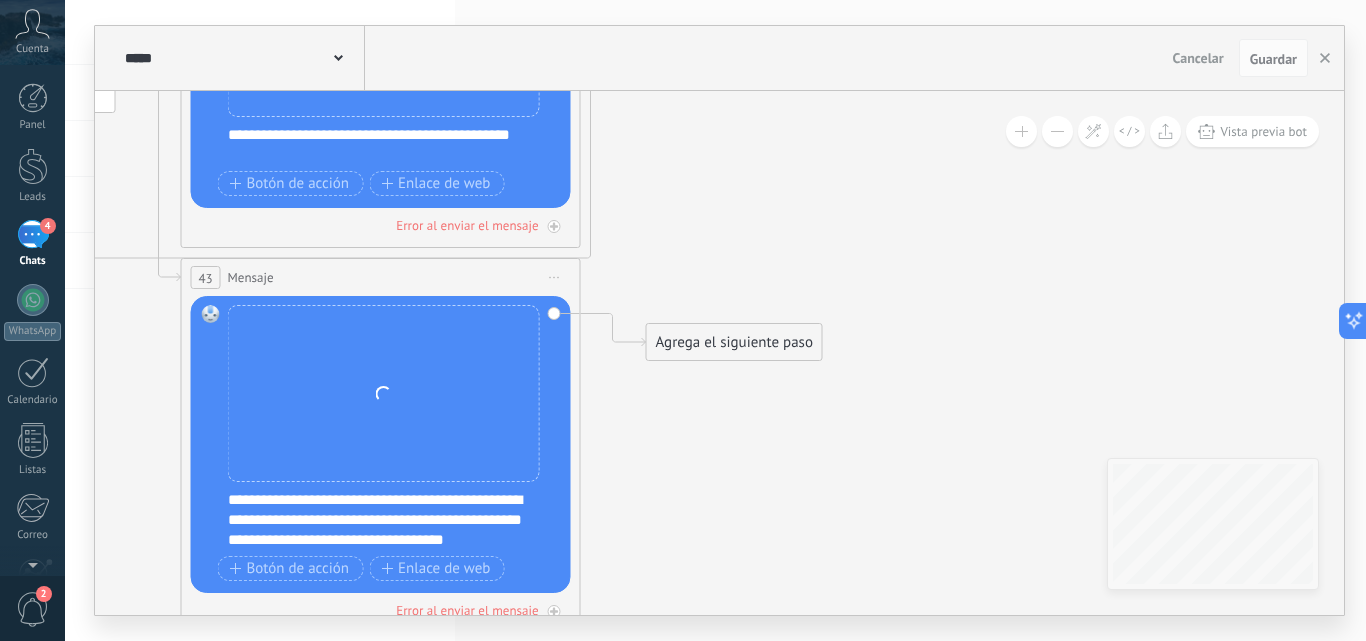 drag, startPoint x: 1056, startPoint y: 399, endPoint x: 717, endPoint y: 202, distance: 392.08417 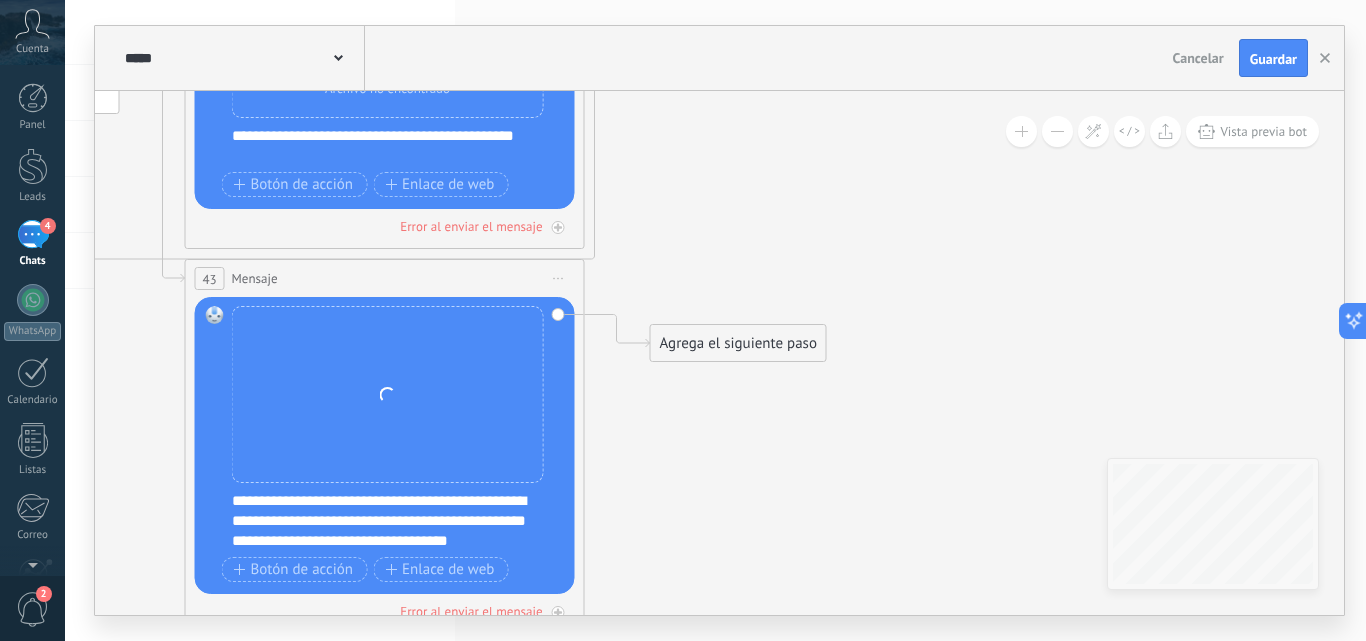 drag, startPoint x: 606, startPoint y: 407, endPoint x: 951, endPoint y: 369, distance: 347.08646 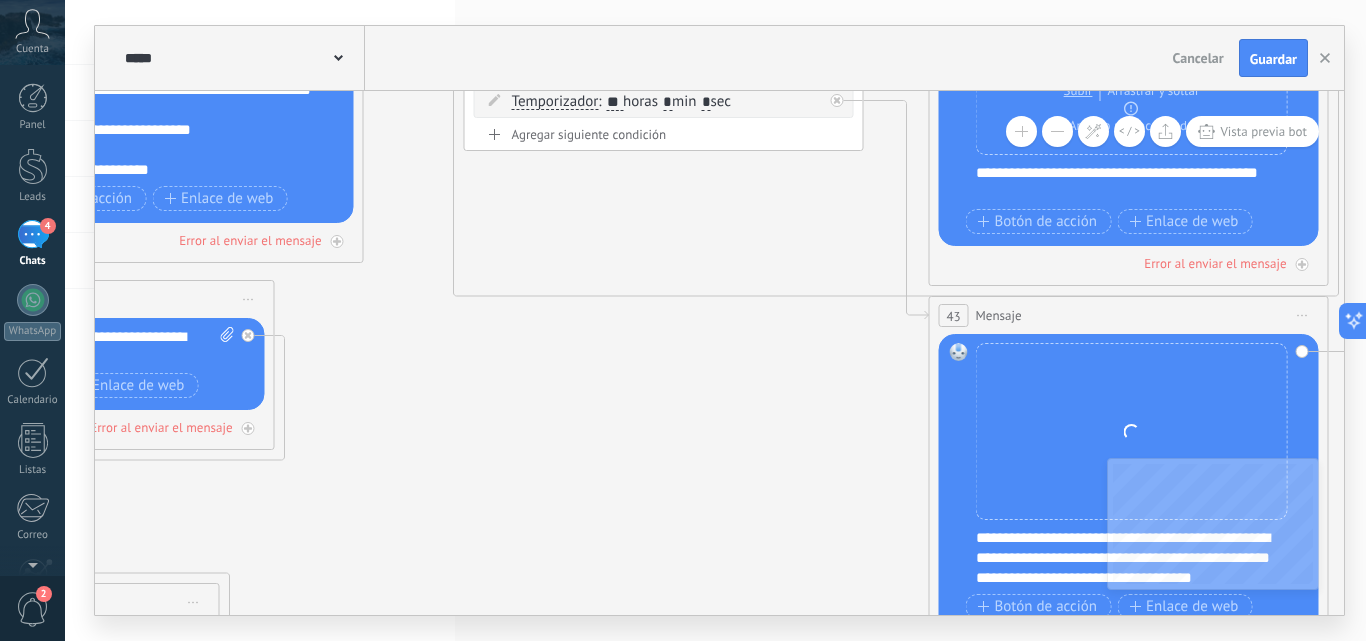 drag, startPoint x: 426, startPoint y: 343, endPoint x: 756, endPoint y: 360, distance: 330.4376 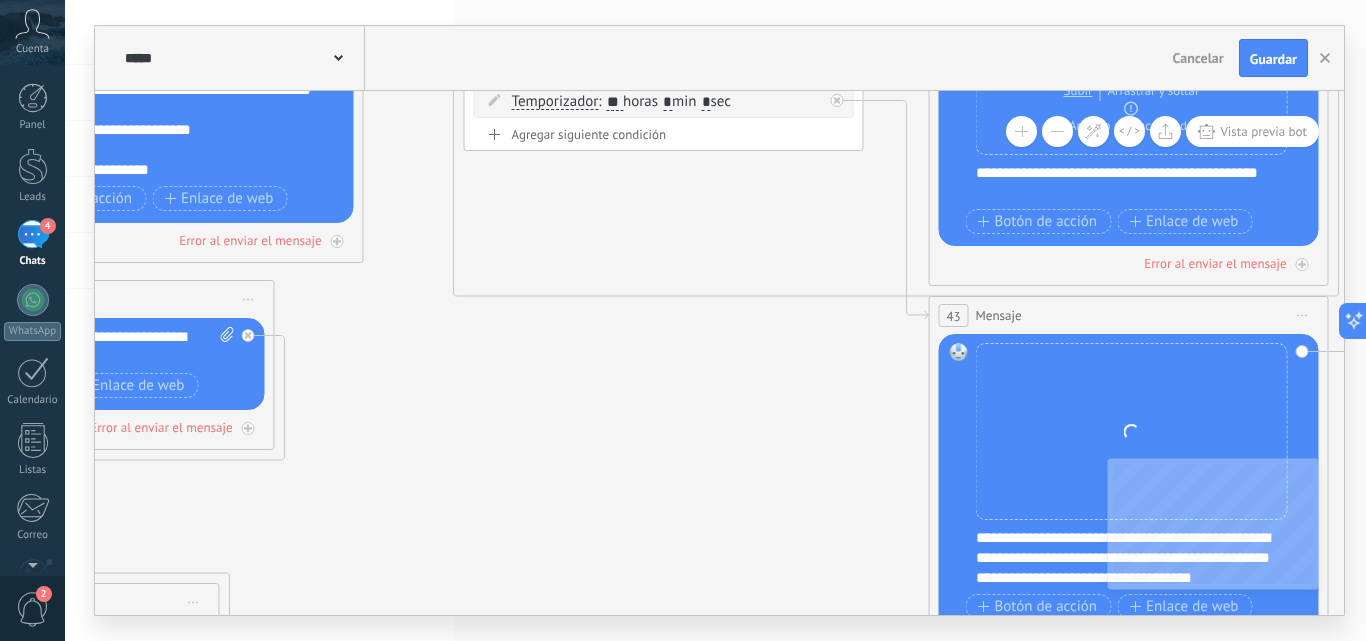 click 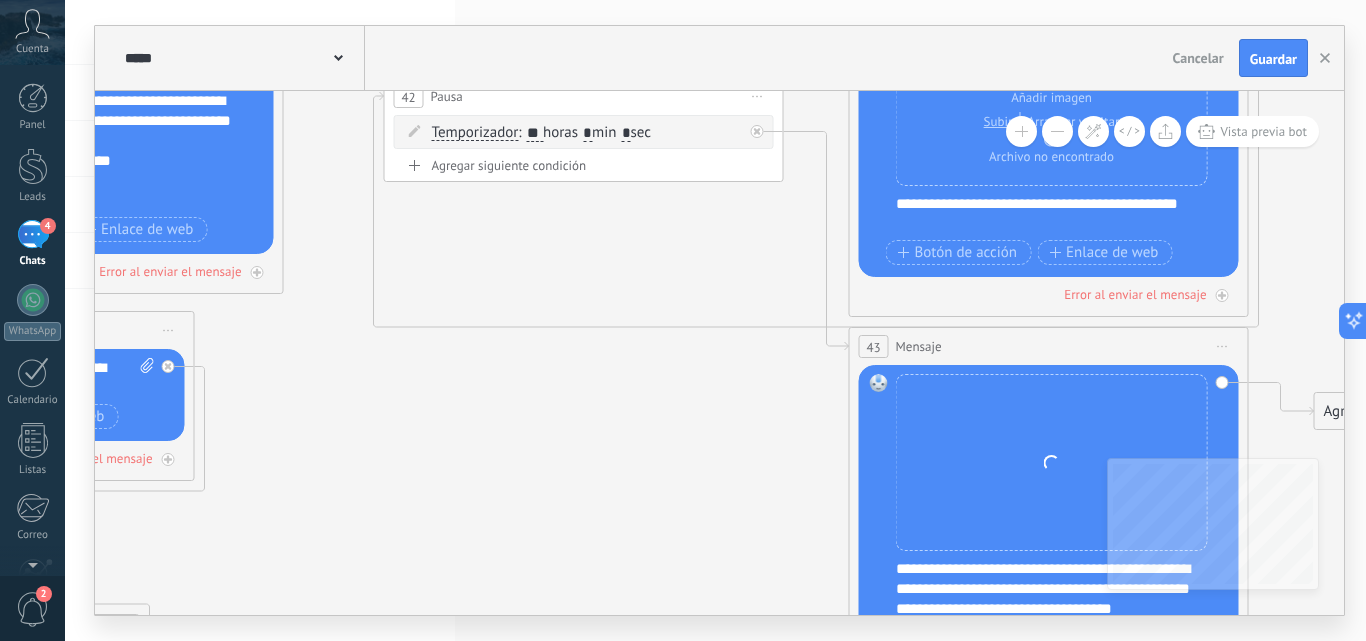 drag, startPoint x: 839, startPoint y: 233, endPoint x: 773, endPoint y: 276, distance: 78.77182 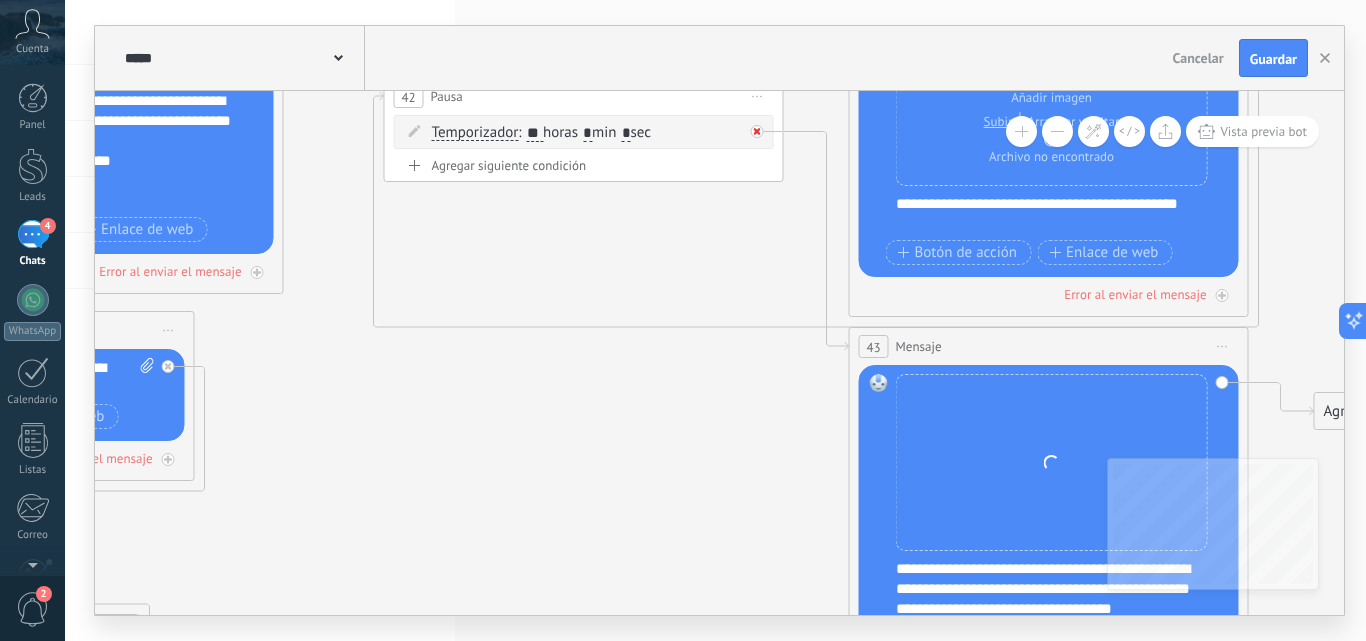 click at bounding box center (757, 131) 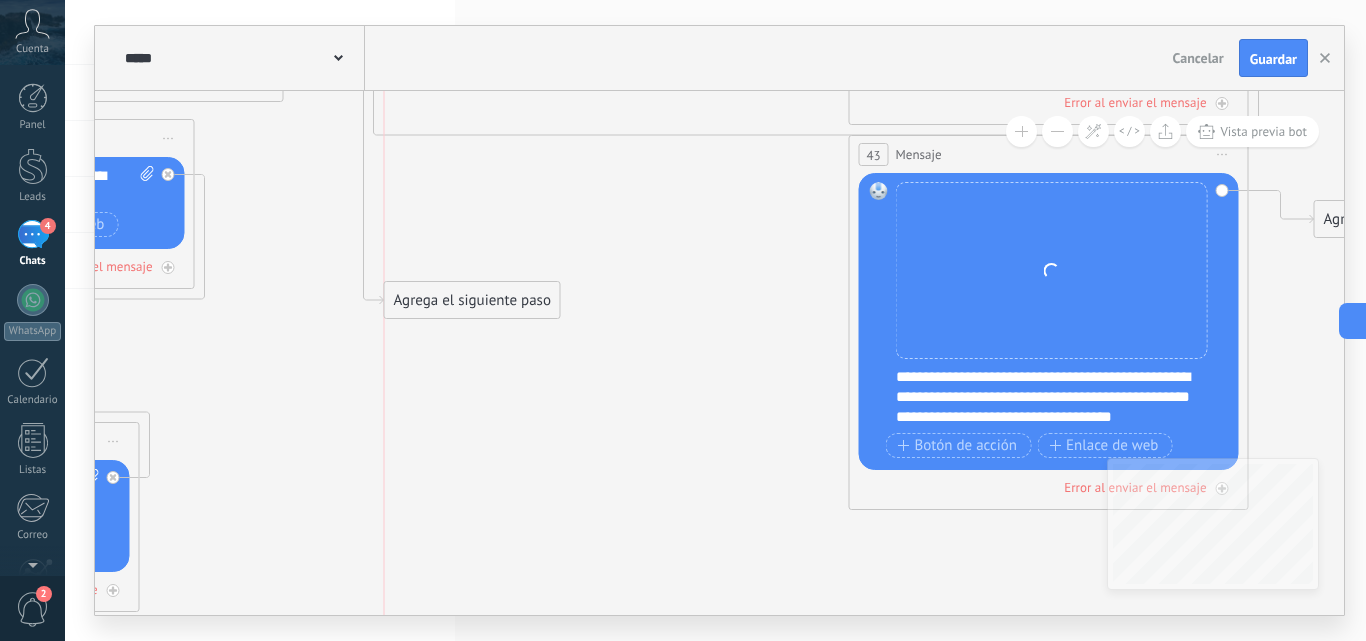 drag, startPoint x: 901, startPoint y: 554, endPoint x: 433, endPoint y: 313, distance: 526.40765 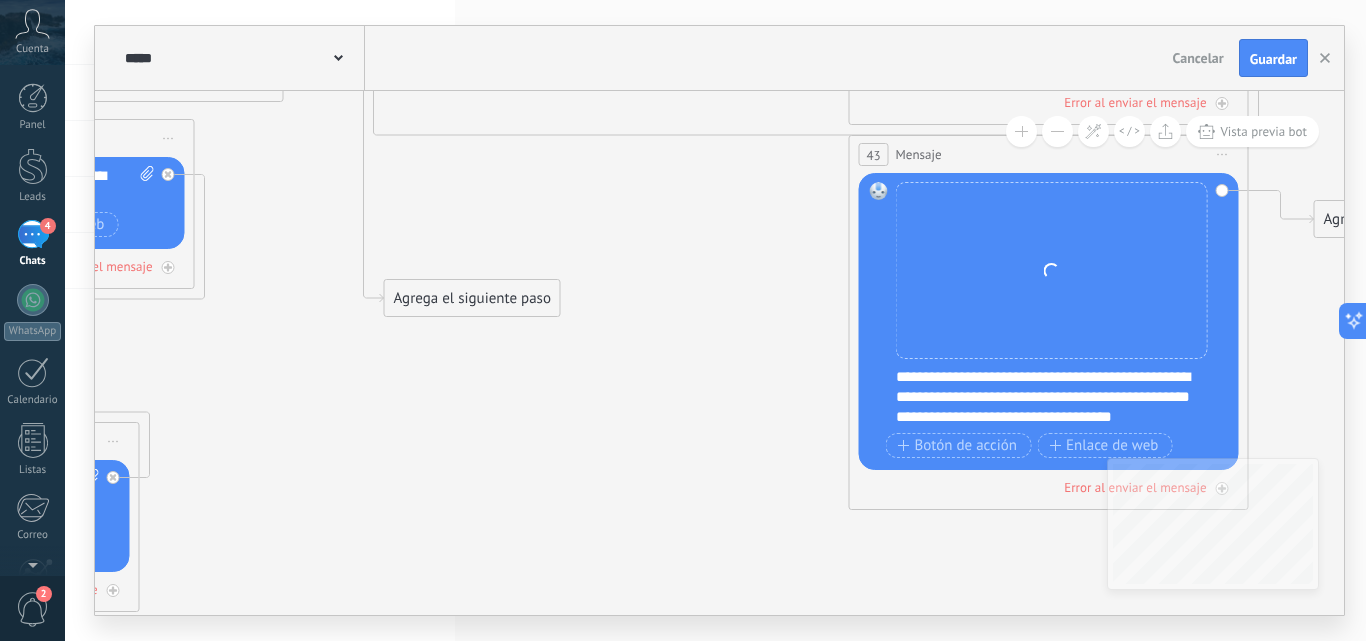 click on "Agrega el siguiente paso" at bounding box center (472, 298) 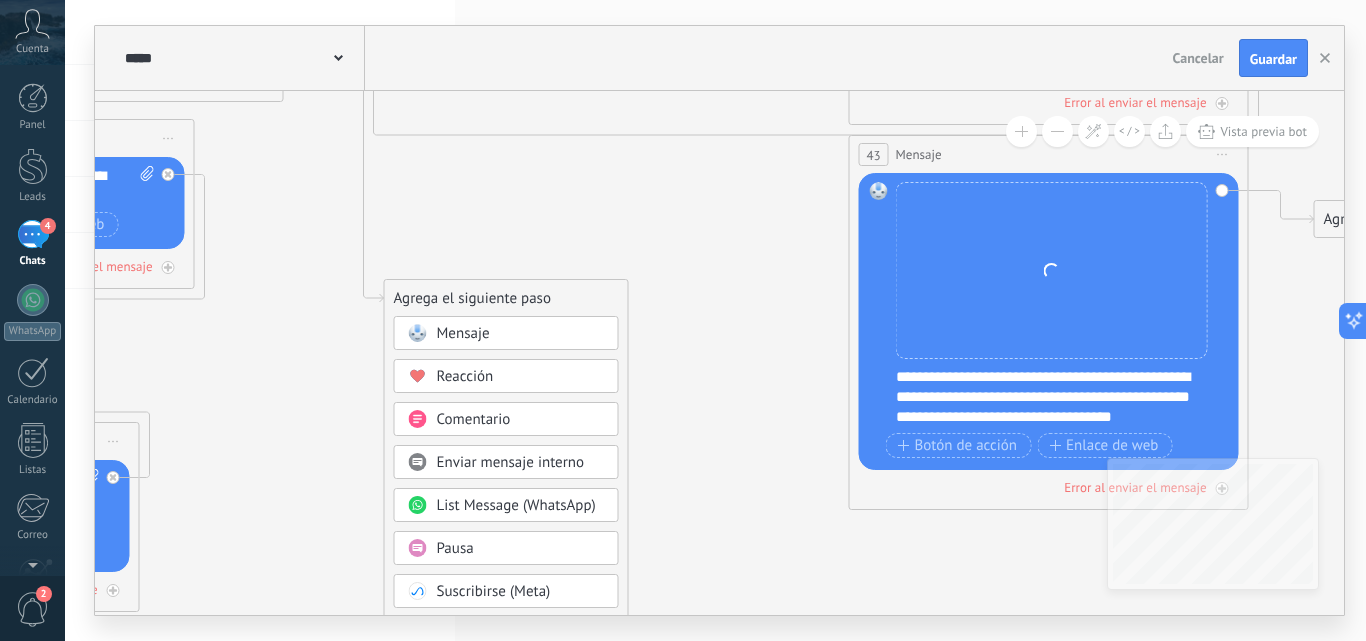 click on "Mensaje" at bounding box center (463, 333) 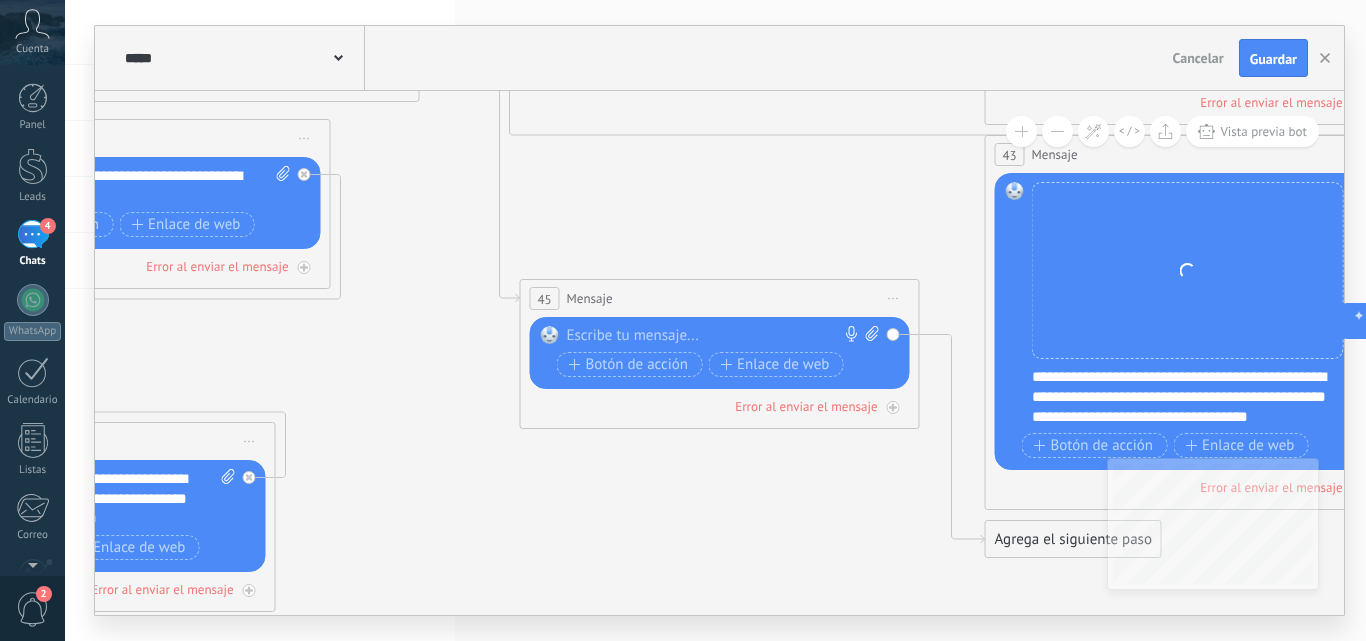 click at bounding box center (715, 336) 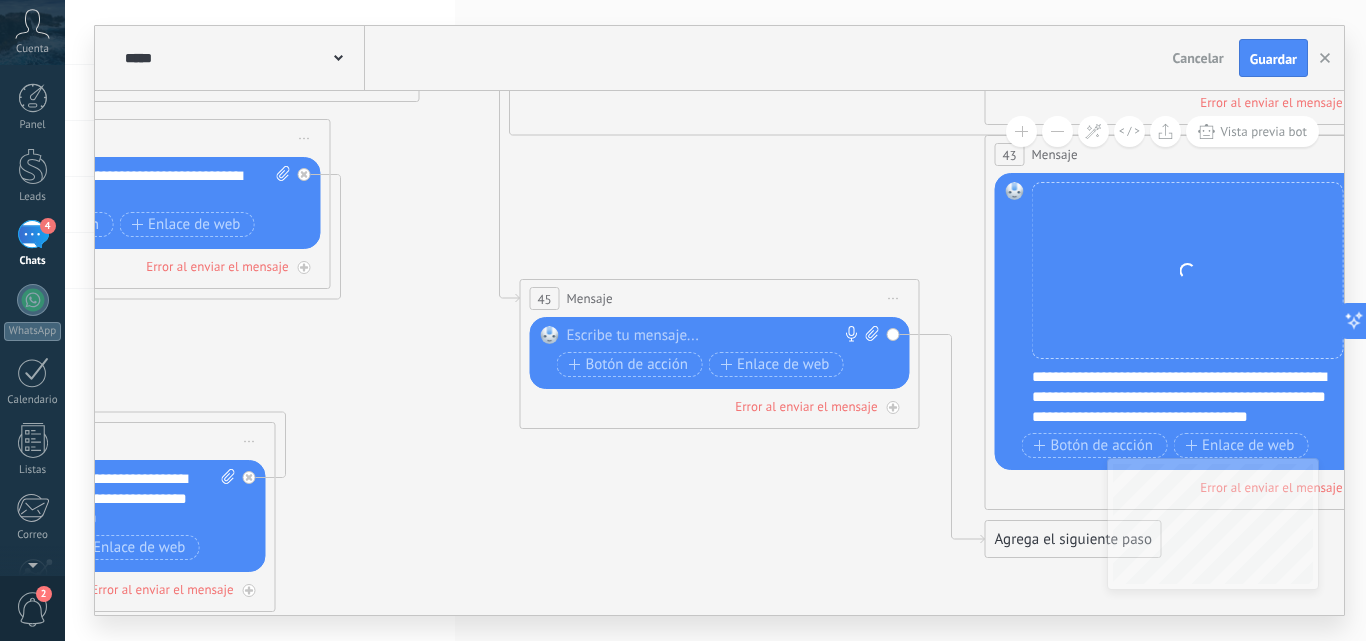 paste 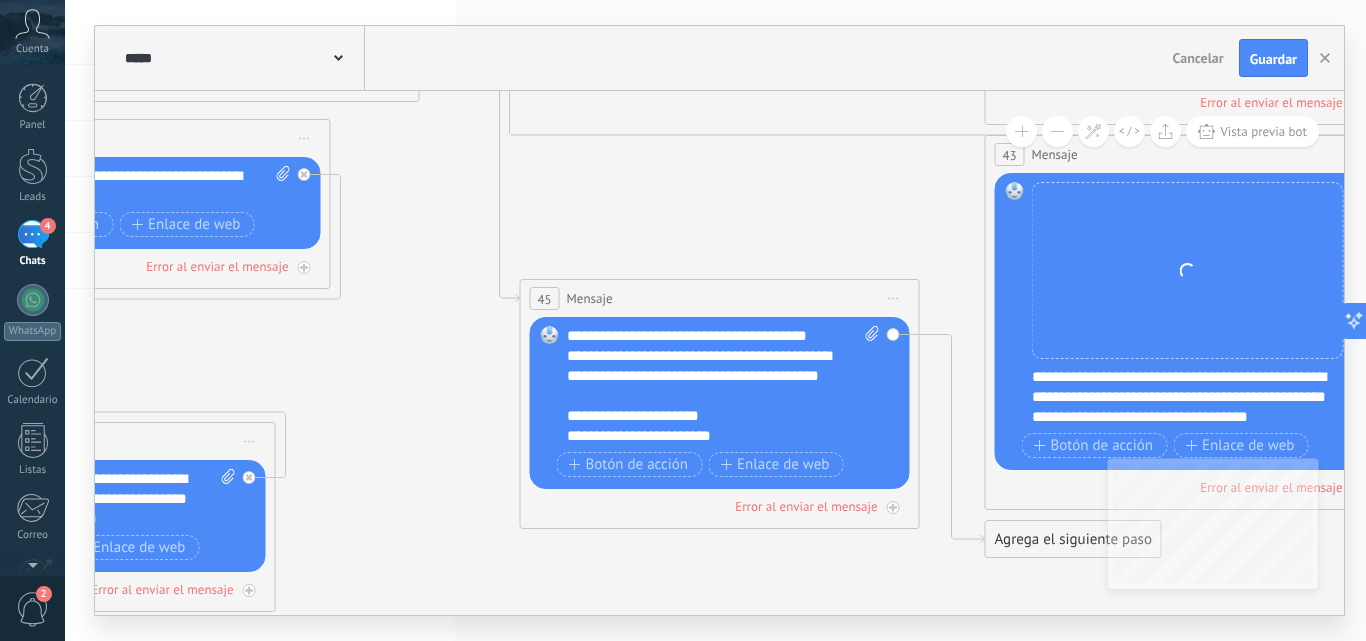 click 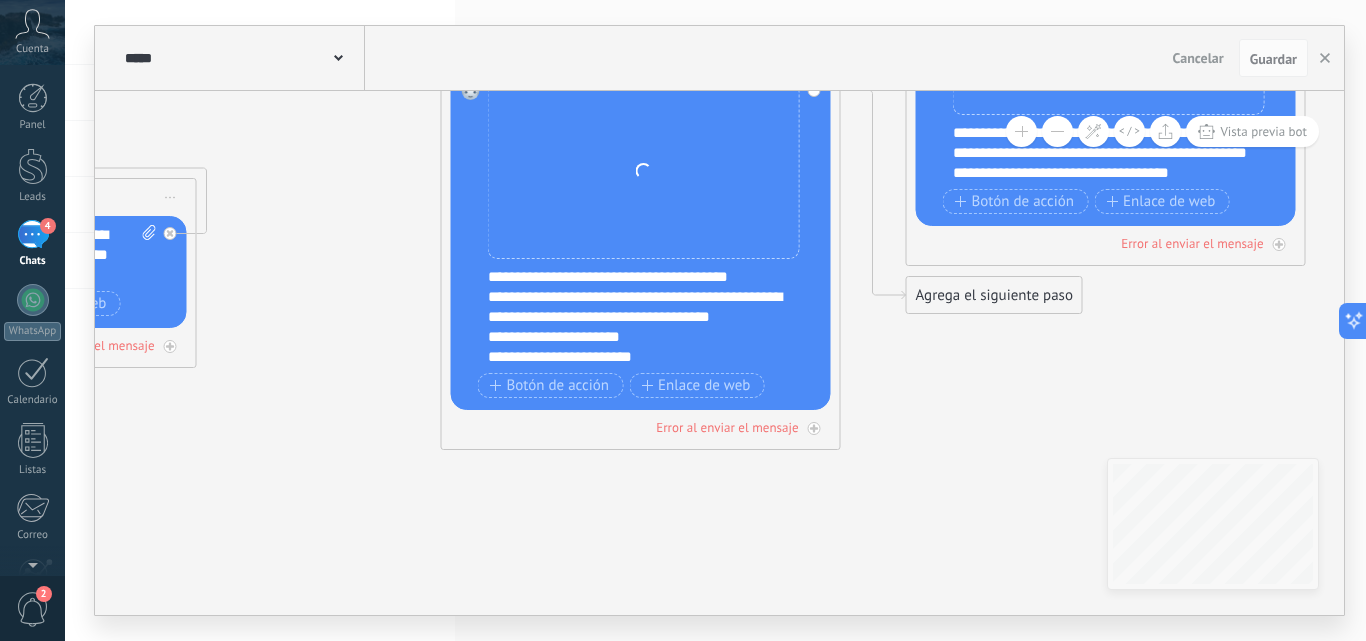 drag, startPoint x: 473, startPoint y: 554, endPoint x: 394, endPoint y: 310, distance: 256.47028 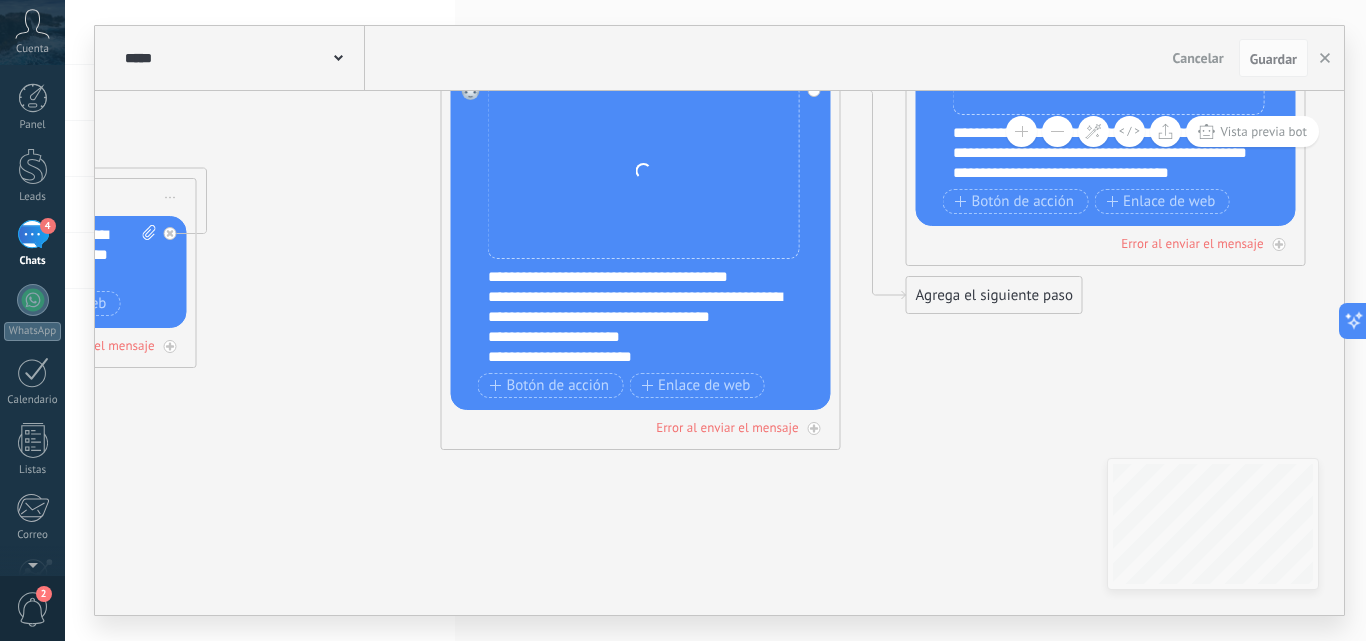 click on "**********" at bounding box center (654, 317) 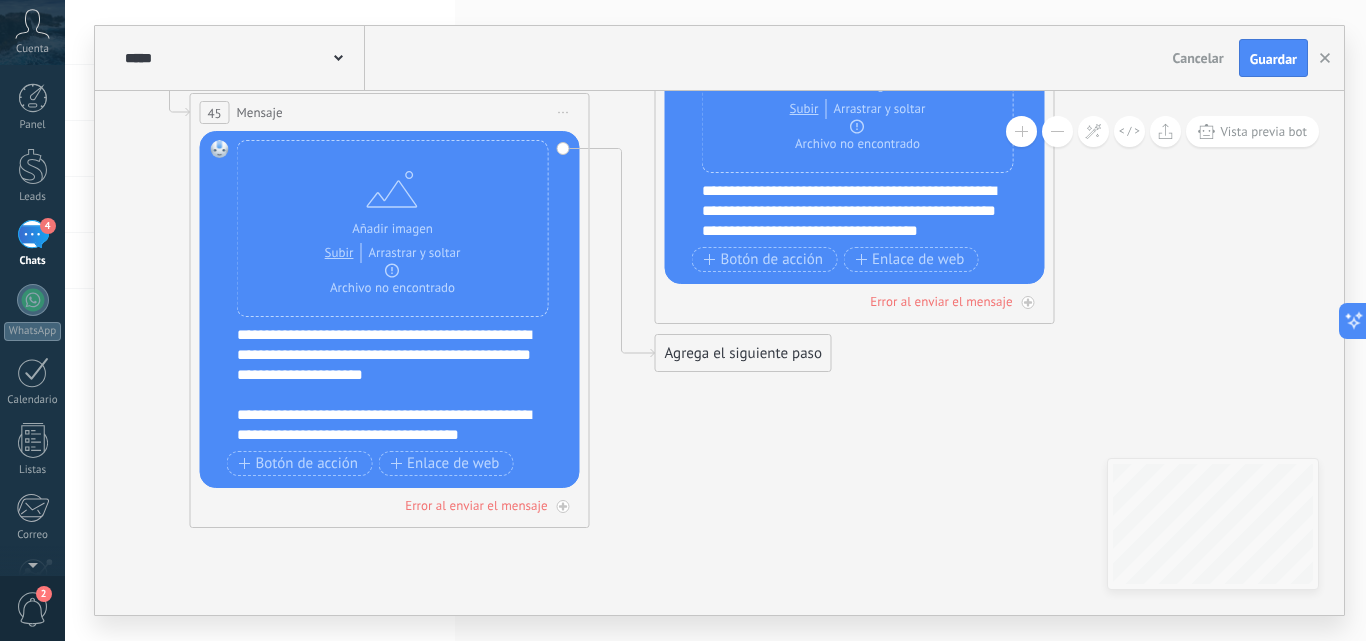 drag, startPoint x: 1009, startPoint y: 372, endPoint x: 758, endPoint y: 430, distance: 257.61404 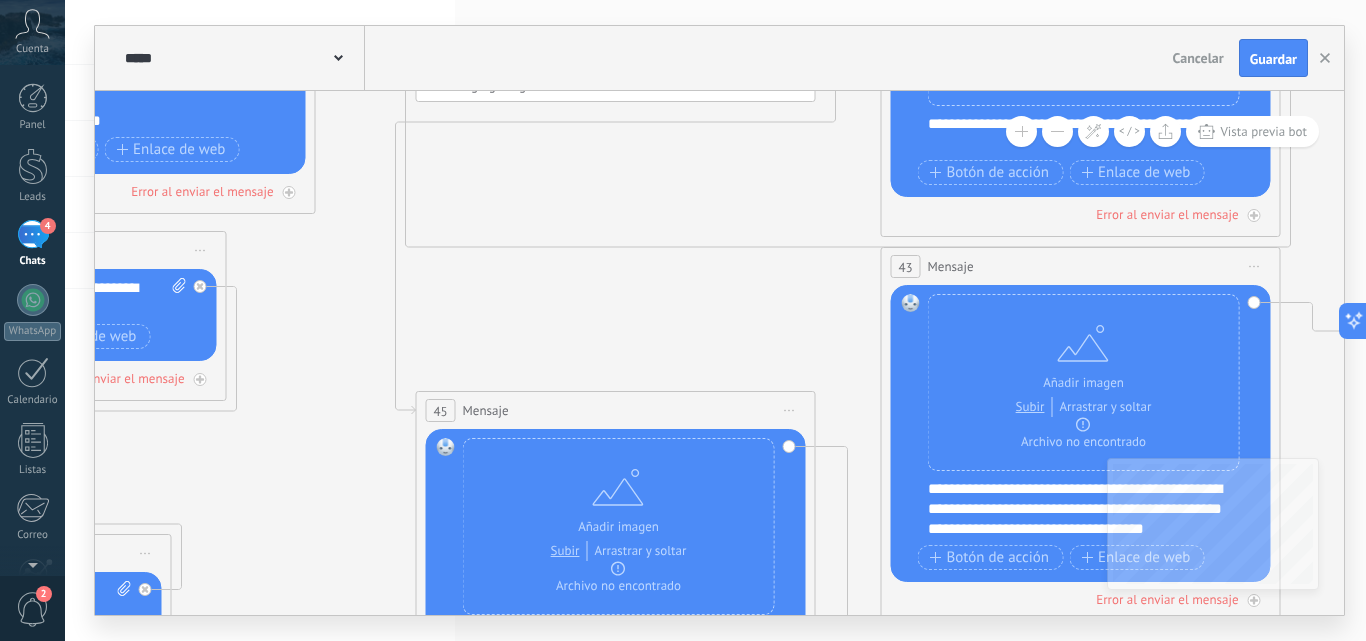 drag, startPoint x: 145, startPoint y: 333, endPoint x: 651, endPoint y: 253, distance: 512.2851 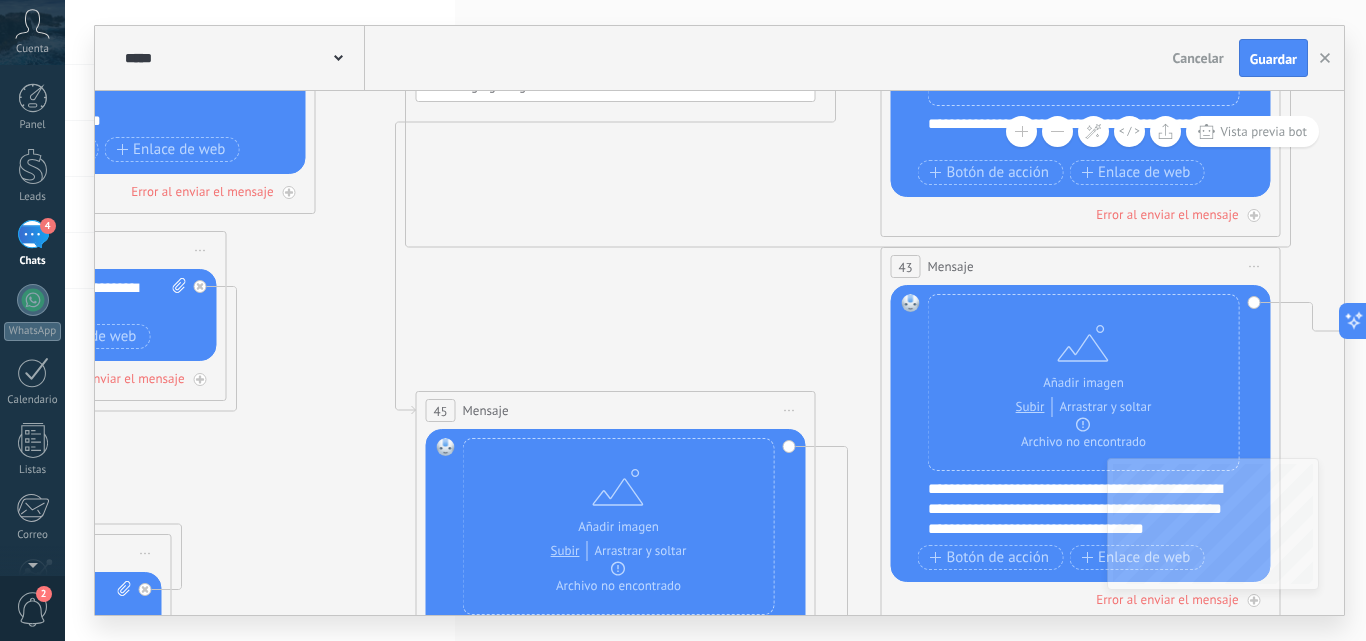 click on "**********" at bounding box center (715, 320) 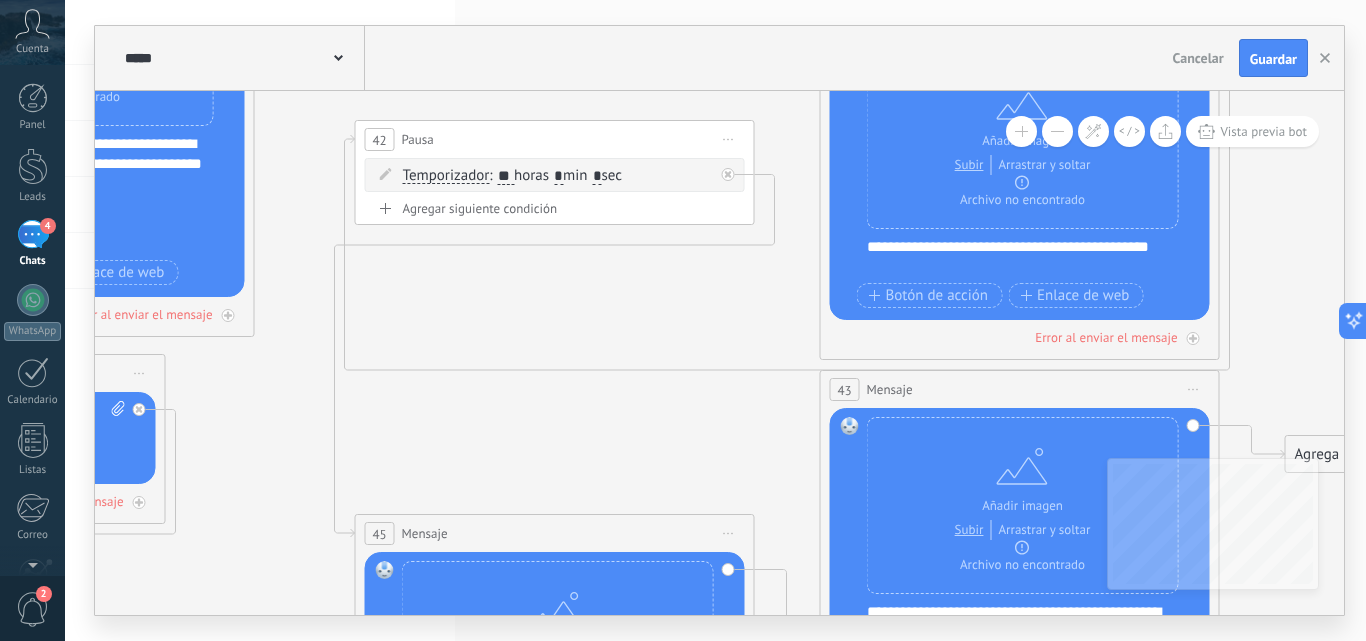 drag, startPoint x: 644, startPoint y: 199, endPoint x: 583, endPoint y: 324, distance: 139.0899 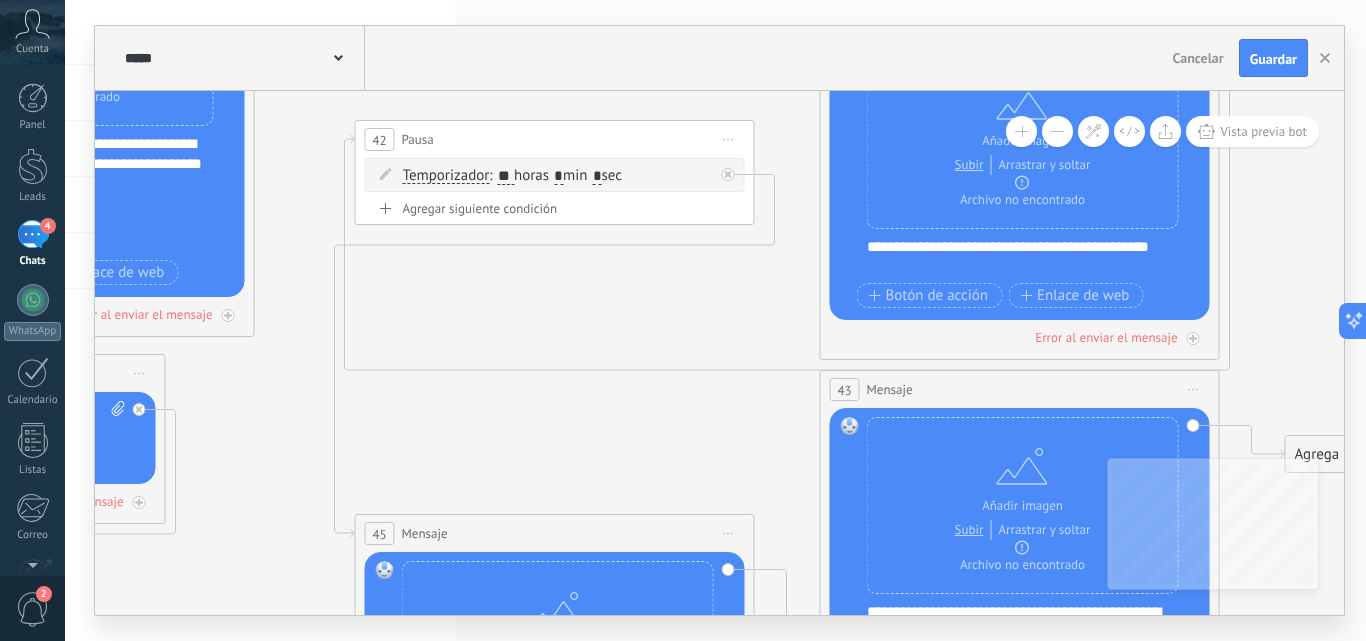 click 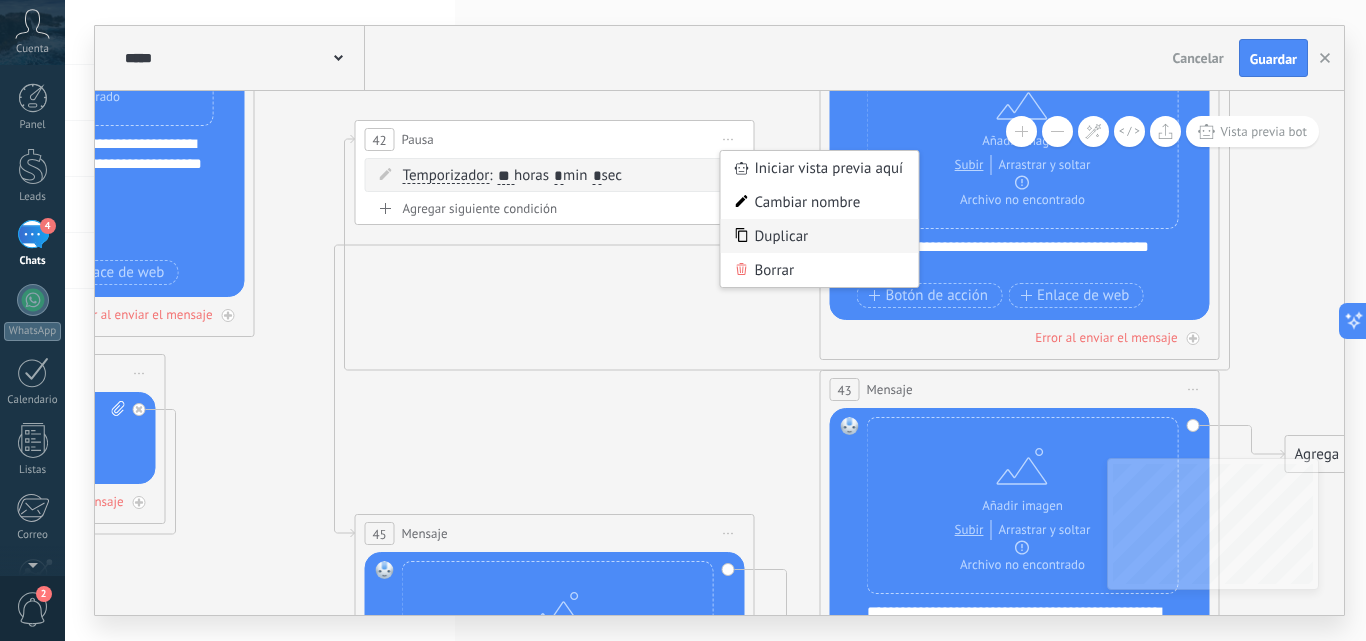 click on "Duplicar" at bounding box center [820, 236] 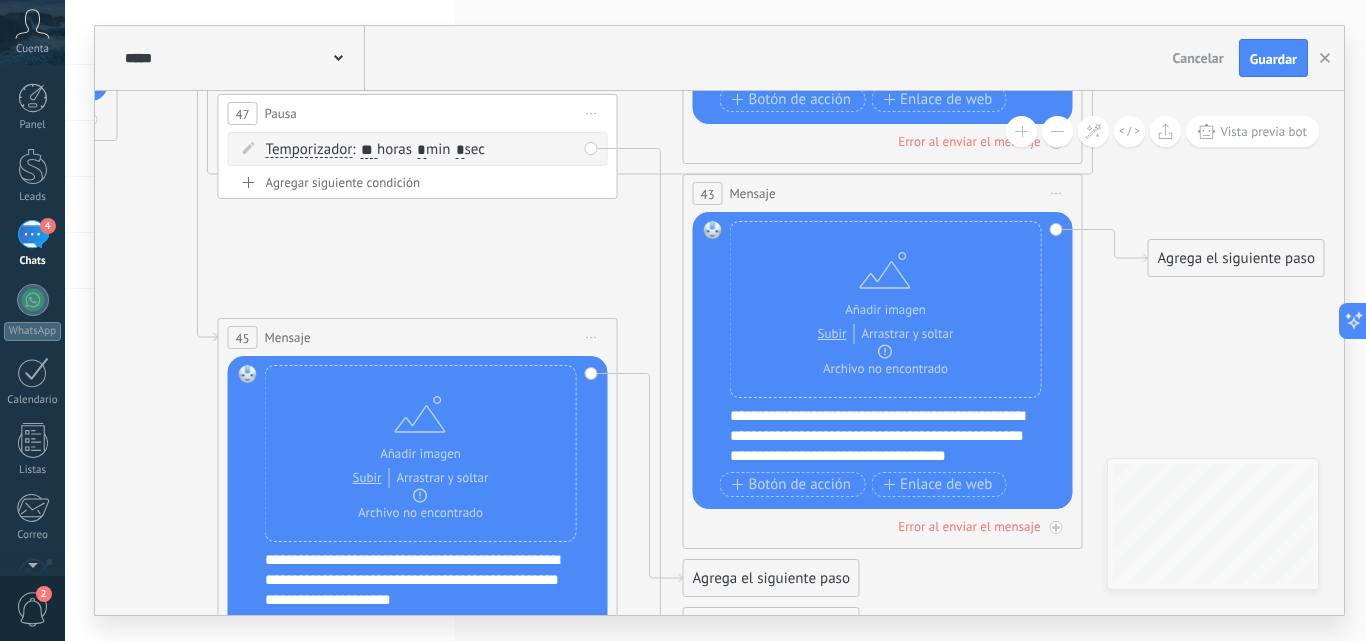 drag, startPoint x: 656, startPoint y: 416, endPoint x: 520, endPoint y: 222, distance: 236.92192 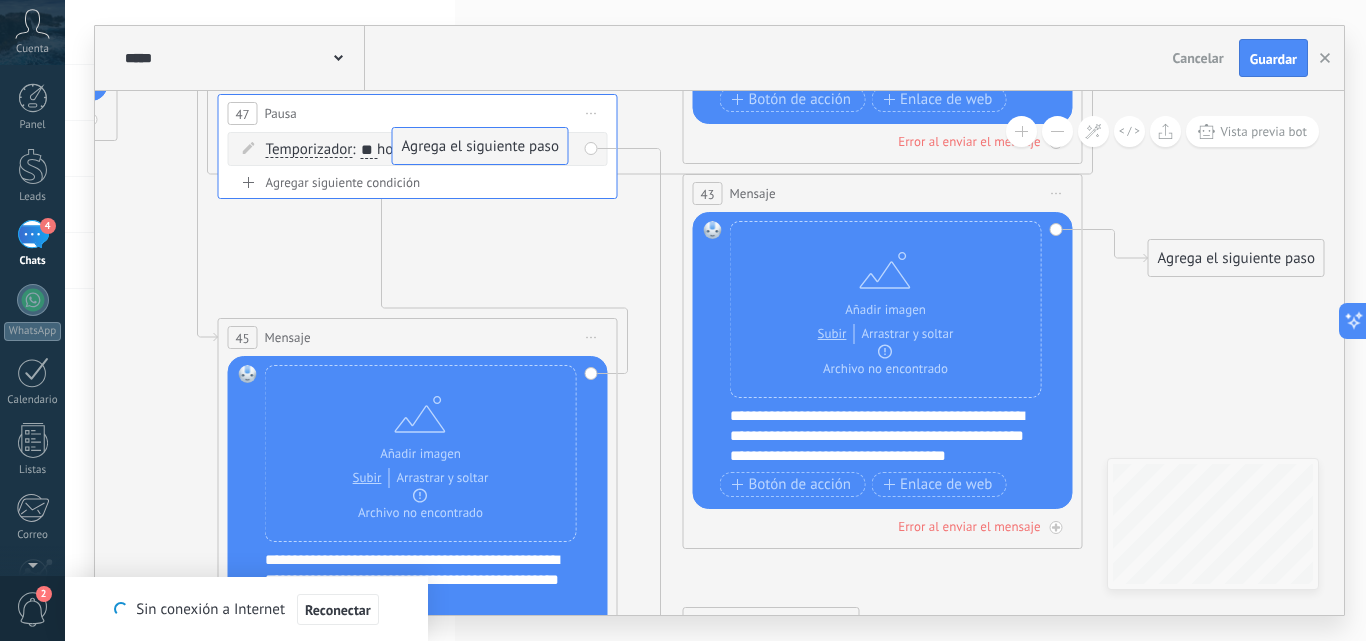 drag, startPoint x: 764, startPoint y: 580, endPoint x: 473, endPoint y: 148, distance: 520.86945 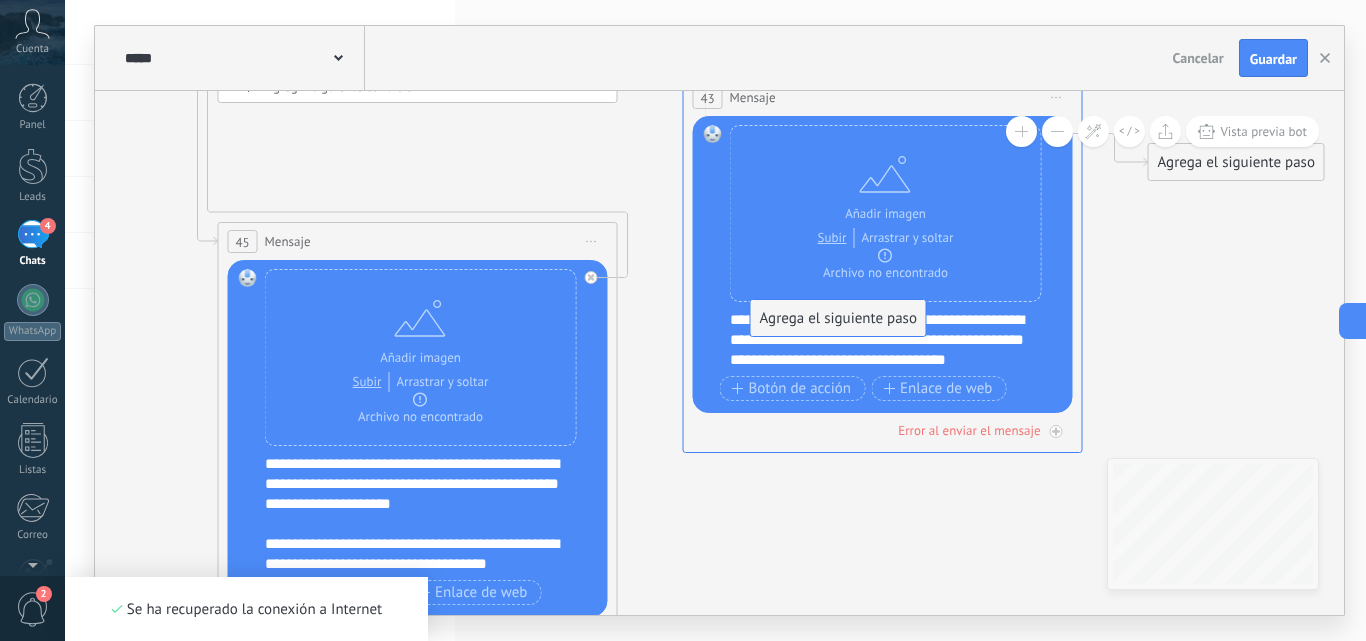 drag, startPoint x: 796, startPoint y: 541, endPoint x: 863, endPoint y: 329, distance: 222.33533 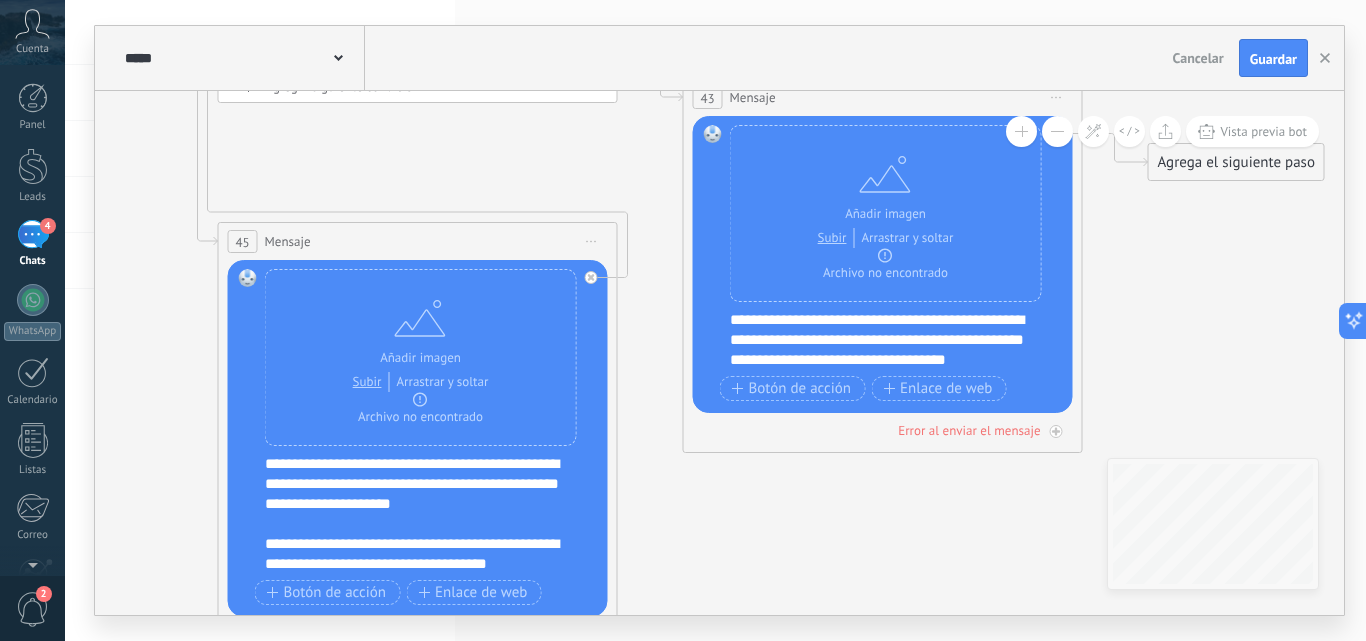 click on "**********" at bounding box center (896, 340) 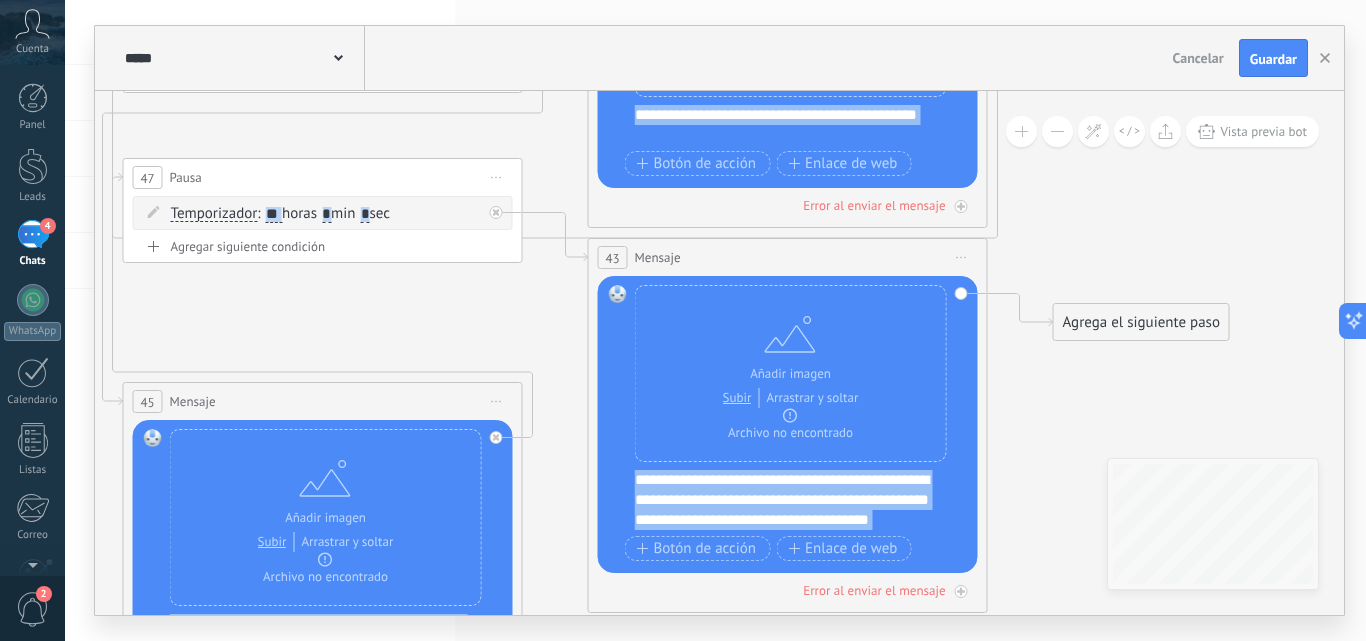 click on "**********" at bounding box center [719, 353] 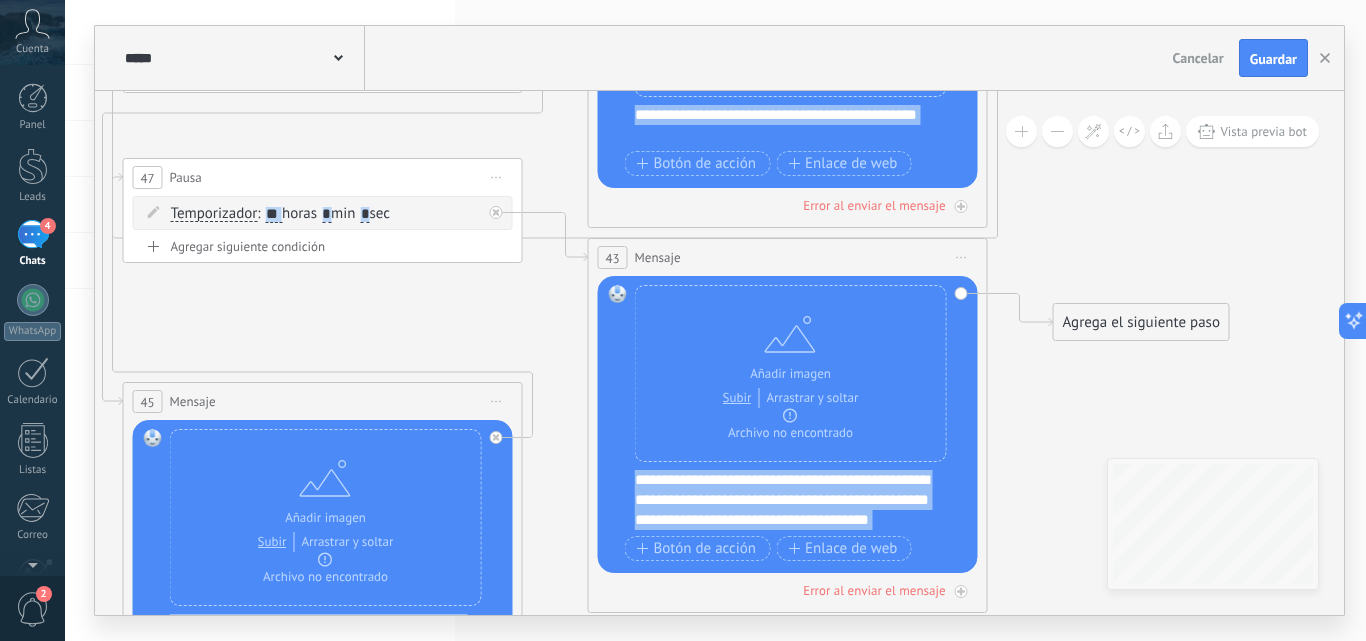 click on "Iniciar vista previa aquí
Cambiar nombre
Duplicar
[GEOGRAPHIC_DATA]" at bounding box center (497, 177) 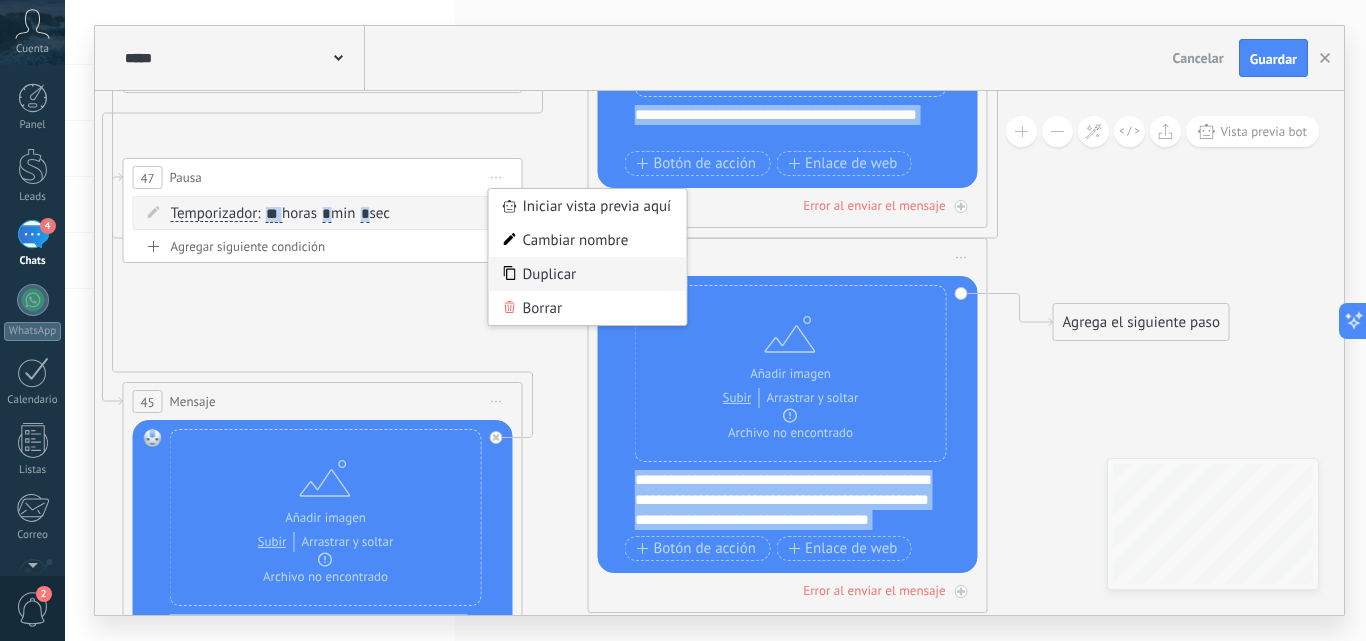click on "Duplicar" at bounding box center [588, 274] 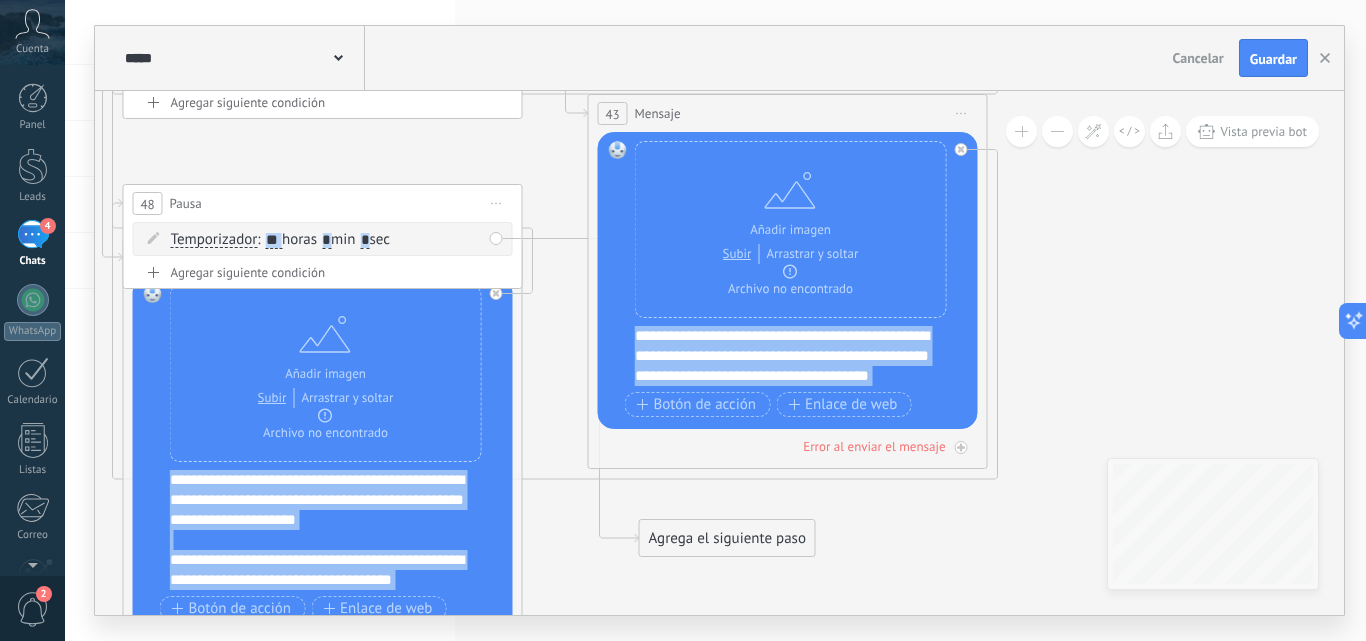 click on "Agrega el siguiente paso" at bounding box center [727, 538] 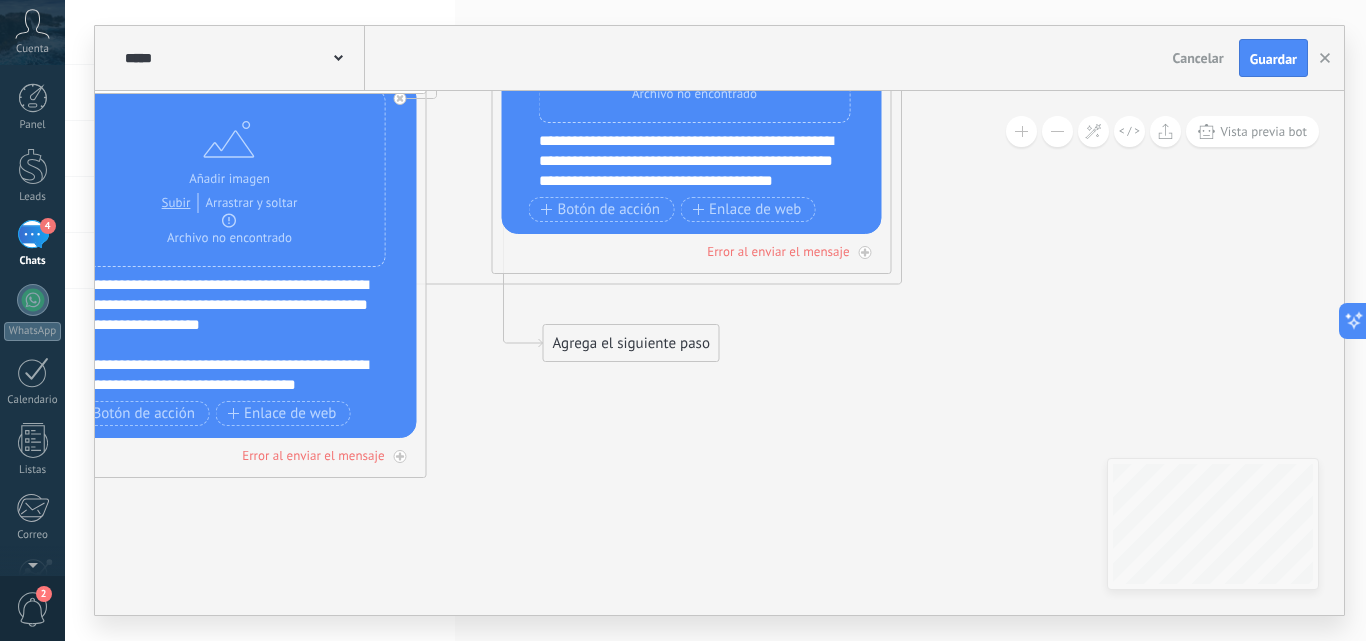 drag, startPoint x: 929, startPoint y: 548, endPoint x: 833, endPoint y: 353, distance: 217.34995 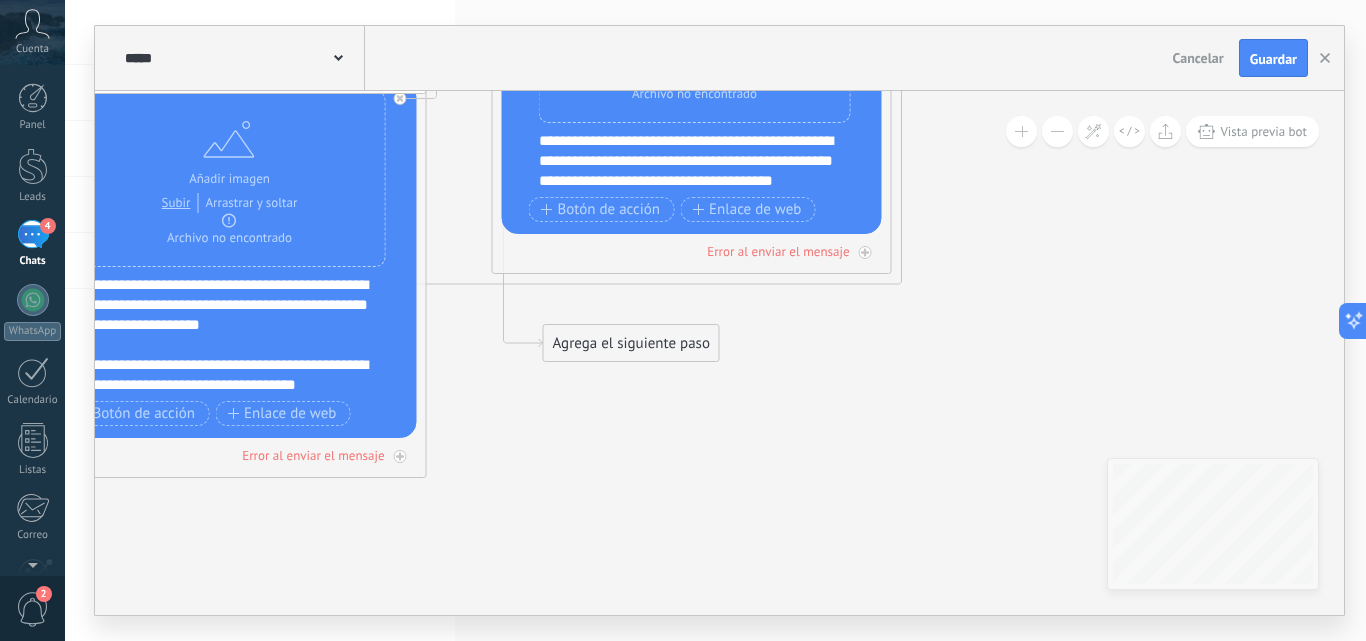 click 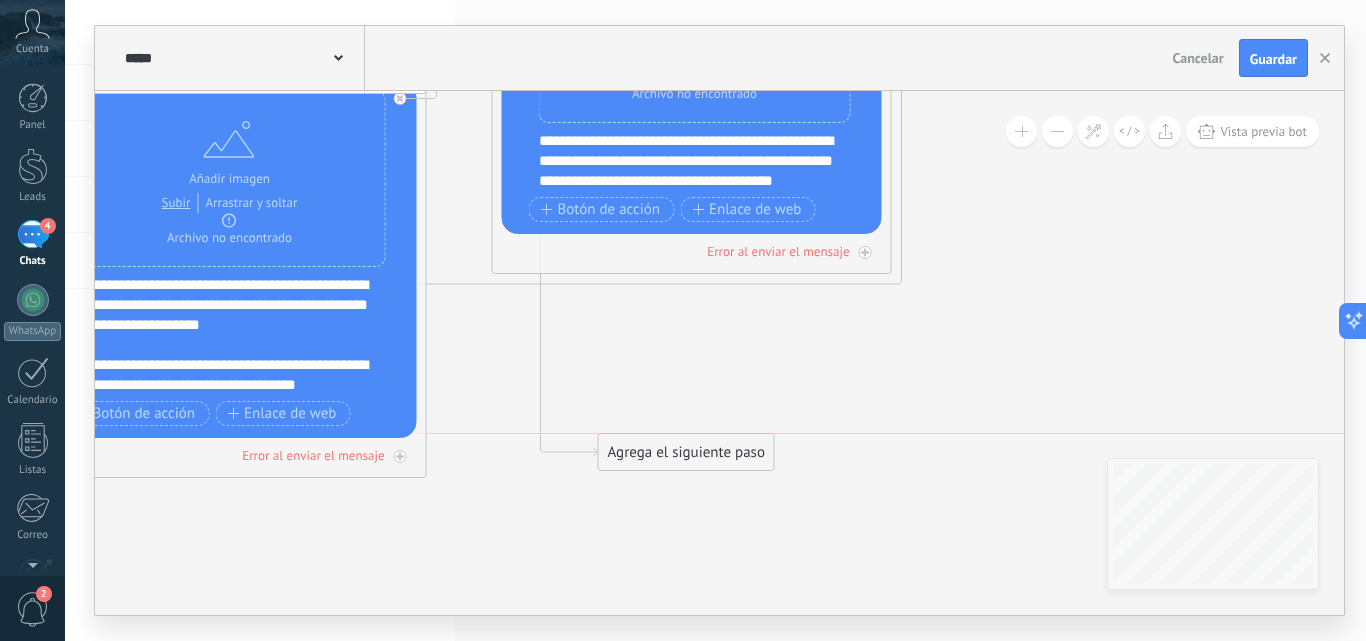 drag, startPoint x: 596, startPoint y: 345, endPoint x: 651, endPoint y: 450, distance: 118.5327 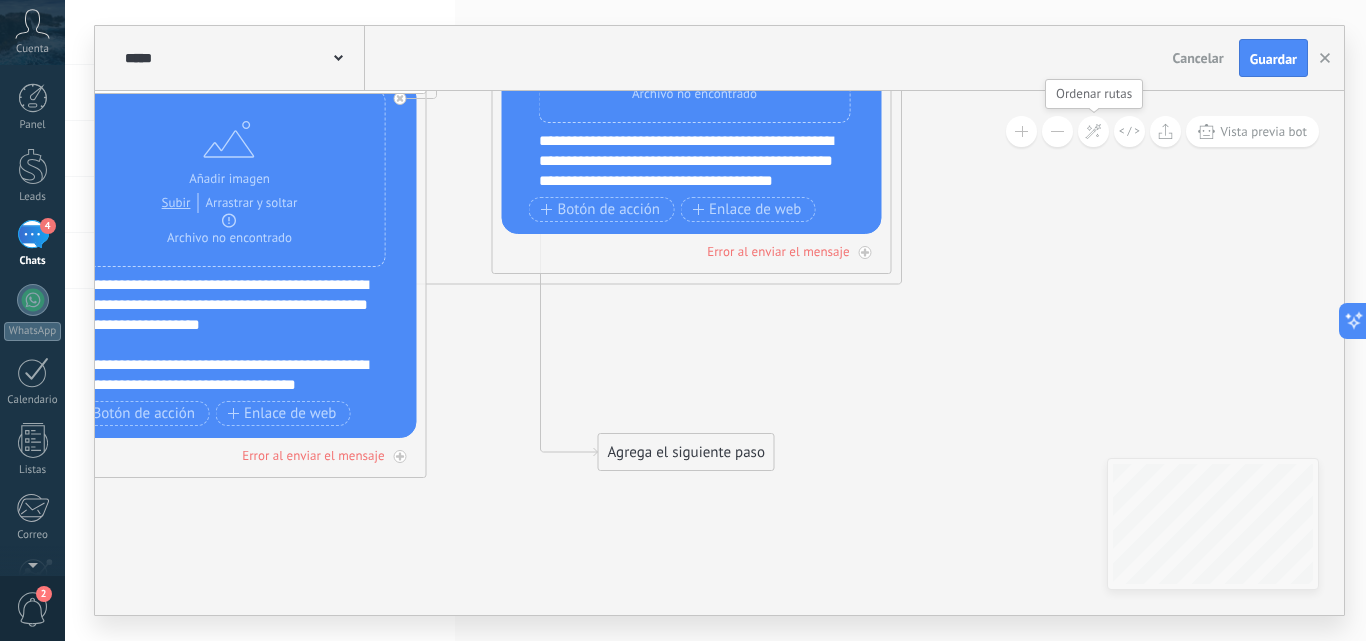 click 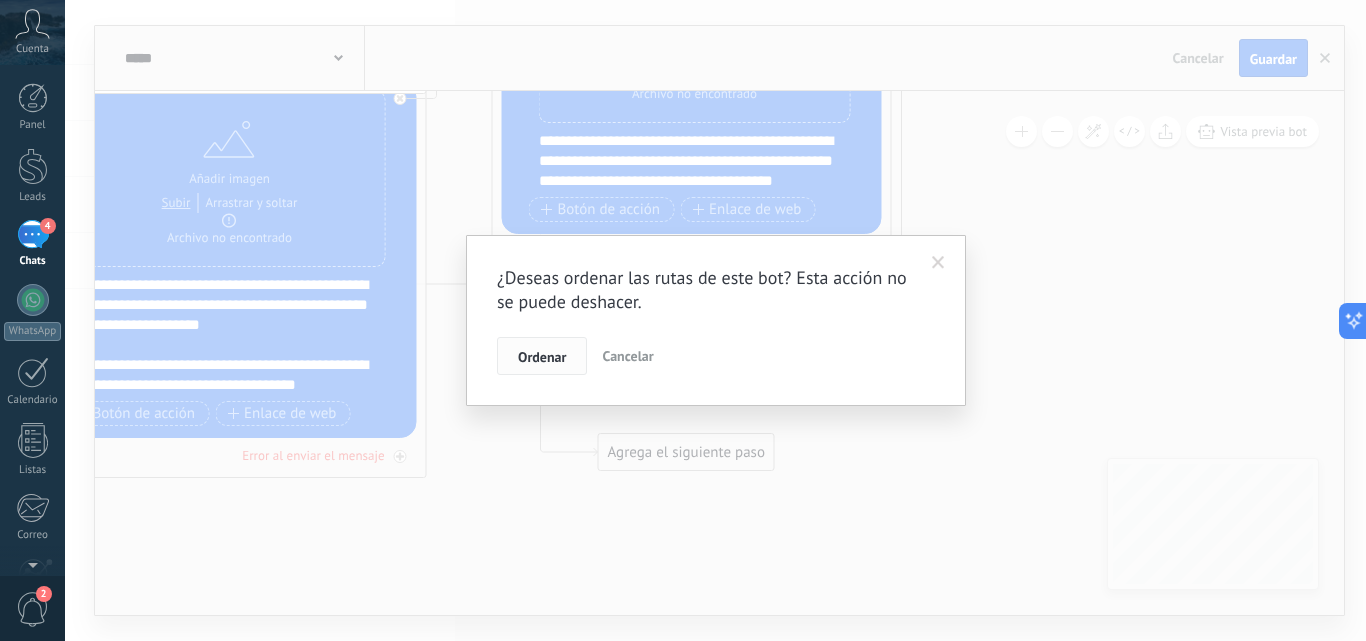 click on "Ordenar" at bounding box center [542, 357] 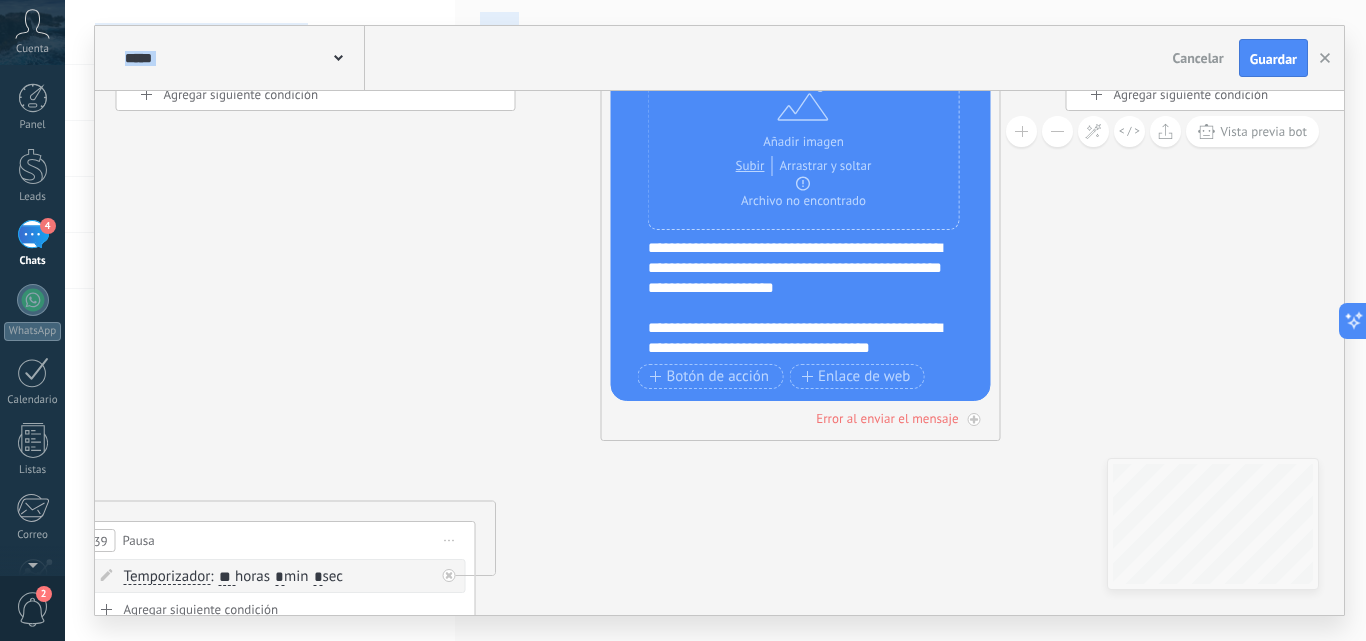 drag, startPoint x: 1181, startPoint y: 432, endPoint x: 424, endPoint y: 680, distance: 796.5884 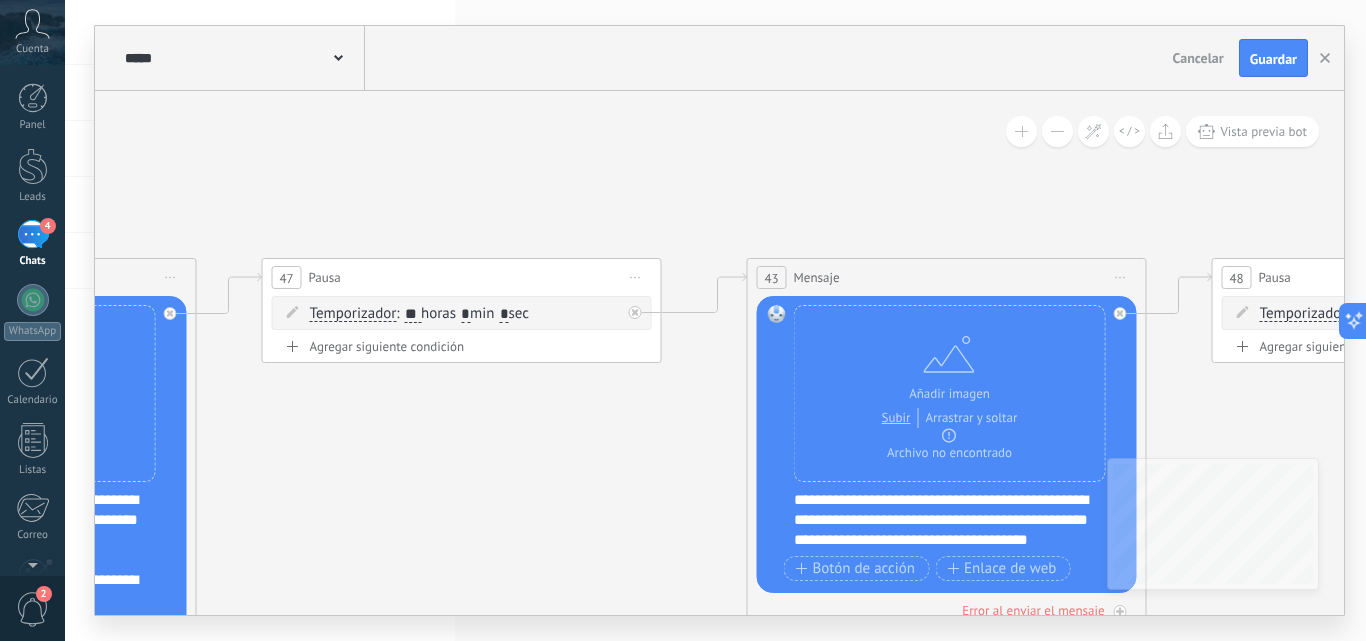 drag, startPoint x: 1150, startPoint y: 240, endPoint x: 346, endPoint y: 492, distance: 842.5675 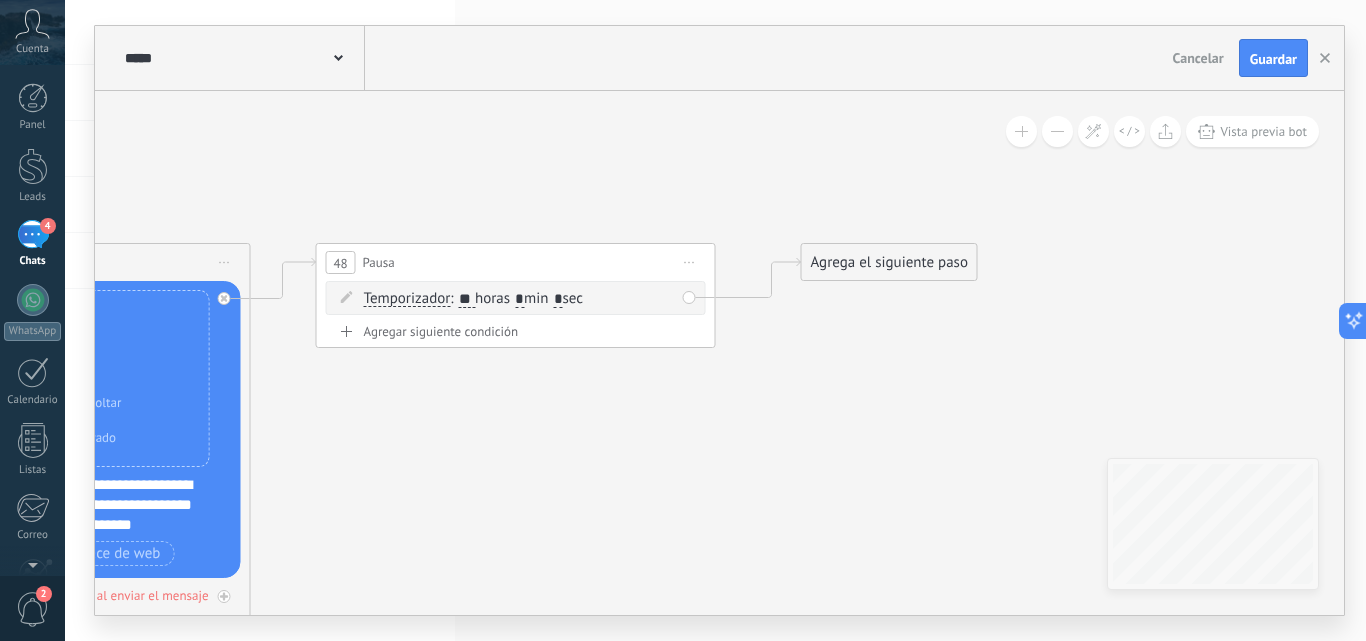 drag, startPoint x: 1071, startPoint y: 226, endPoint x: 173, endPoint y: 211, distance: 898.12524 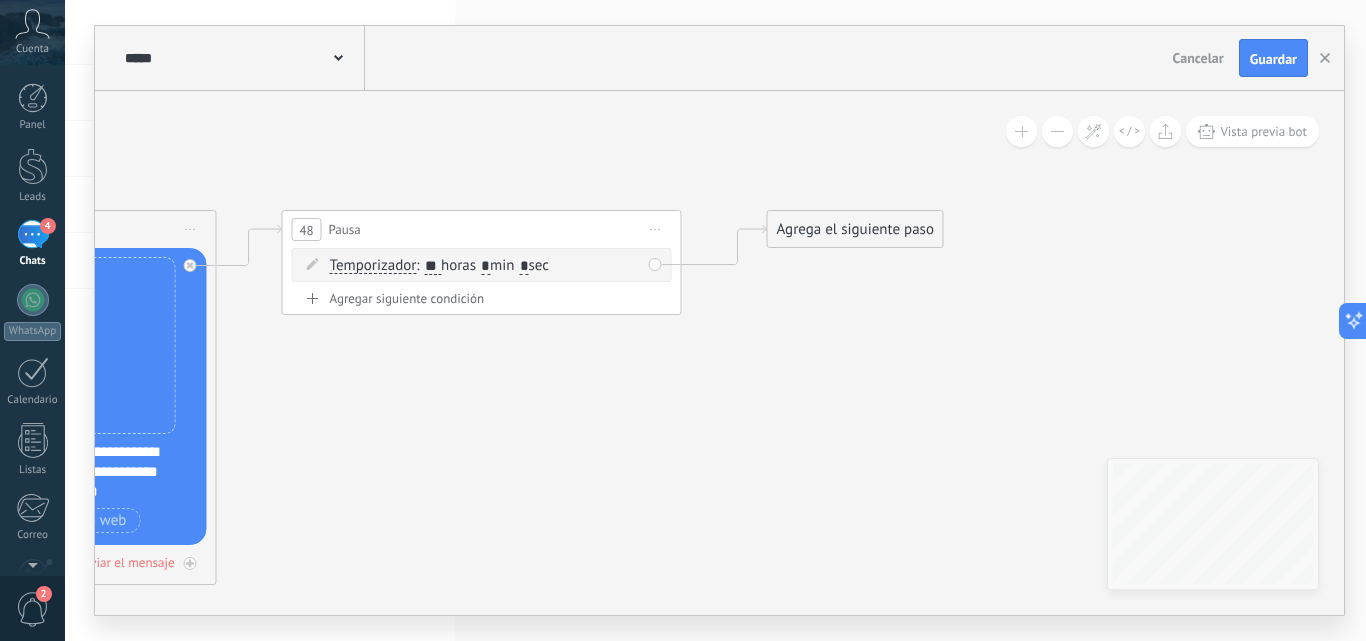 drag, startPoint x: 619, startPoint y: 403, endPoint x: 535, endPoint y: 374, distance: 88.86507 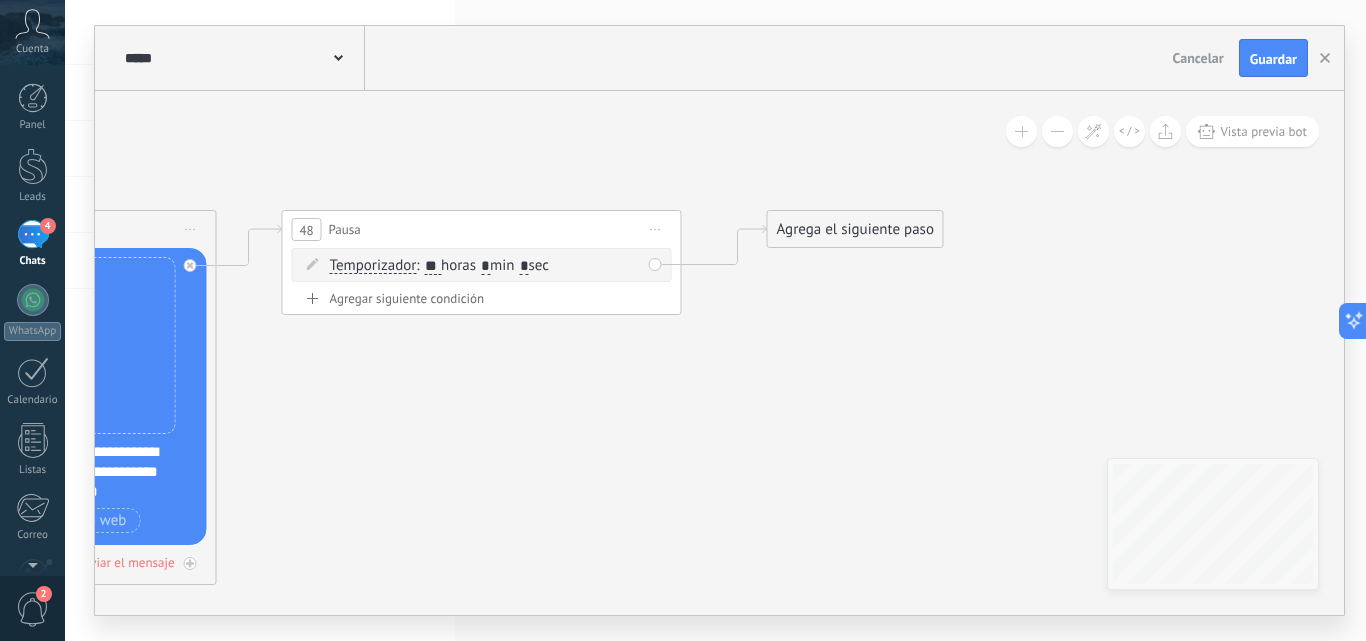 click on "Agrega el siguiente paso" at bounding box center (855, 229) 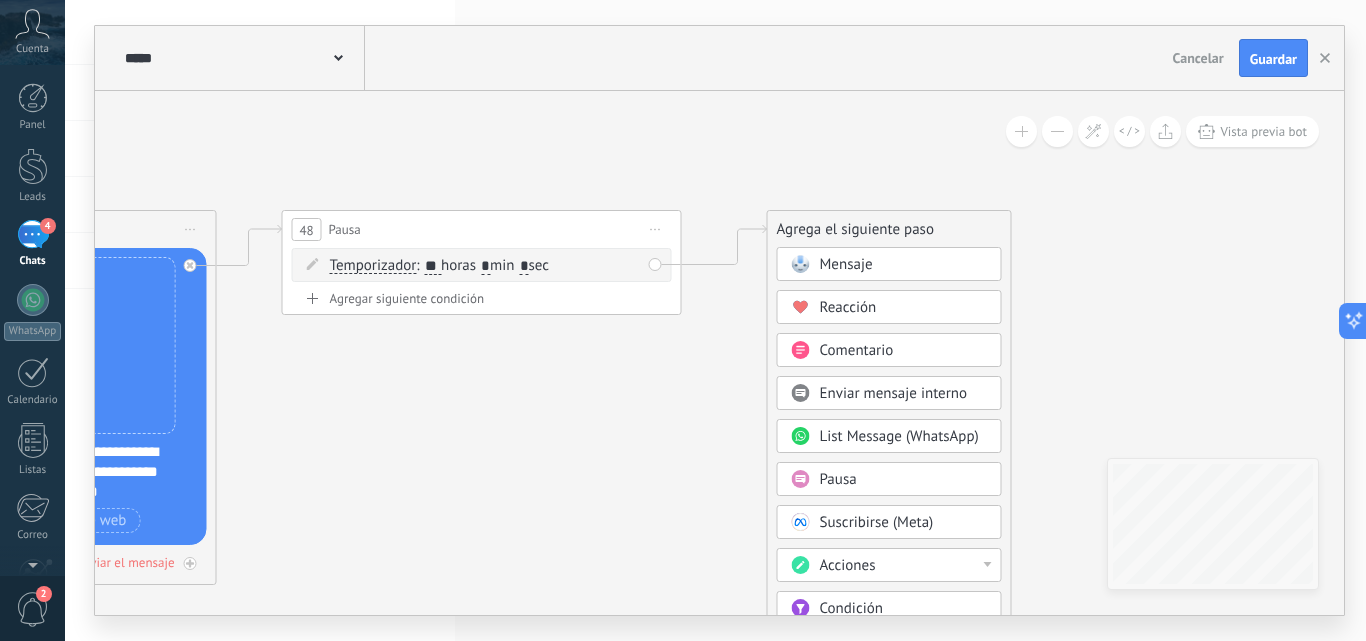 click on "Pausa" at bounding box center (904, 480) 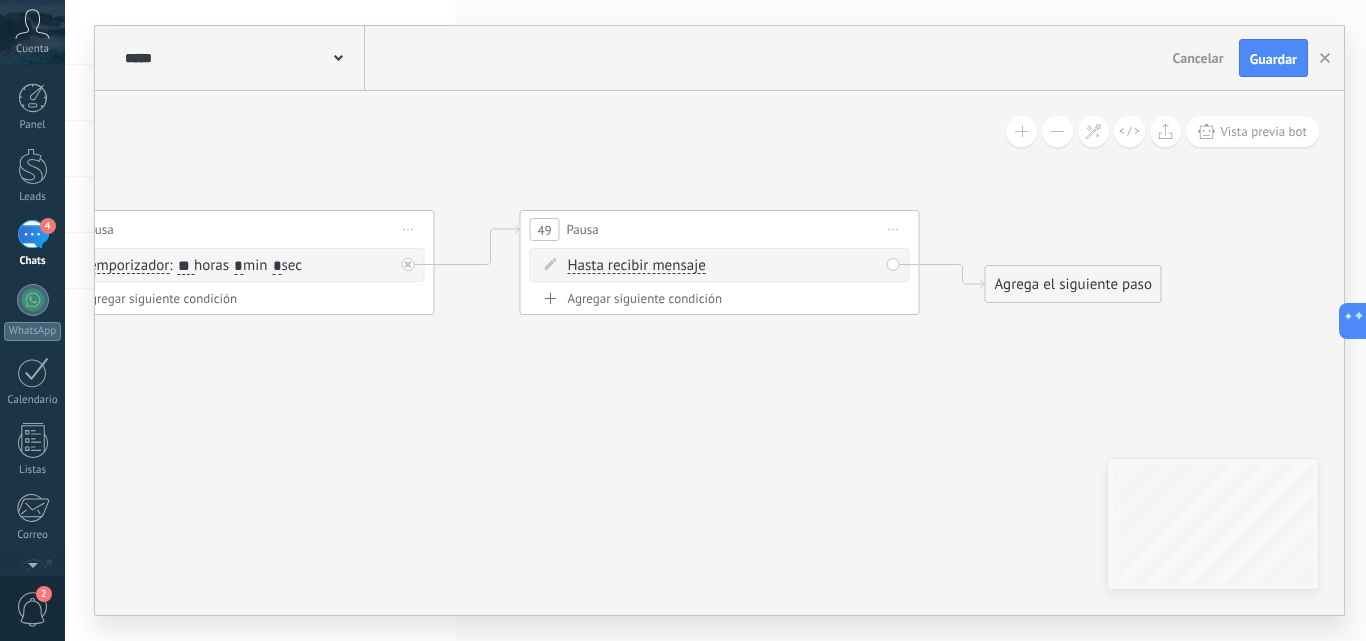click on "Hasta recibir mensaje" at bounding box center [637, 266] 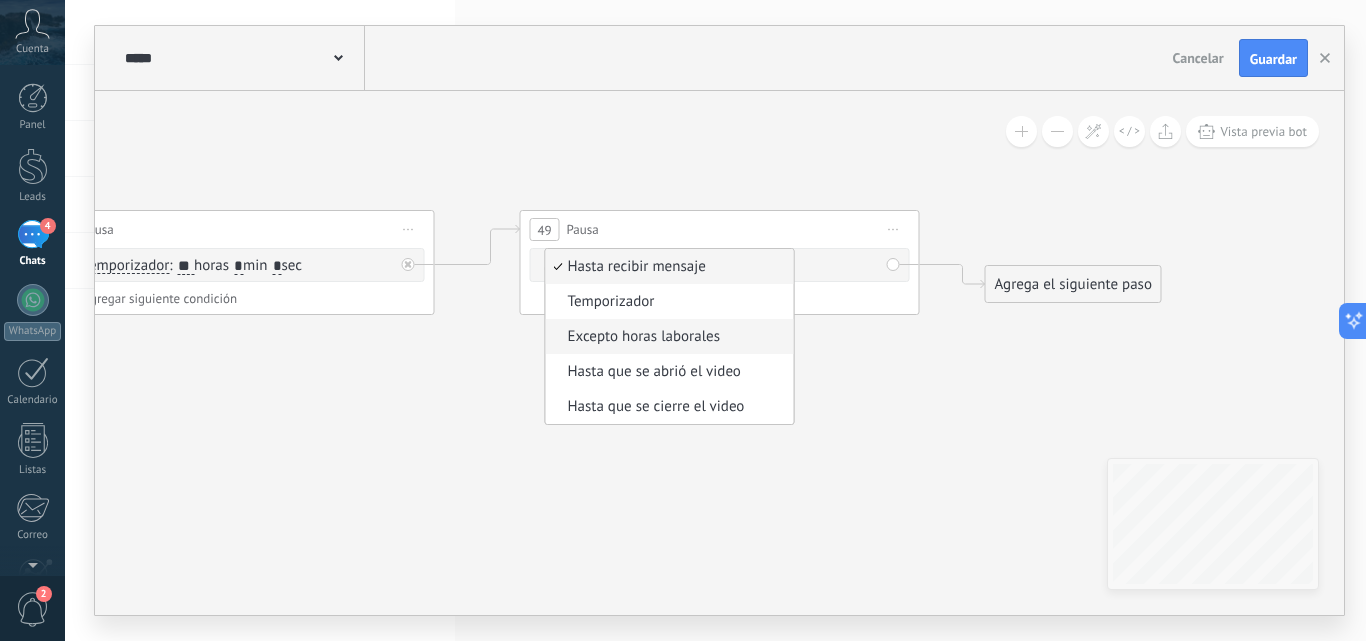 click on "Excepto horas laborales" at bounding box center (667, 337) 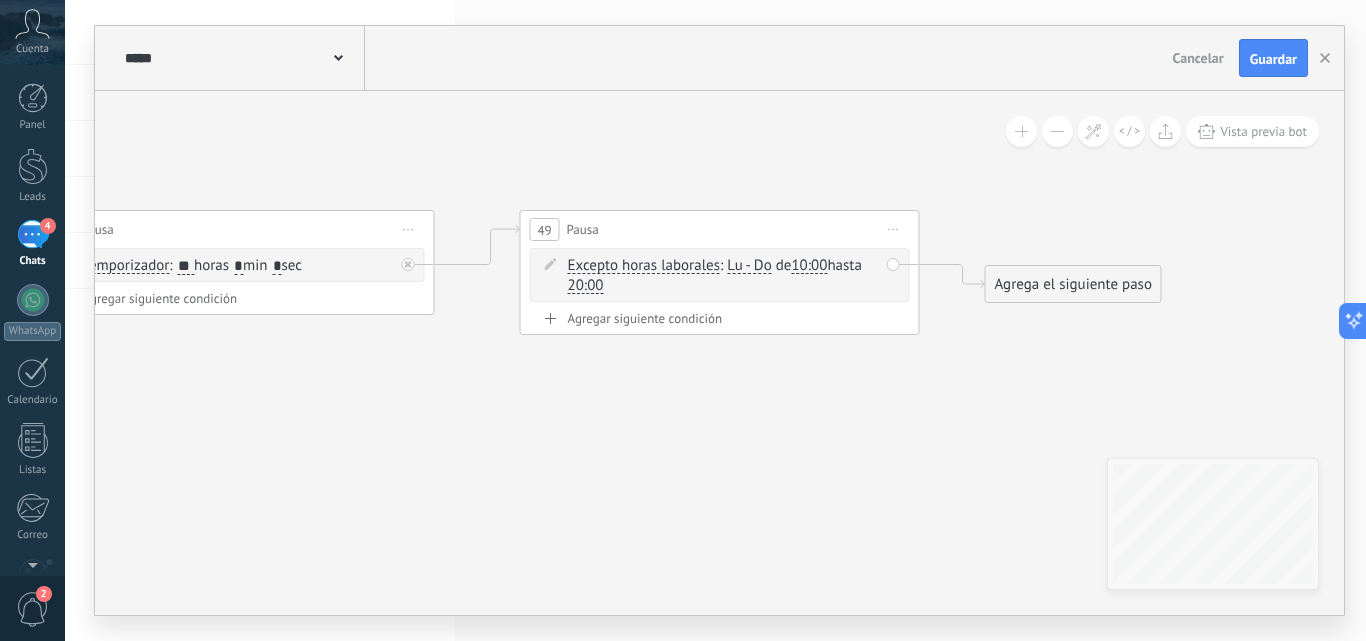 click on "Lu - Do" at bounding box center [749, 266] 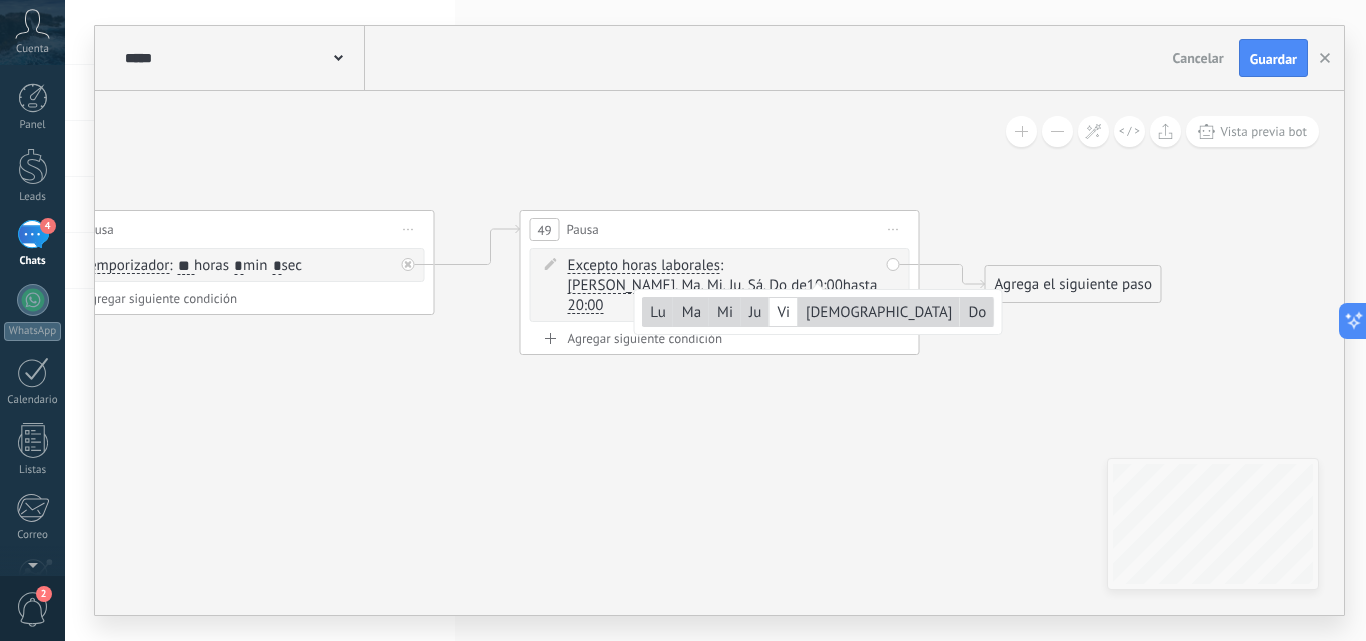 click on "Lu" at bounding box center (657, 312) 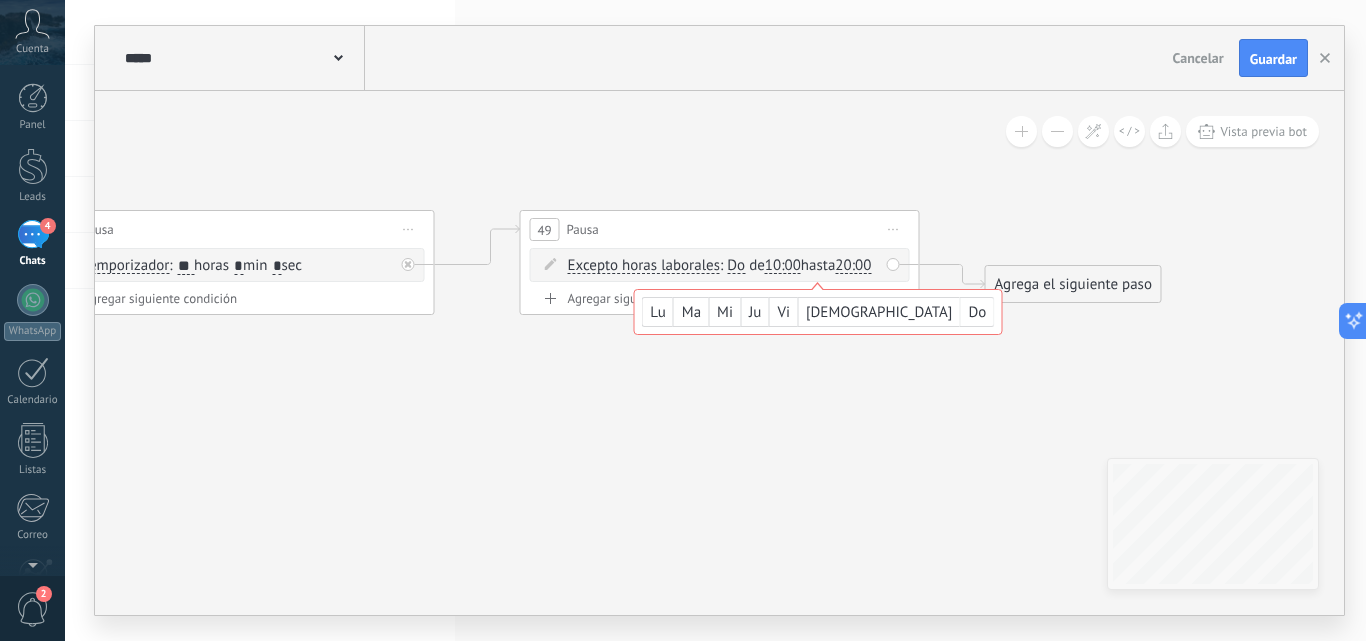 click on "Lu
Ma
Mi
Ju" at bounding box center (817, 312) 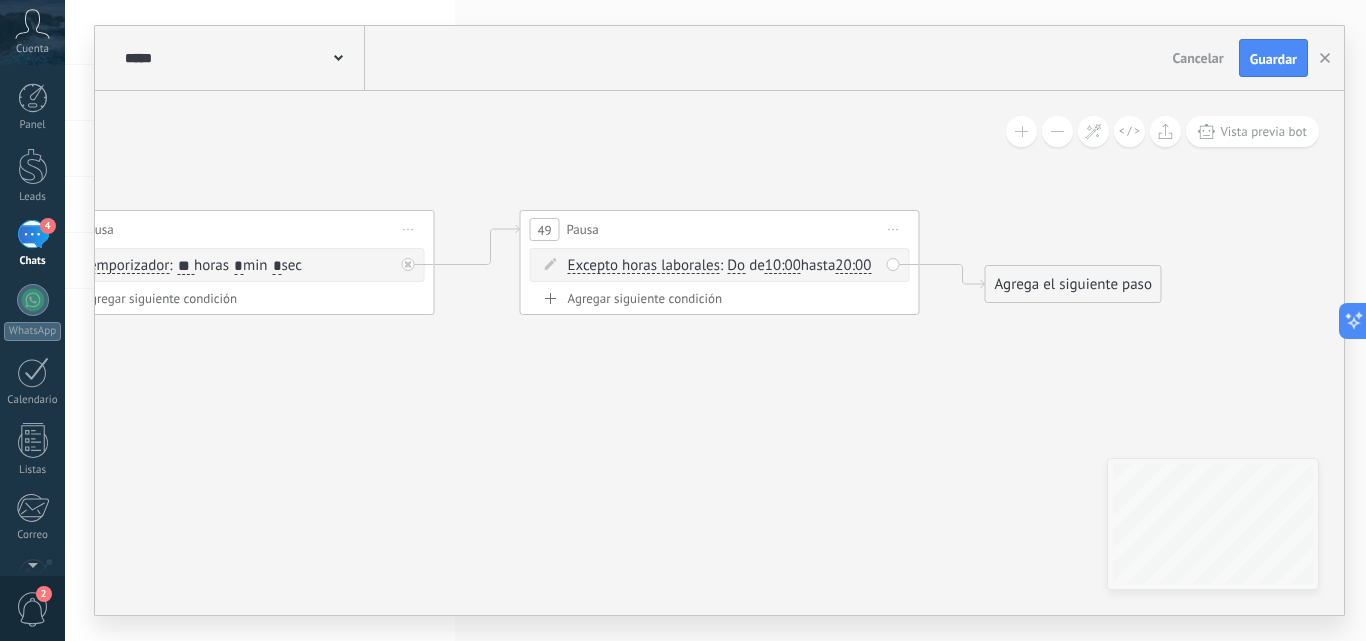 click on "Do" at bounding box center (736, 266) 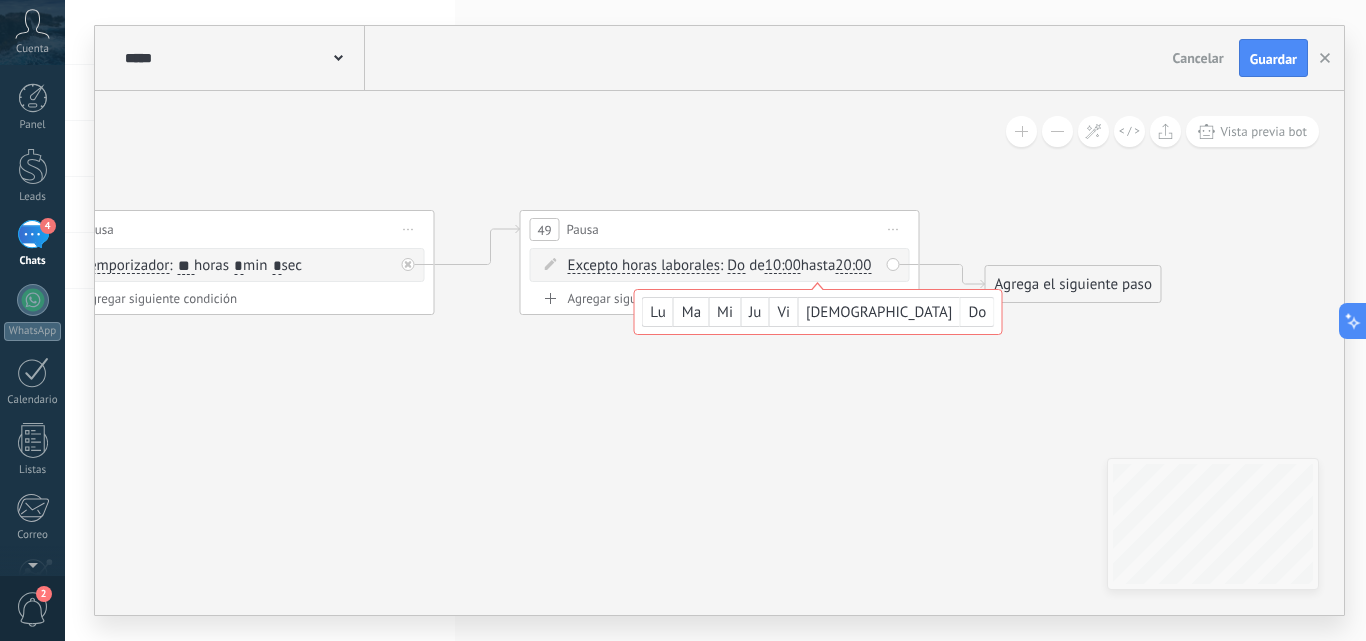 click on "Lu" at bounding box center [657, 313] 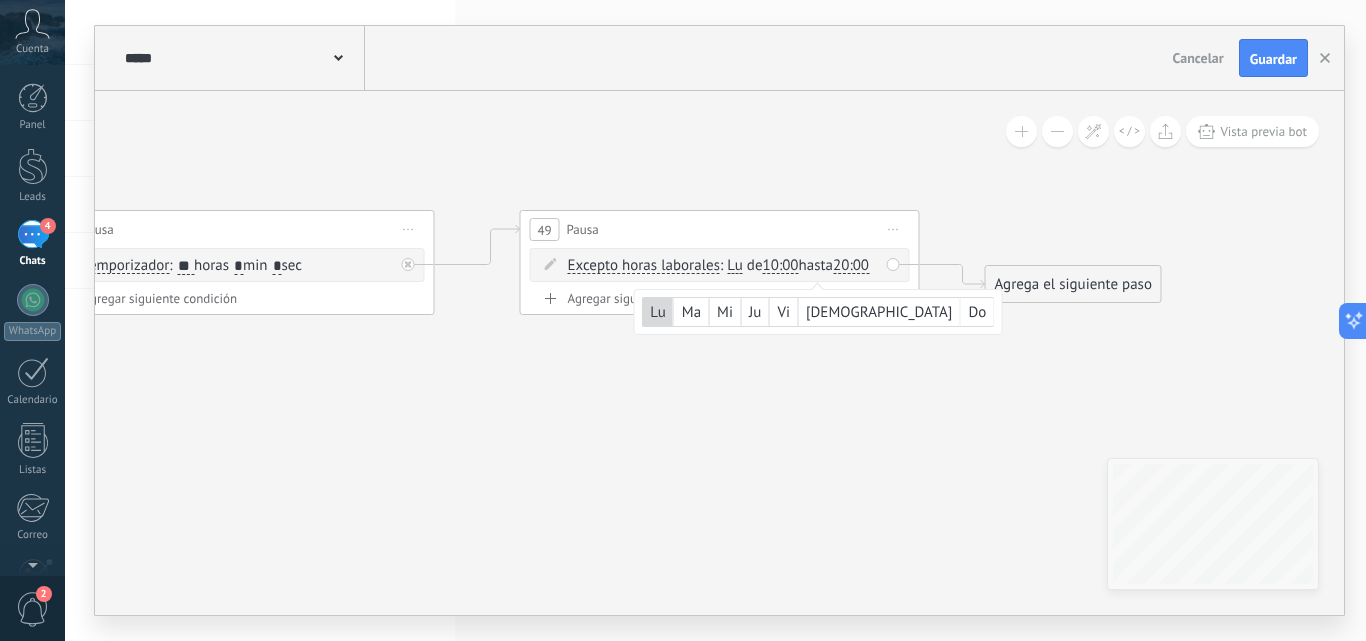 click on "Ma" at bounding box center [691, 313] 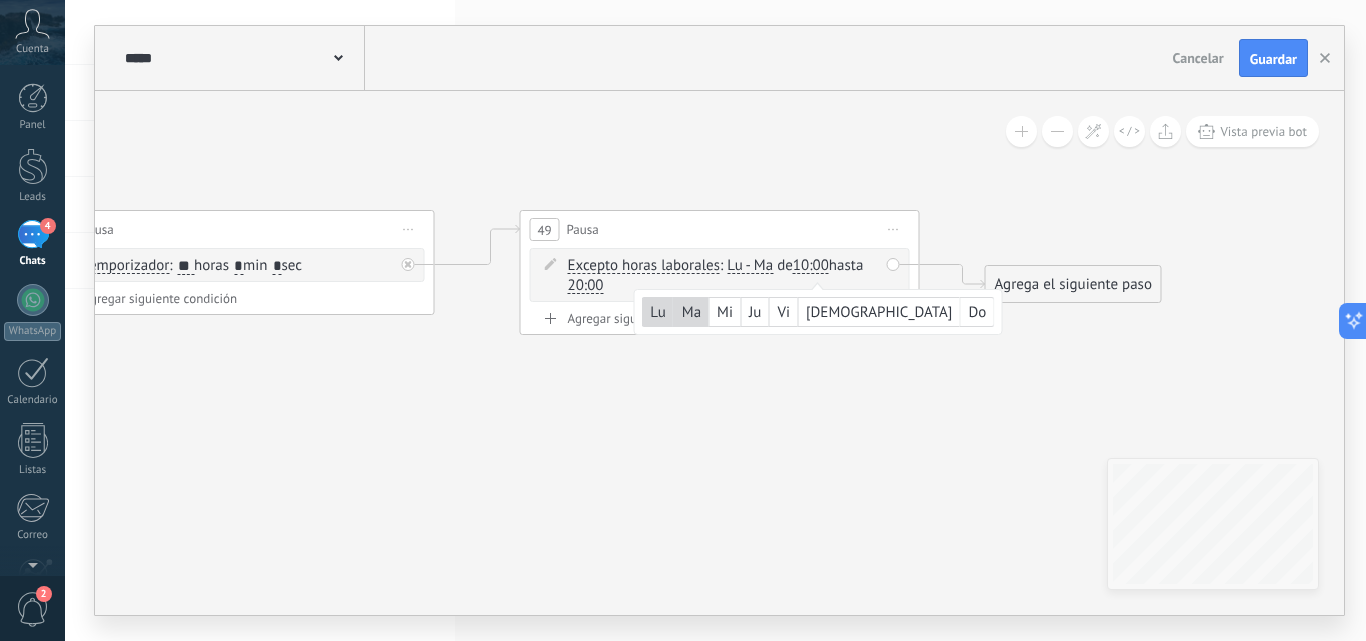click on "Mi" at bounding box center (724, 313) 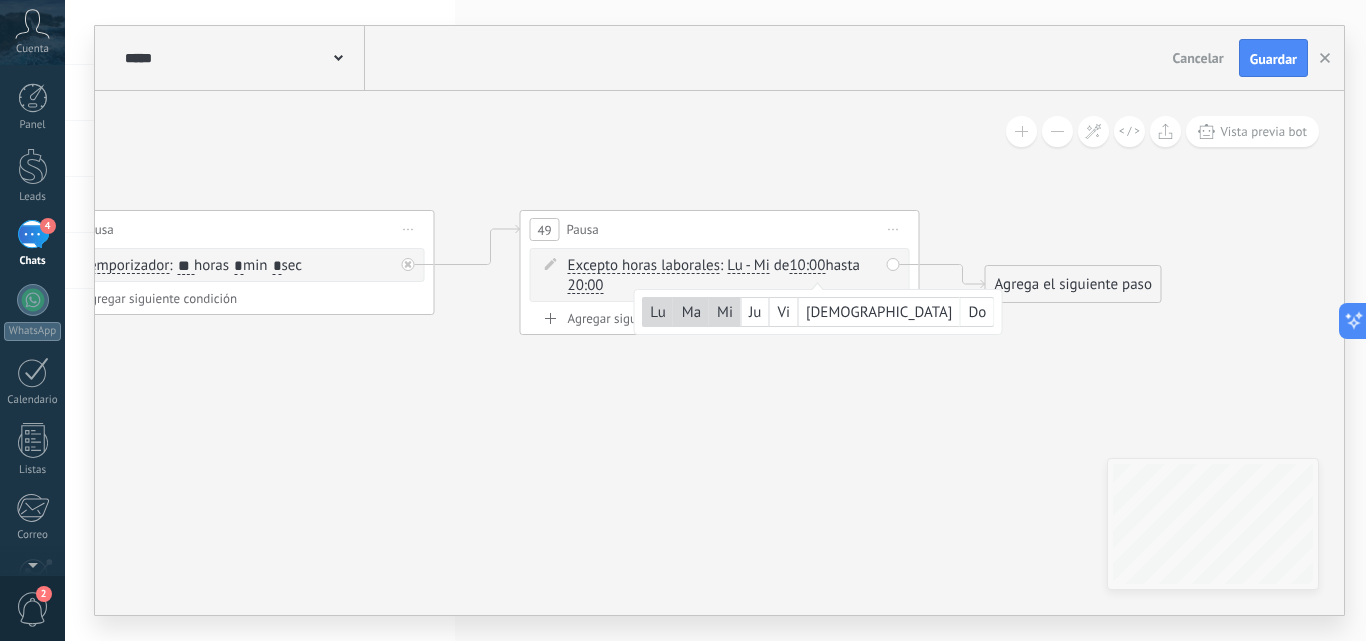 click on "Ju" at bounding box center [754, 313] 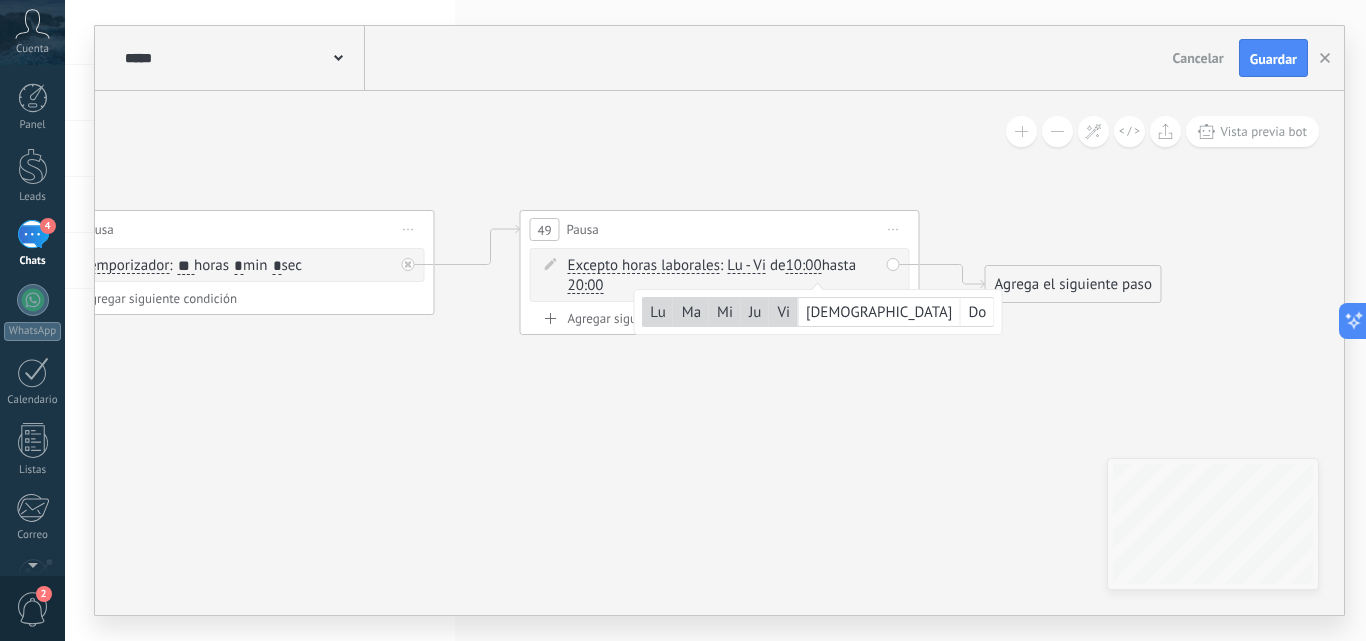 click on "20:00" at bounding box center [586, 286] 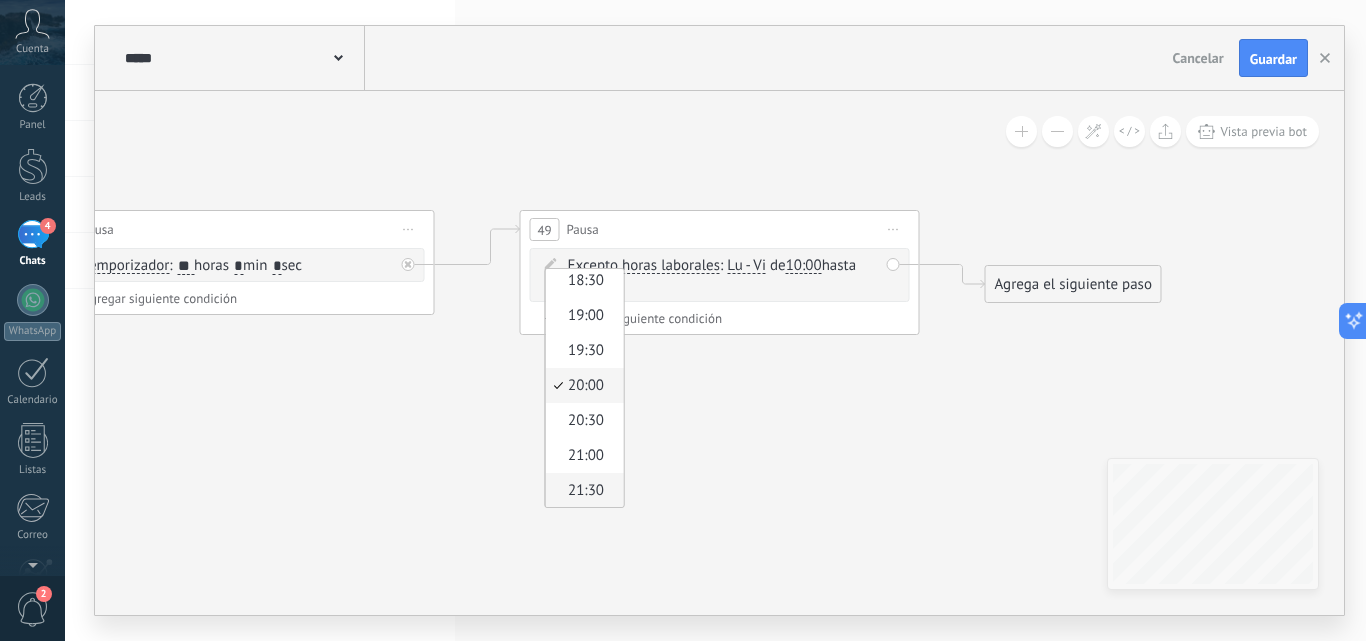 scroll, scrollTop: 1401, scrollLeft: 0, axis: vertical 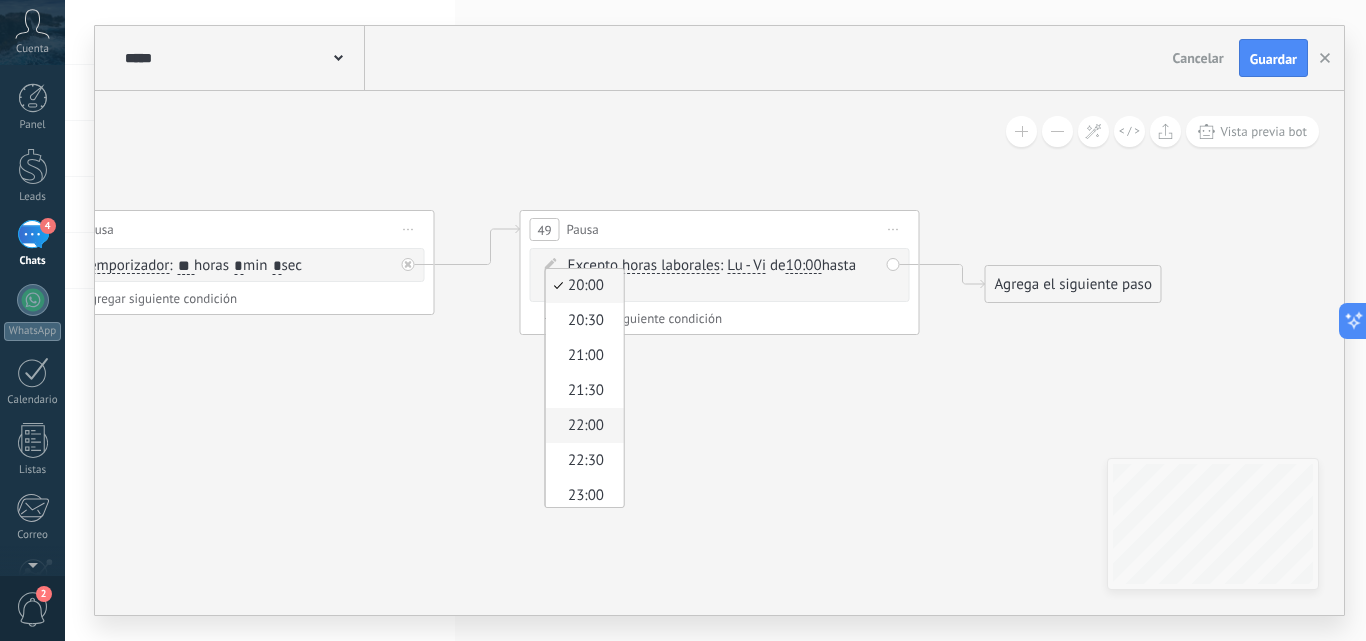 click on "22:00" at bounding box center [585, 425] 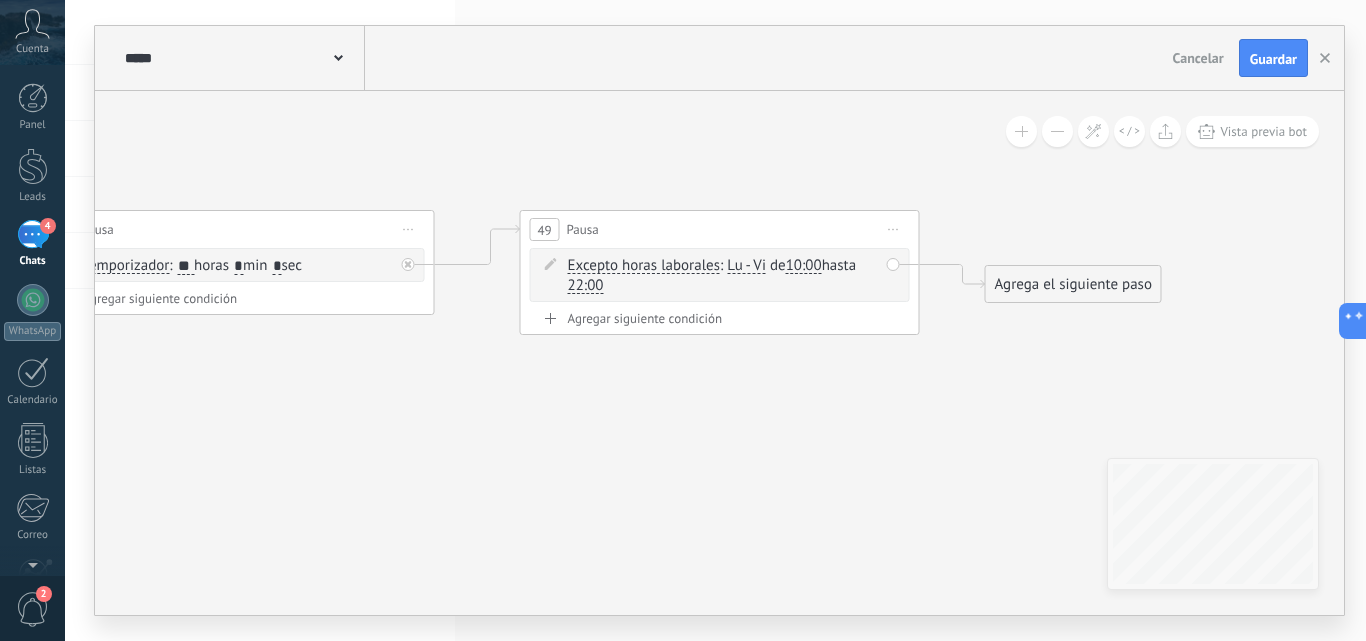 click on "Agrega el siguiente paso" at bounding box center [1073, 284] 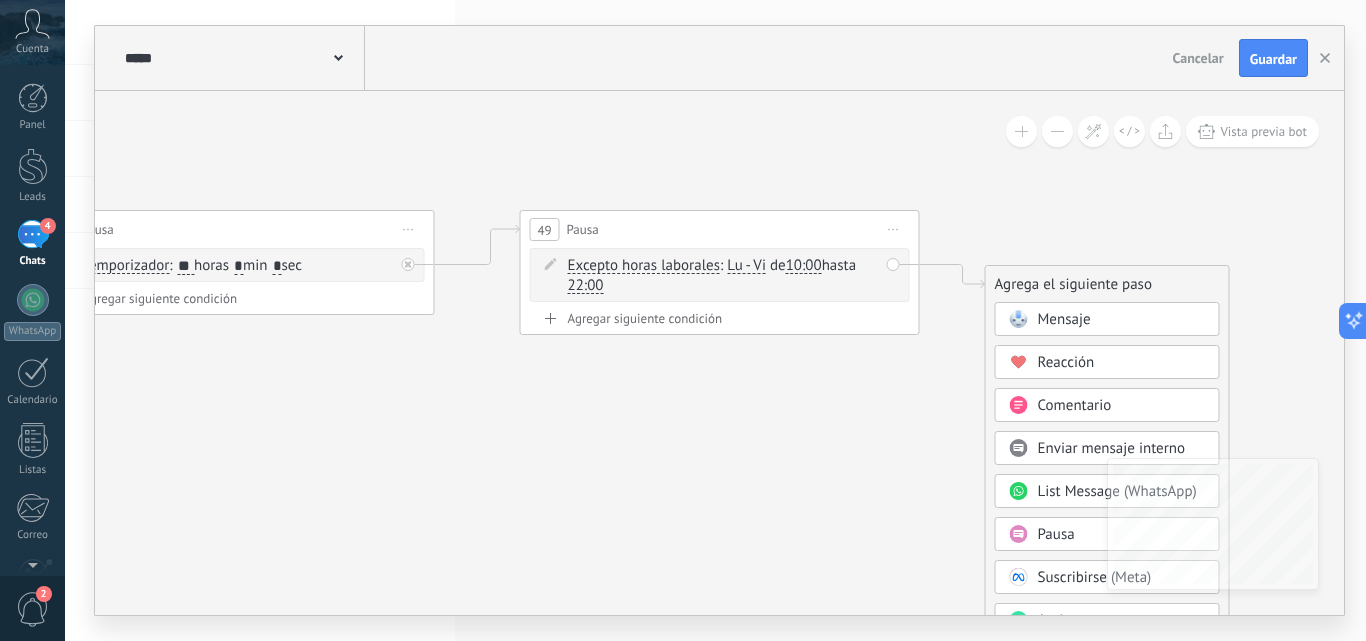 click on "Mensaje" at bounding box center (1064, 319) 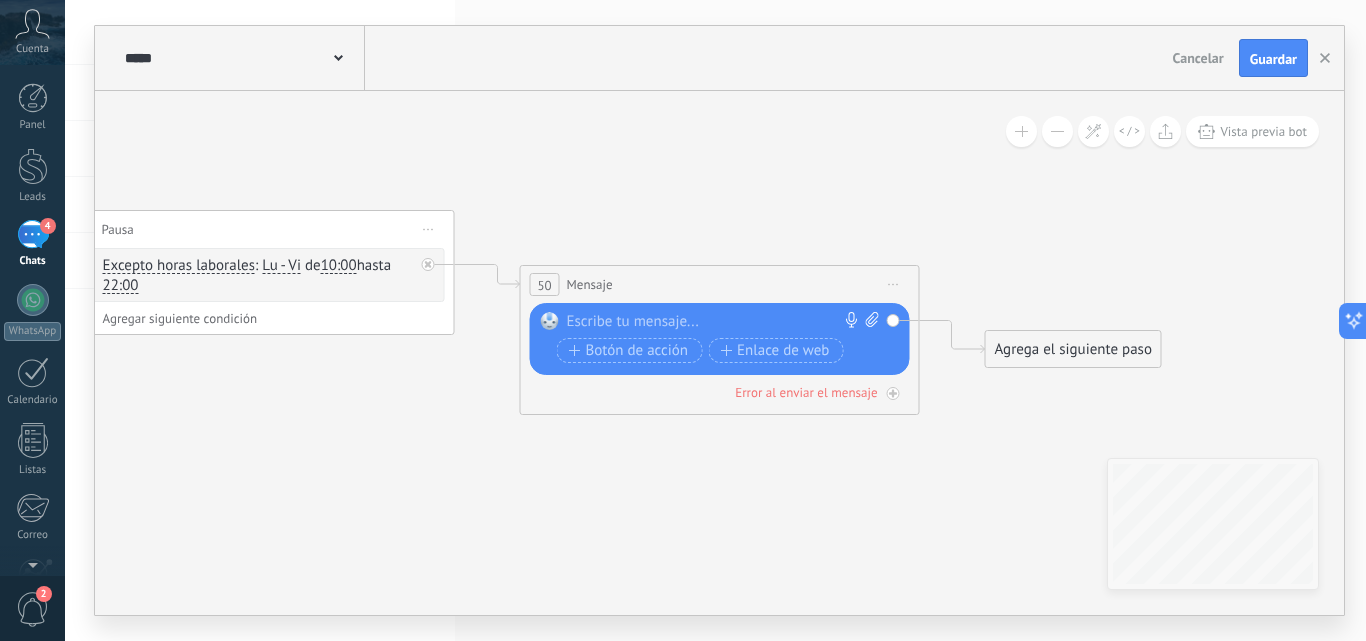 click at bounding box center (715, 322) 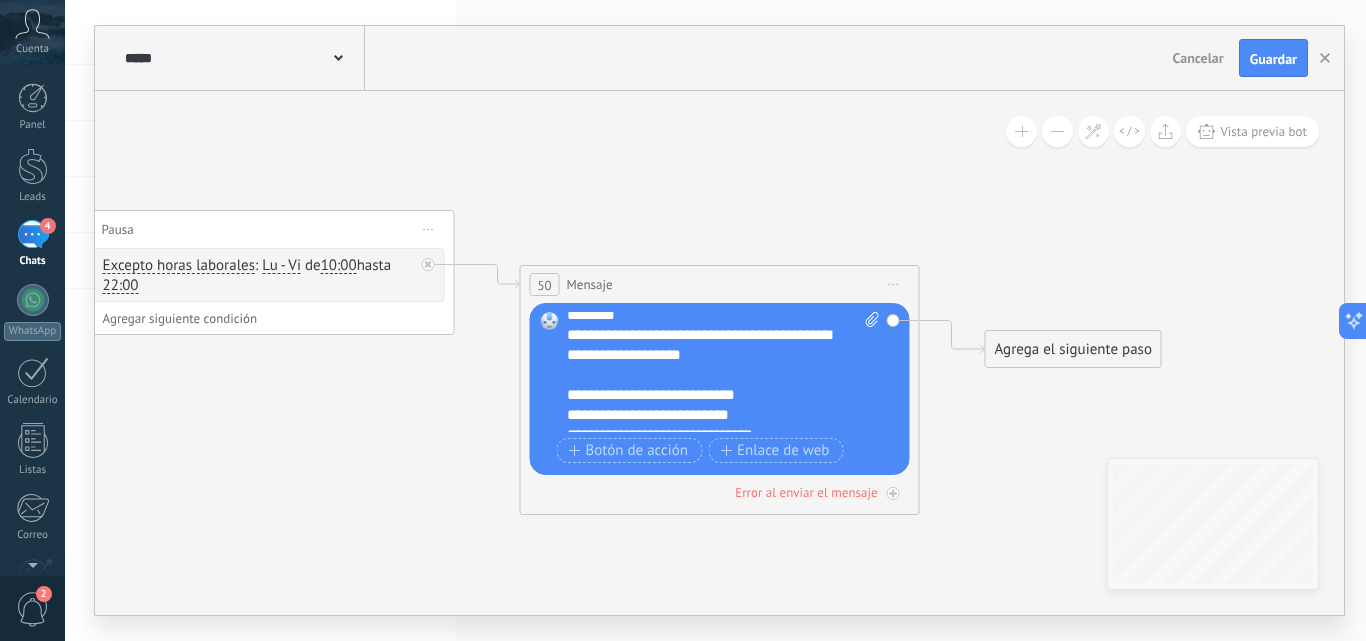 scroll, scrollTop: 200, scrollLeft: 0, axis: vertical 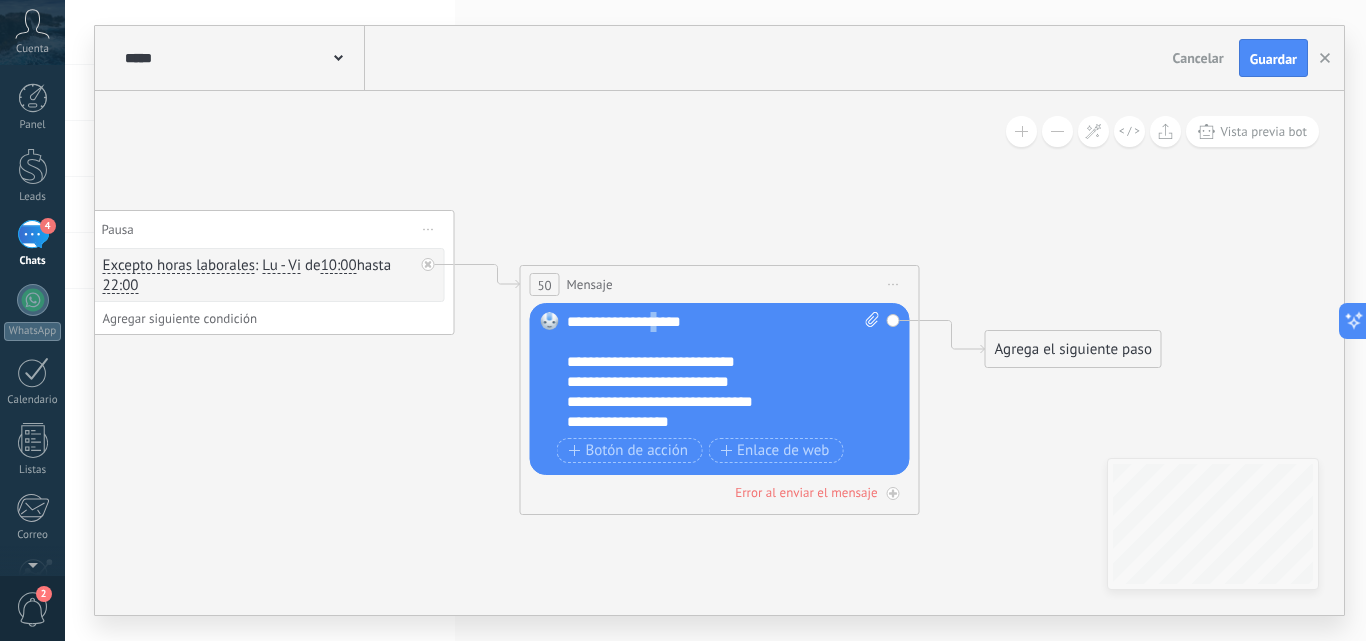 click on "**********" at bounding box center [706, 322] 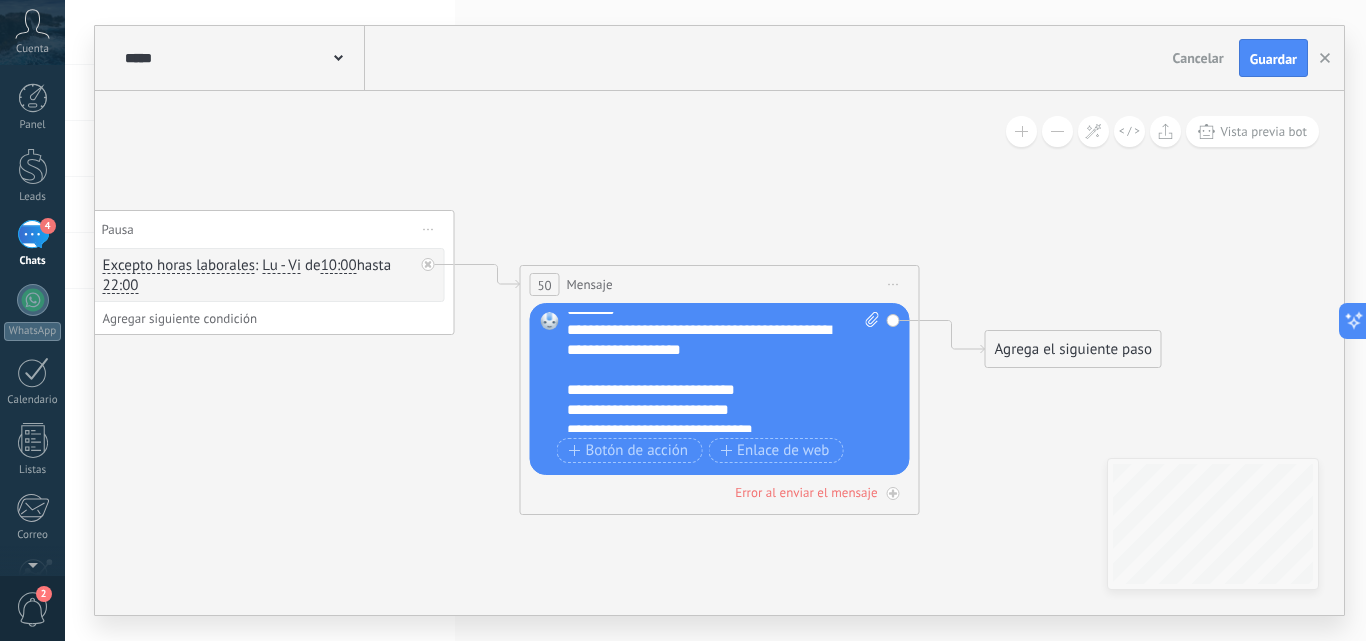 scroll, scrollTop: 200, scrollLeft: 0, axis: vertical 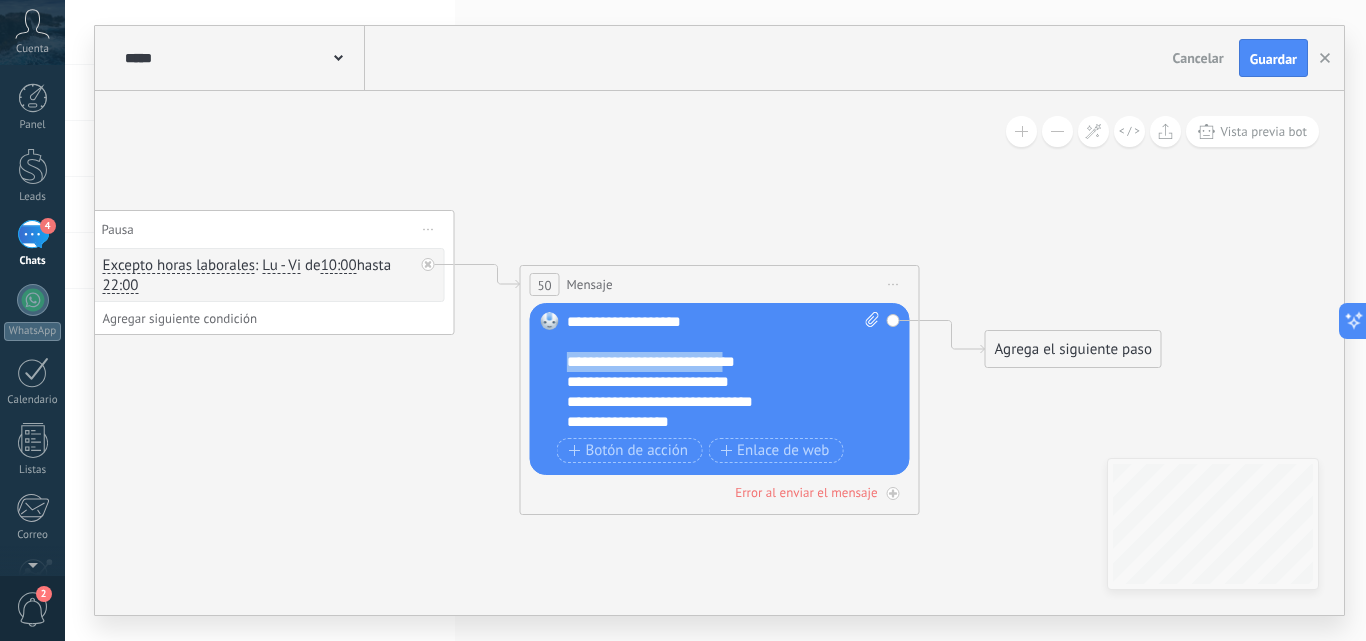 drag, startPoint x: 566, startPoint y: 366, endPoint x: 749, endPoint y: 371, distance: 183.0683 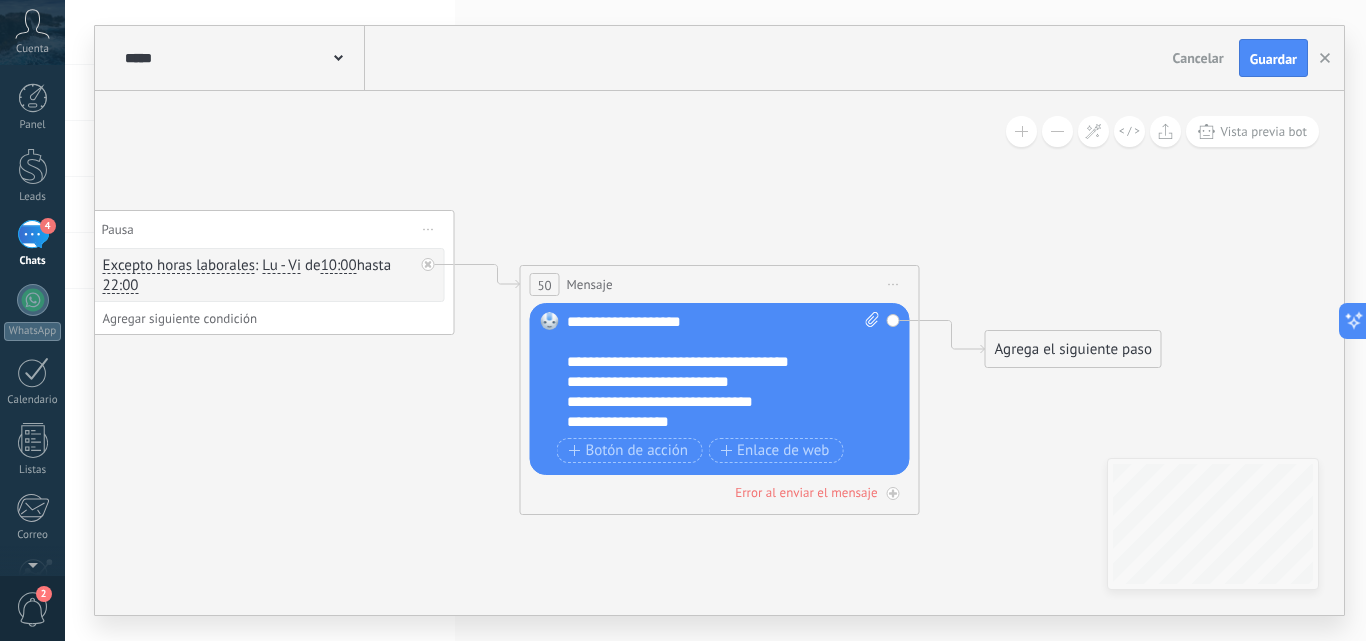click on "**********" at bounding box center [706, 382] 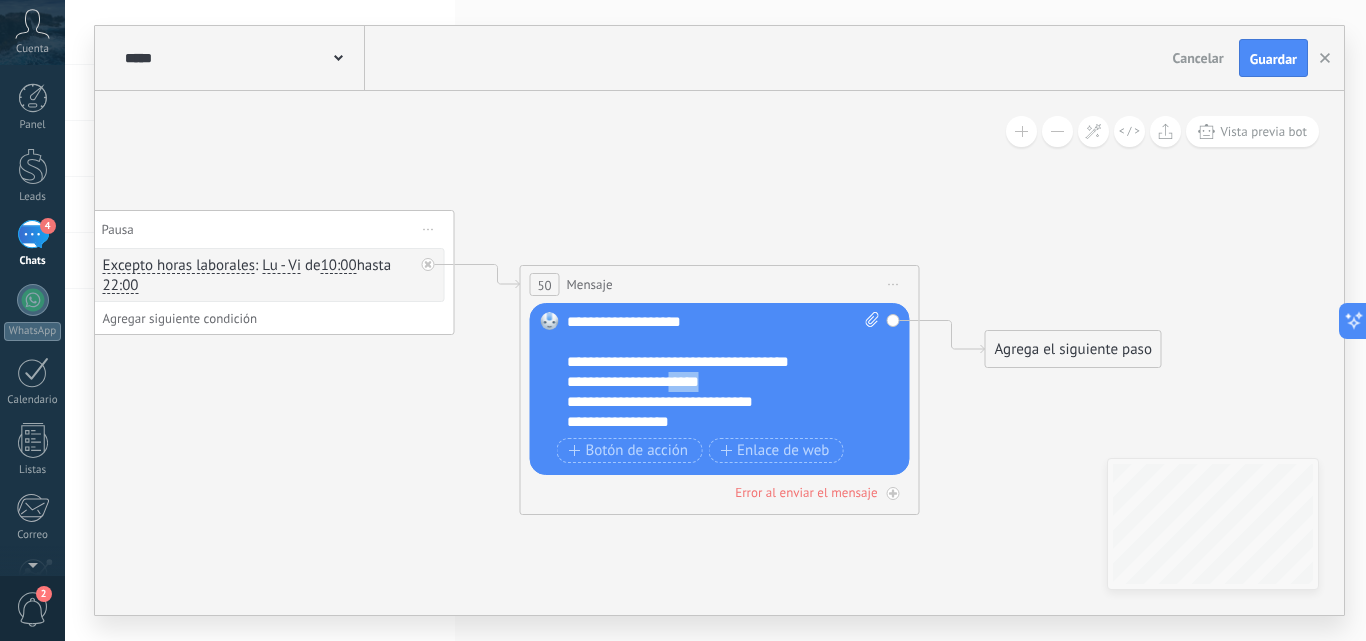 drag, startPoint x: 725, startPoint y: 377, endPoint x: 682, endPoint y: 375, distance: 43.046486 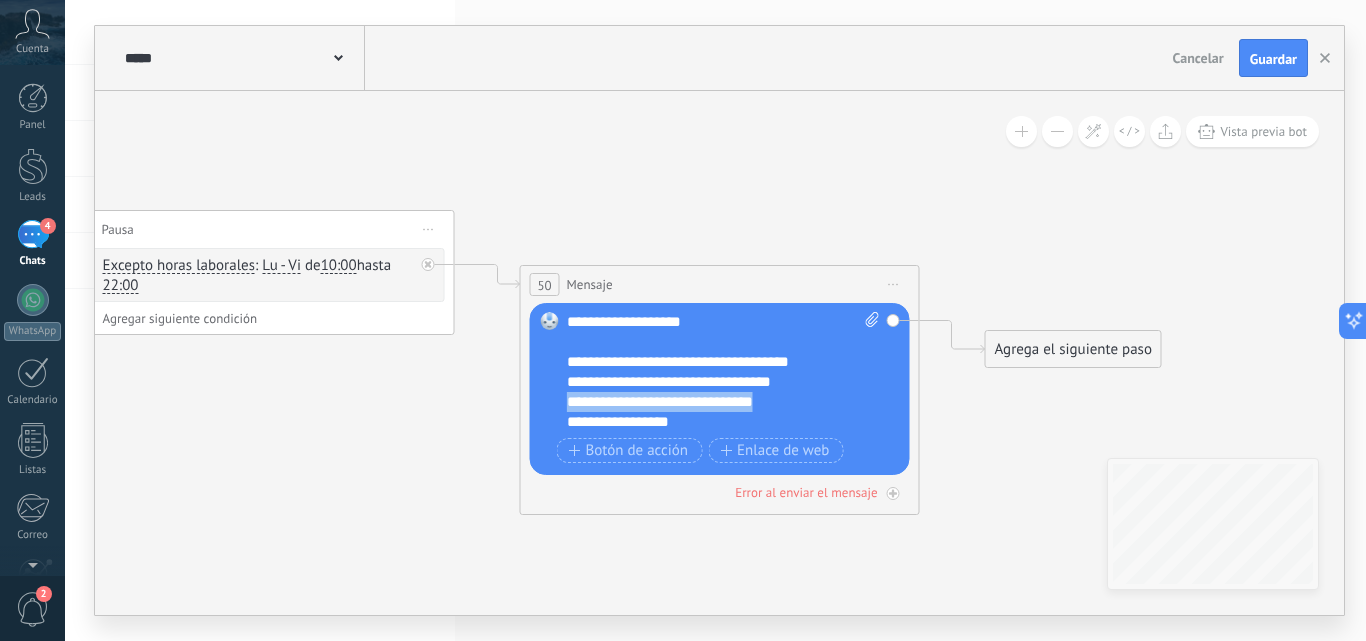 drag, startPoint x: 767, startPoint y: 407, endPoint x: 569, endPoint y: 405, distance: 198.0101 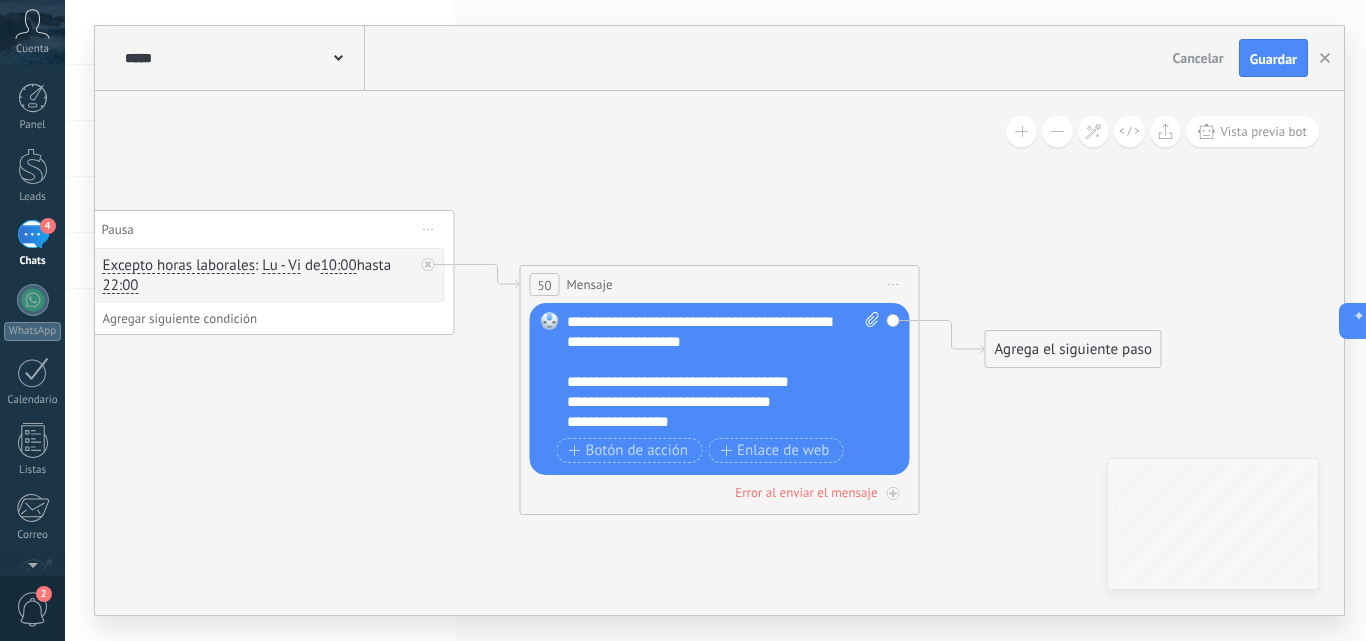 scroll, scrollTop: 180, scrollLeft: 0, axis: vertical 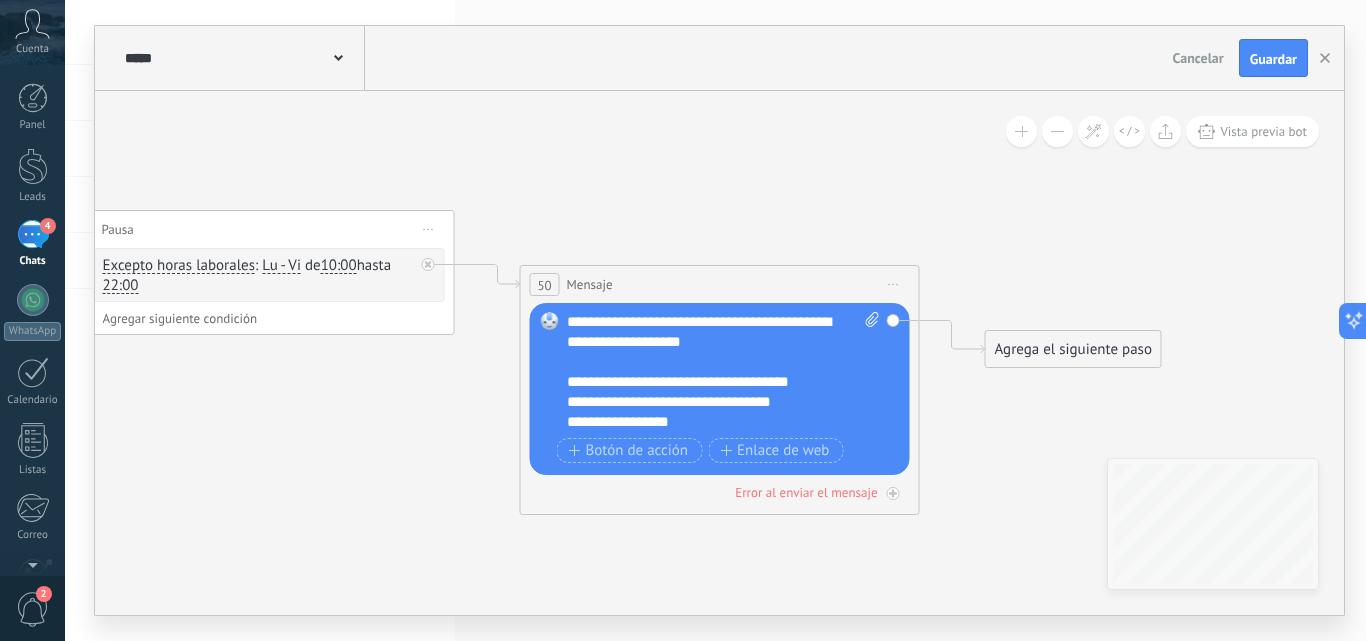 click on "**********" at bounding box center [706, 422] 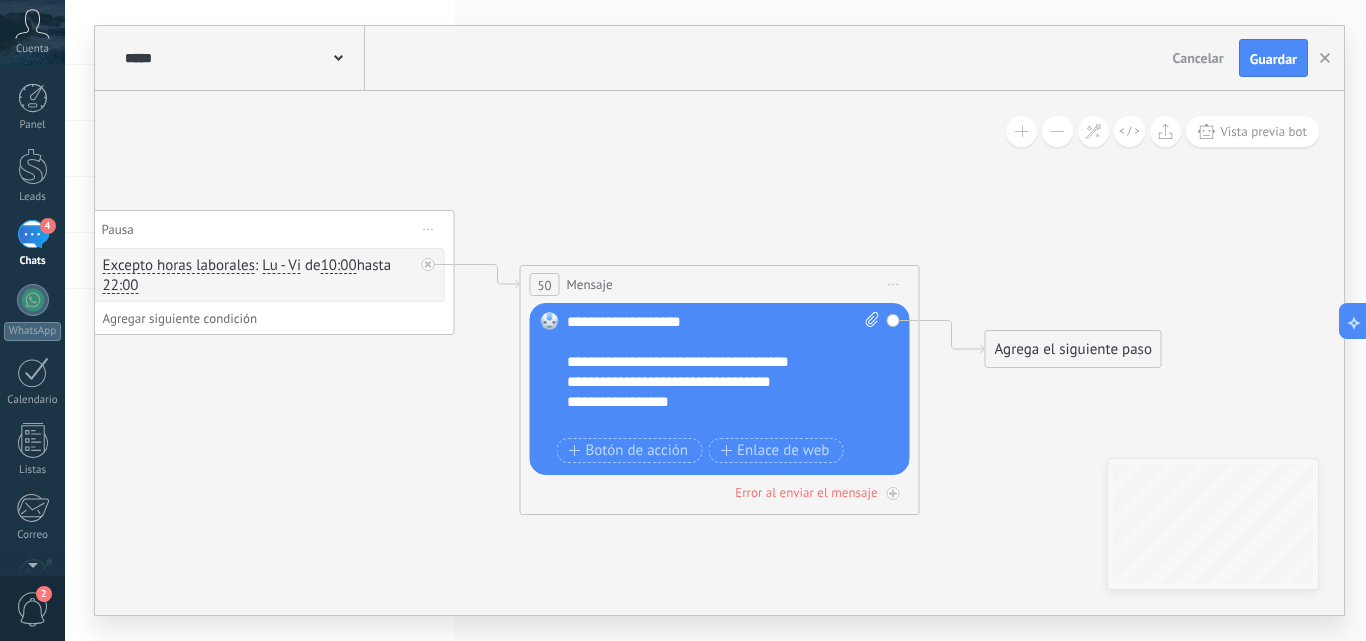 scroll, scrollTop: 219, scrollLeft: 0, axis: vertical 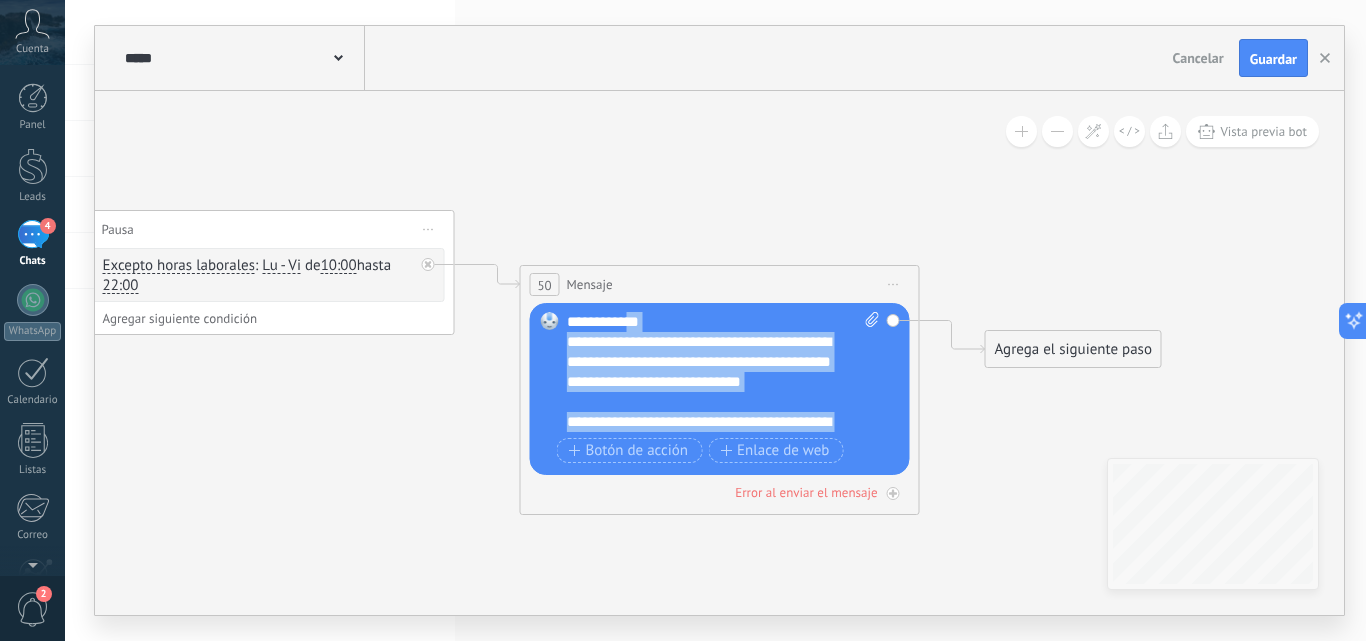 click on "**********" at bounding box center [723, 372] 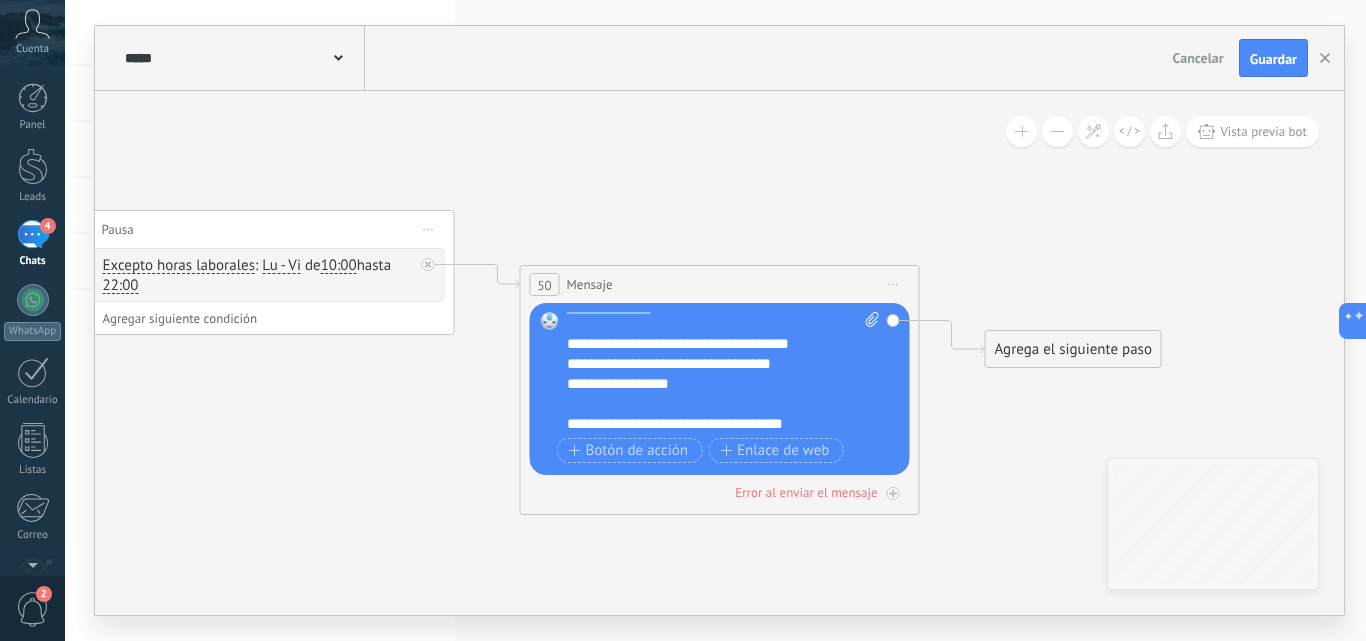 scroll, scrollTop: 220, scrollLeft: 0, axis: vertical 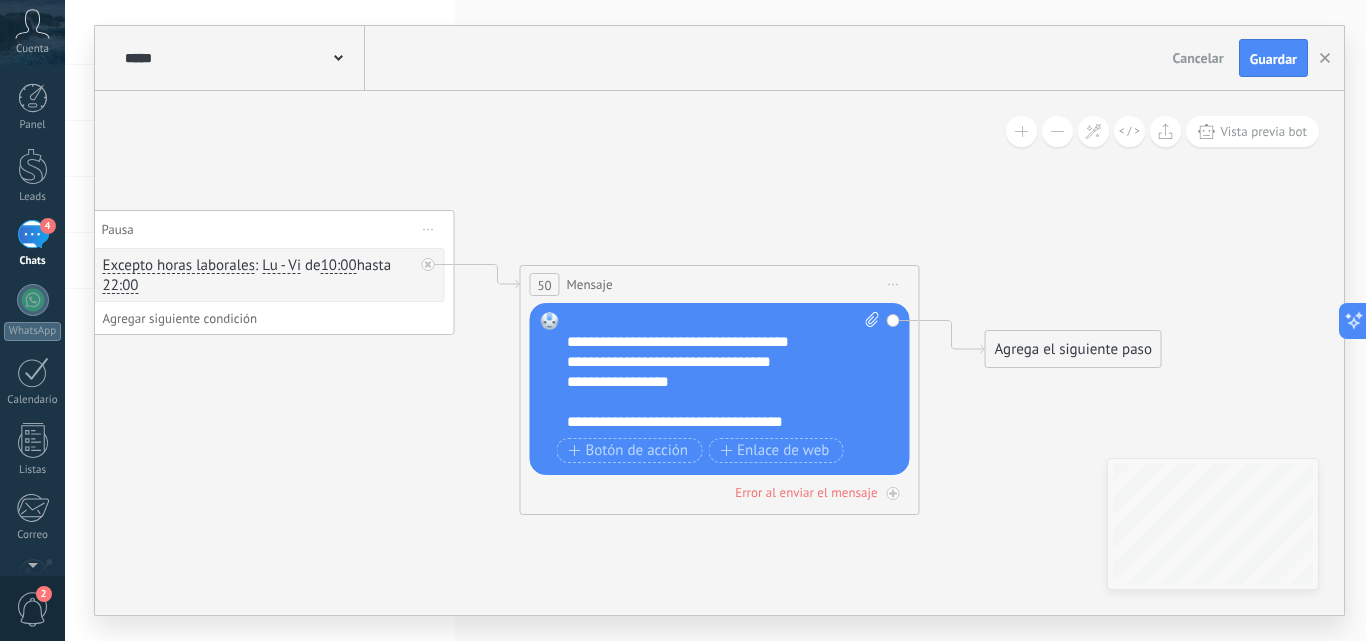 click on "**********" at bounding box center (706, 302) 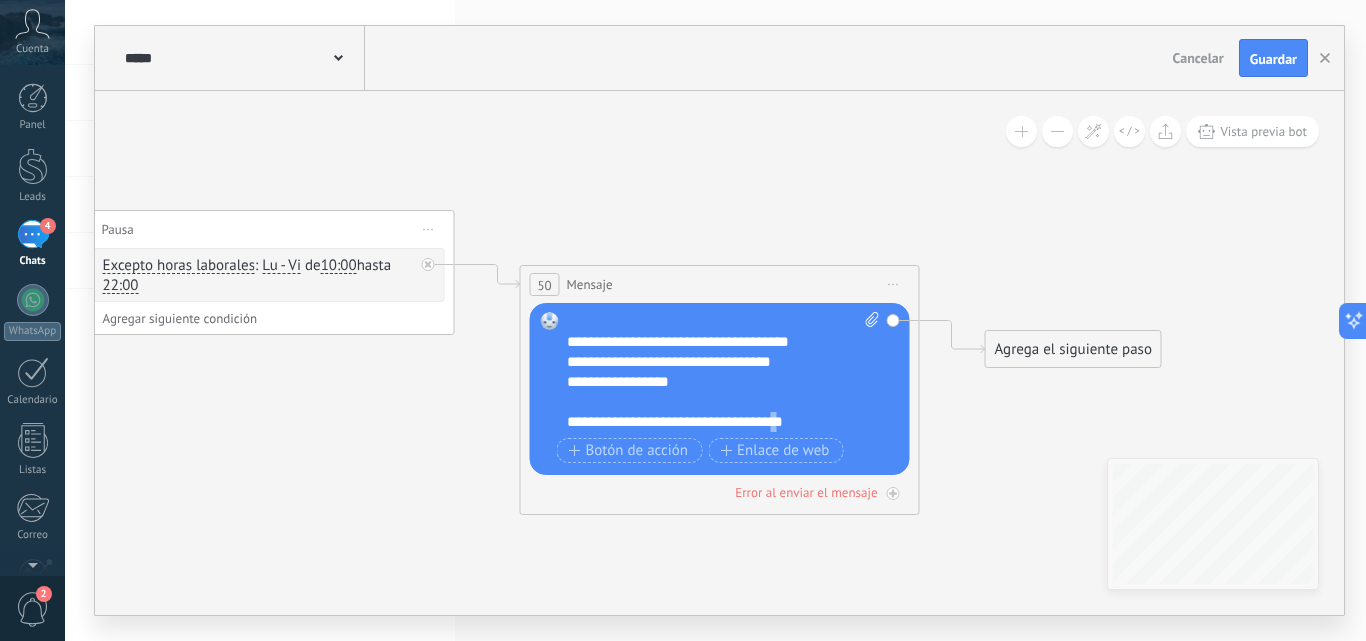 click on "**********" at bounding box center (675, 421) 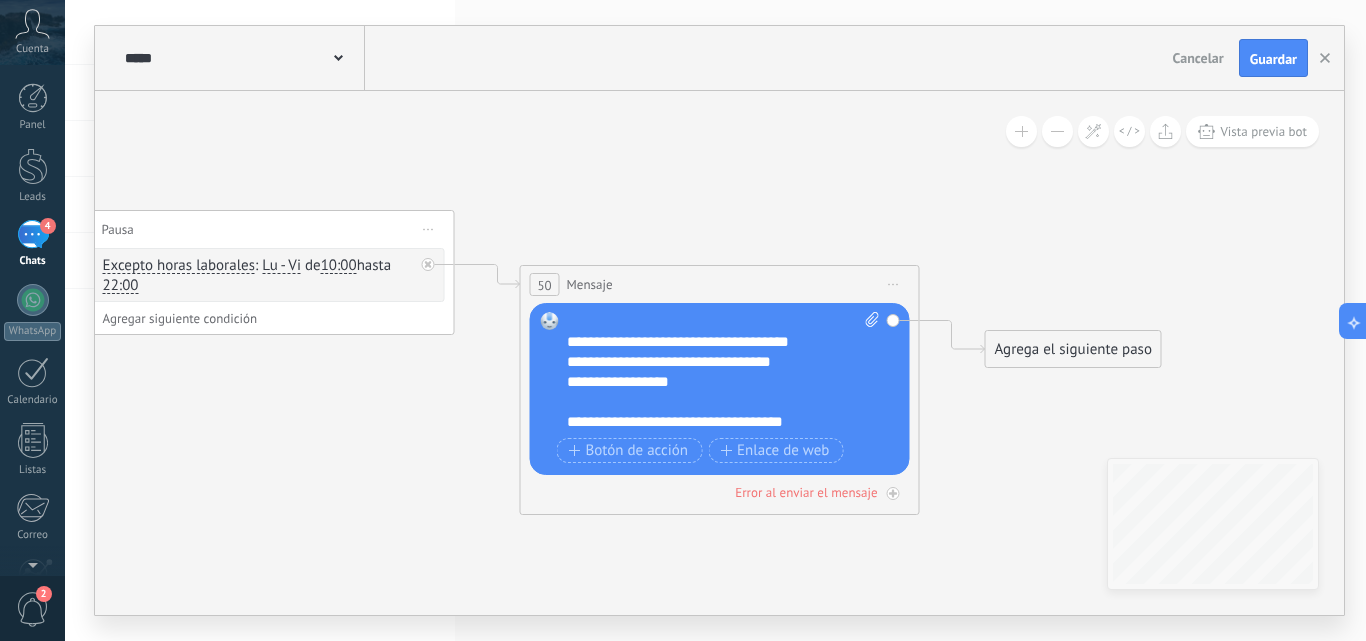 click on "**********" at bounding box center [713, 422] 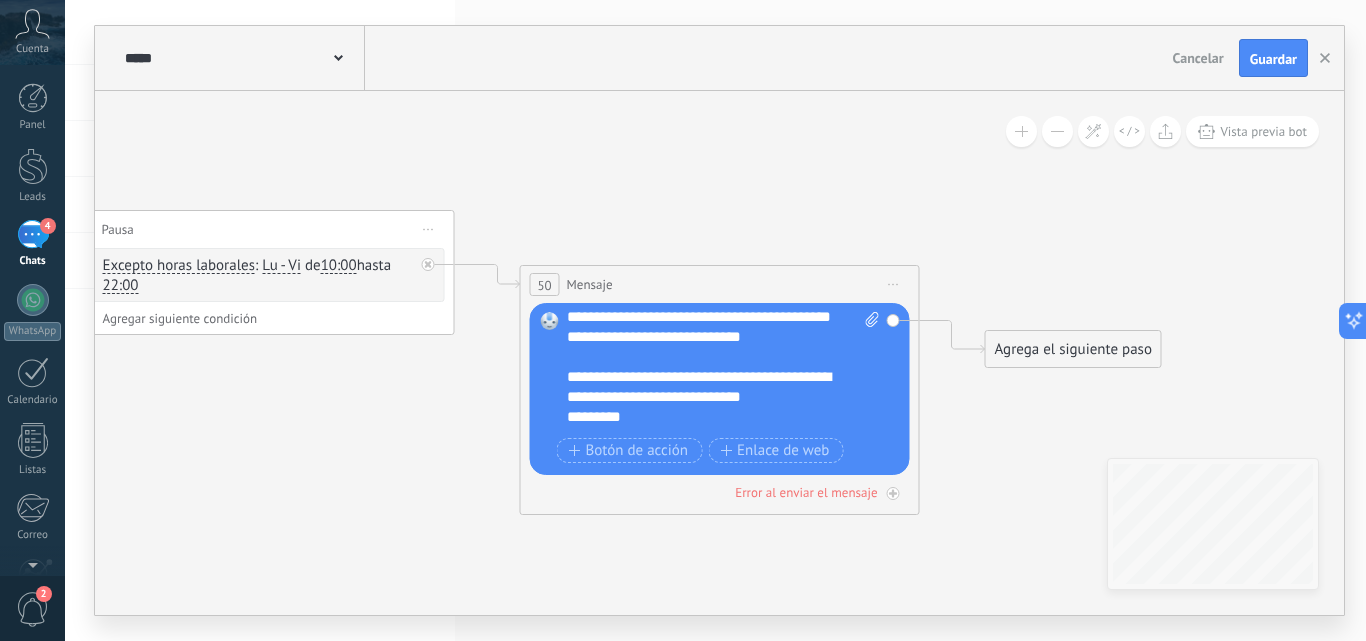 scroll, scrollTop: 0, scrollLeft: 0, axis: both 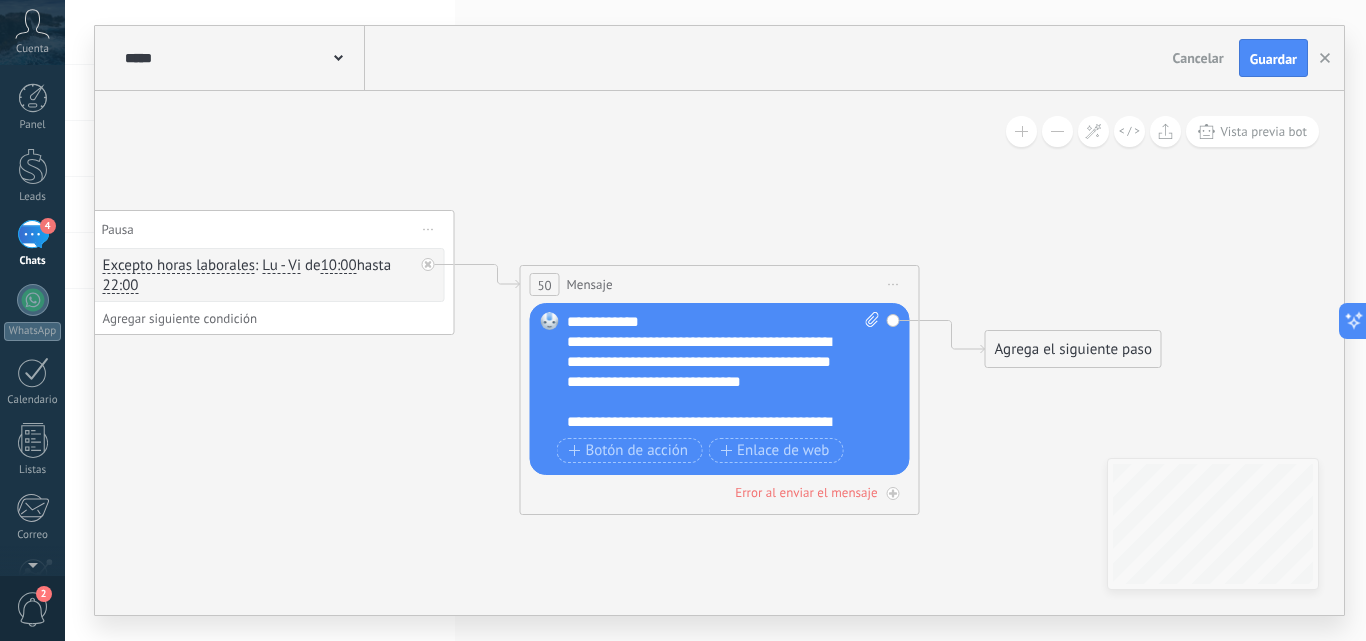 click 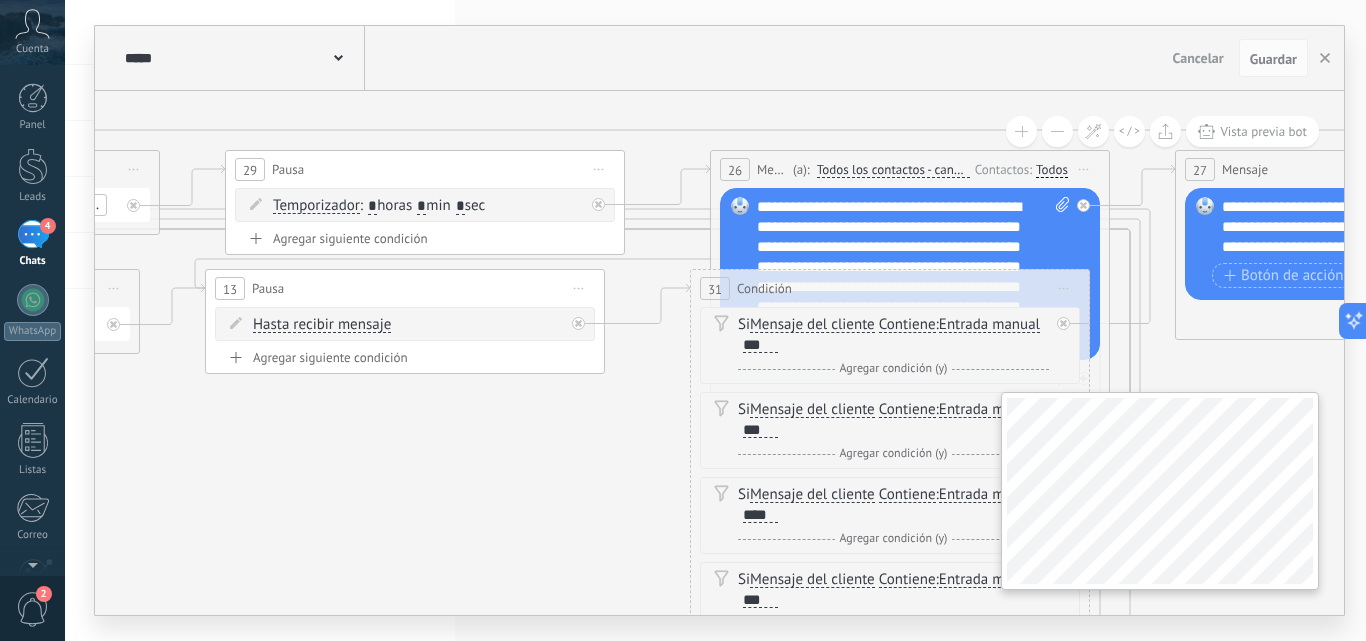 click at bounding box center (1160, 491) 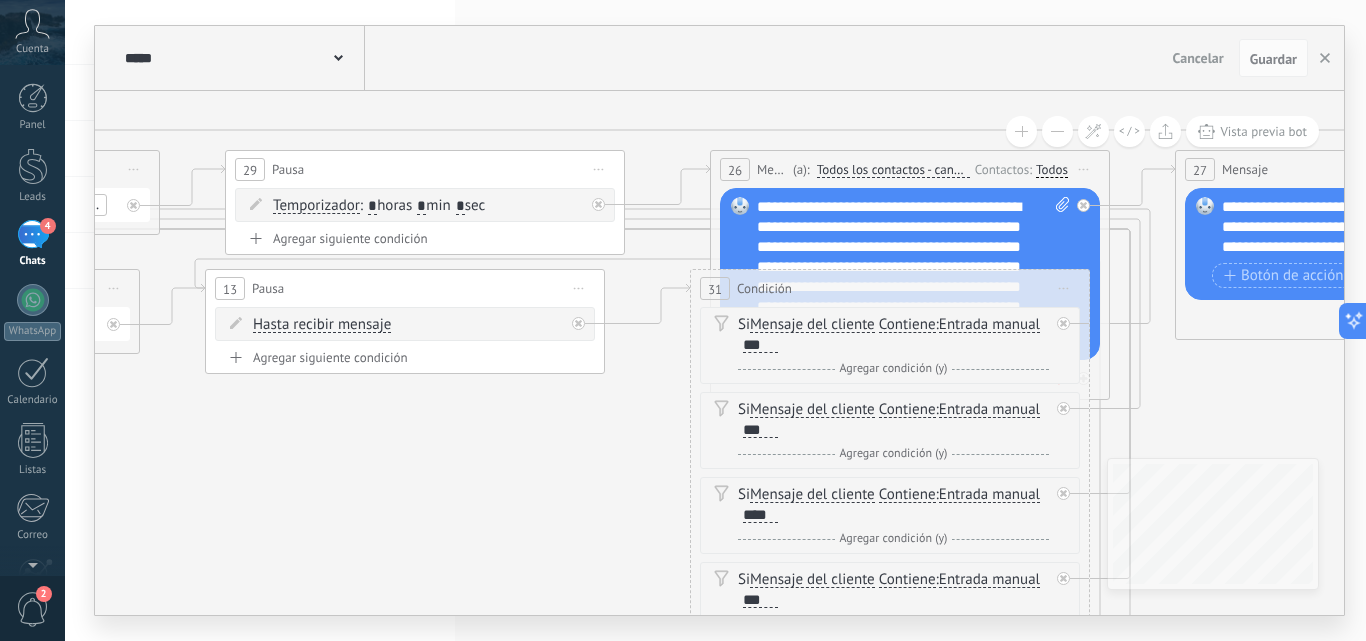 click 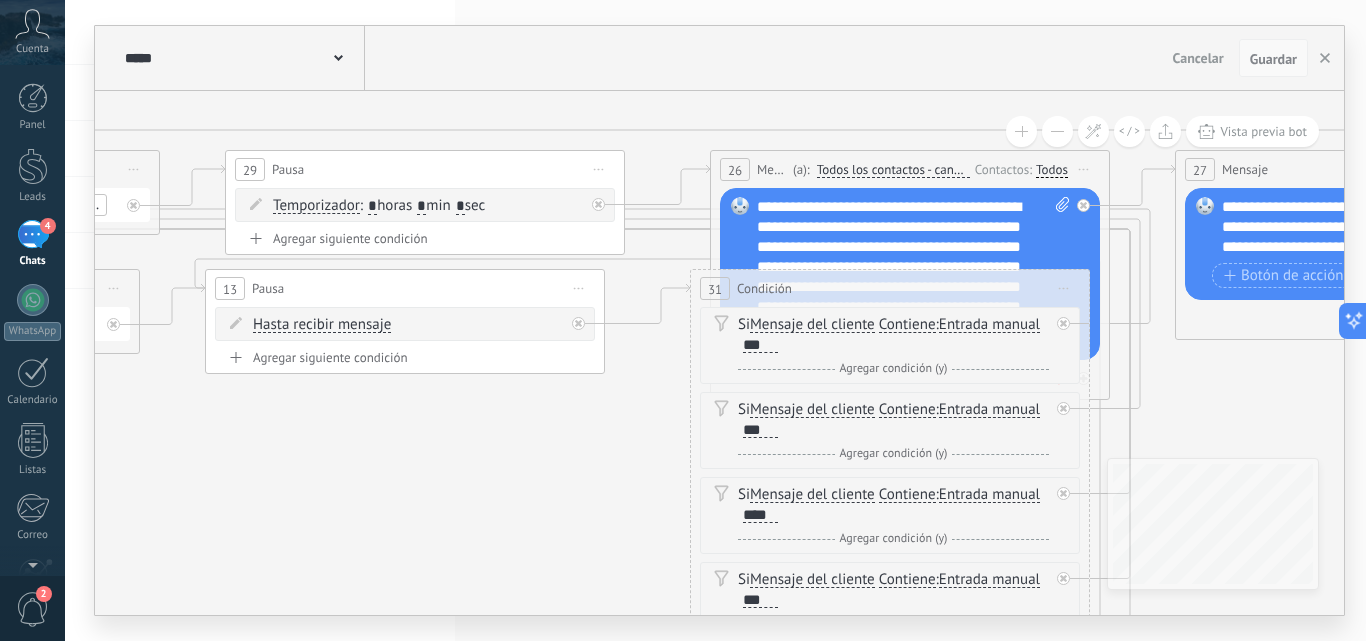 click on "Guardar" at bounding box center [1273, 59] 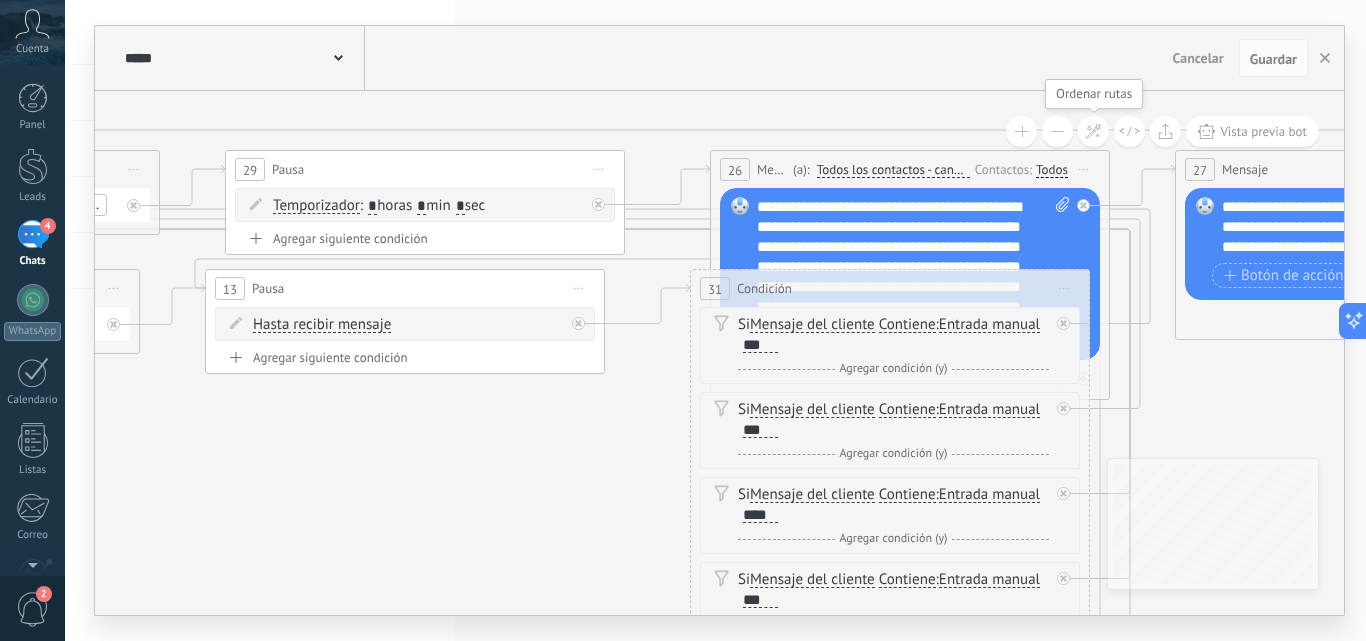 click at bounding box center [1093, 131] 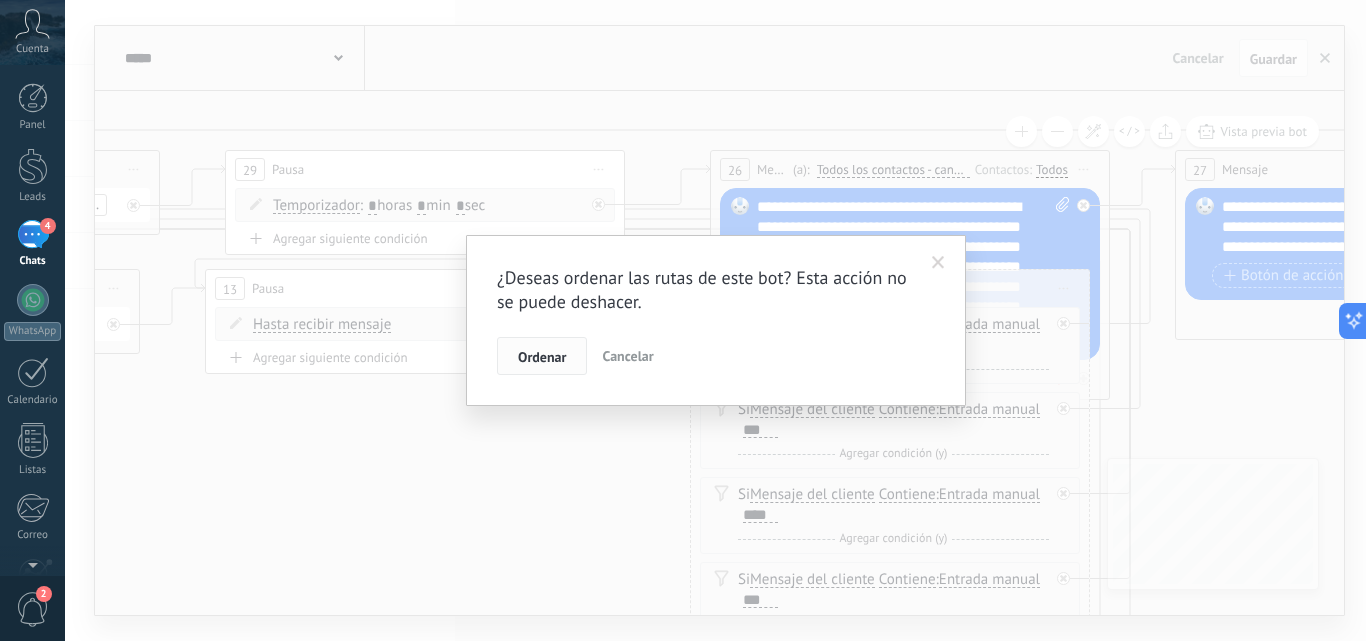 click on "Ordenar" at bounding box center (542, 356) 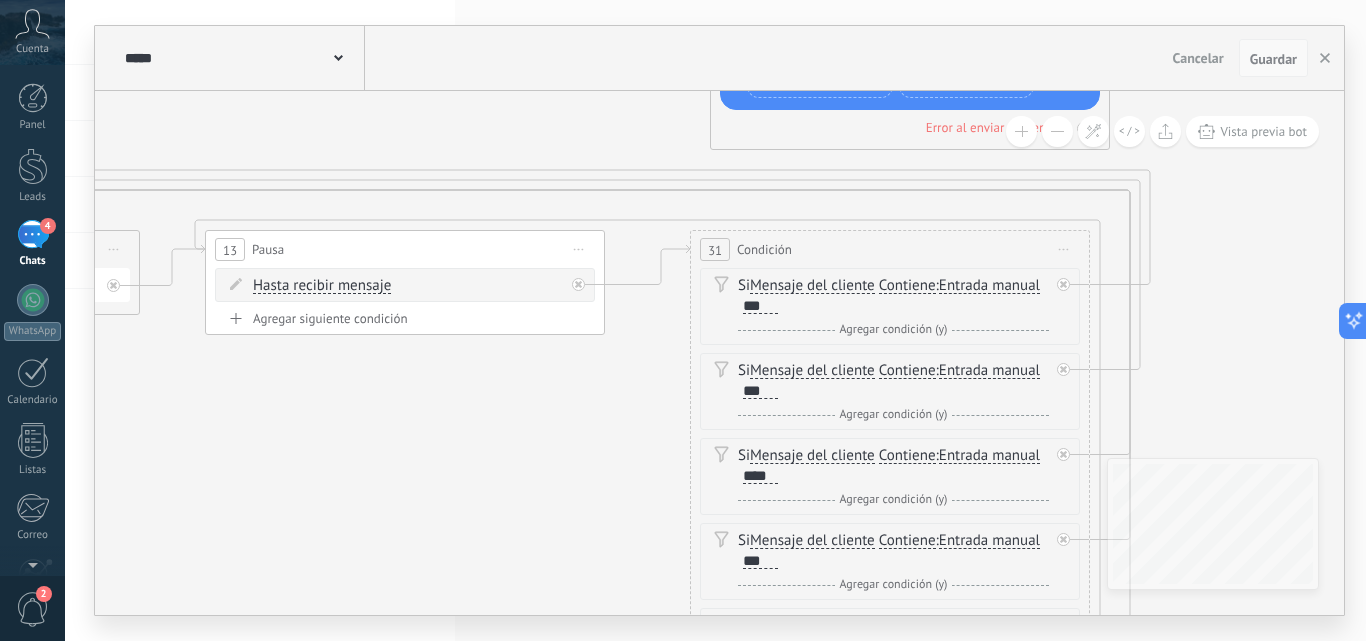 click on "Guardar" at bounding box center (1273, 59) 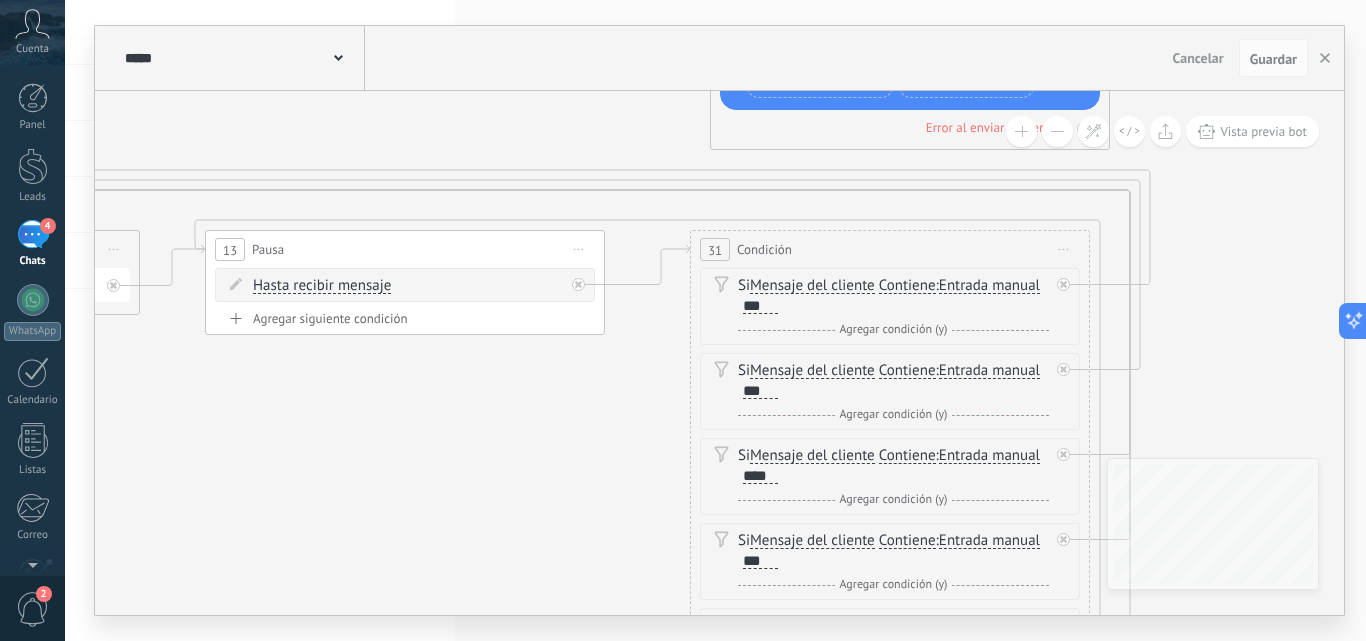 click on "Iniciar vista previa aquí
Cambiar nombre
Duplicar
[GEOGRAPHIC_DATA]" at bounding box center (579, 249) 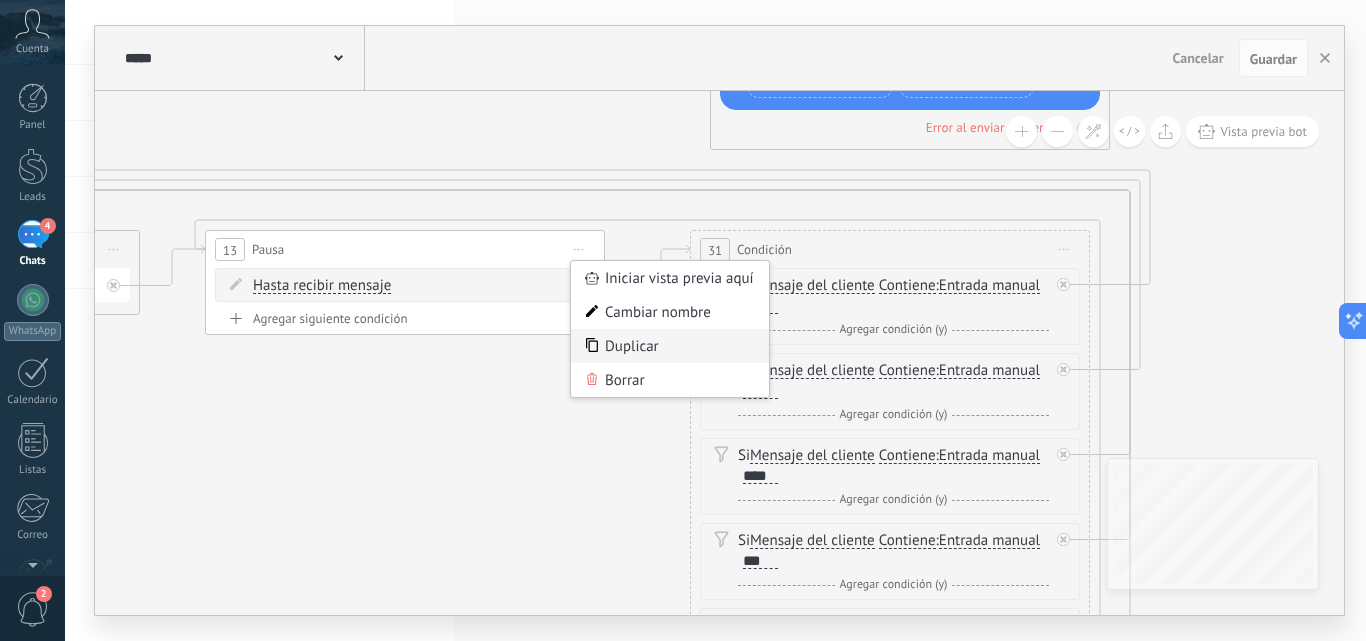 click on "Duplicar" at bounding box center [670, 346] 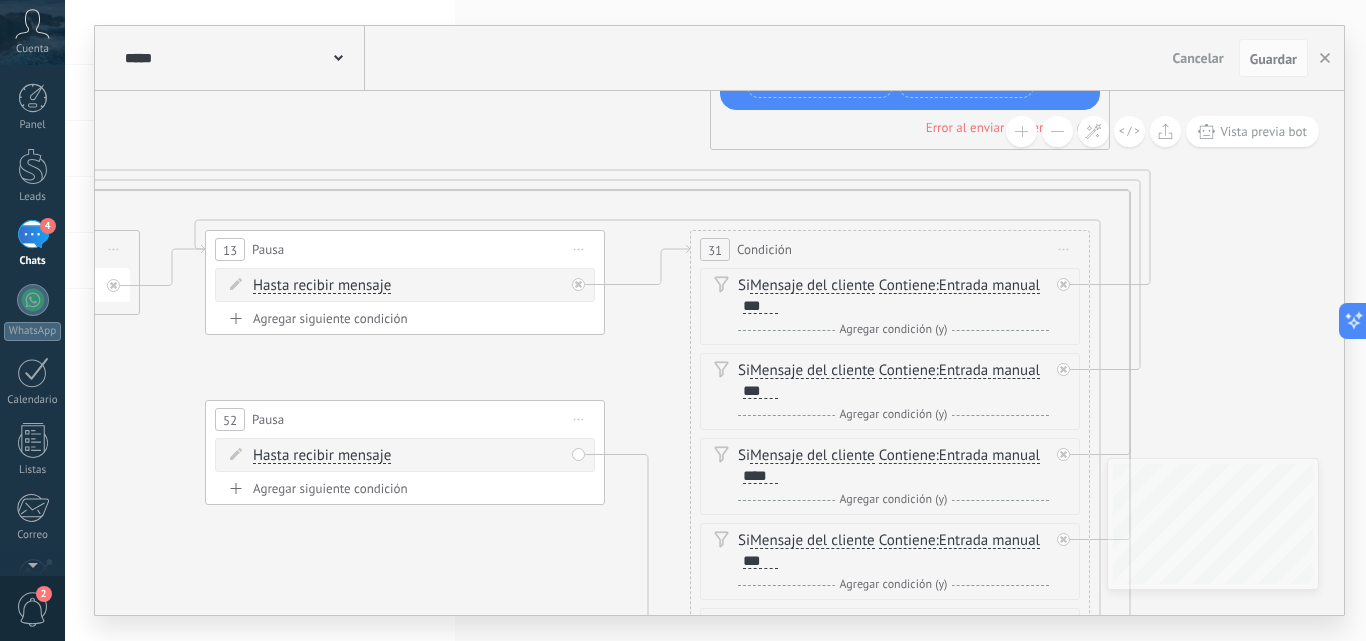 click on "Iniciar vista previa aquí
Cambiar nombre
Duplicar
[GEOGRAPHIC_DATA]" at bounding box center (579, 419) 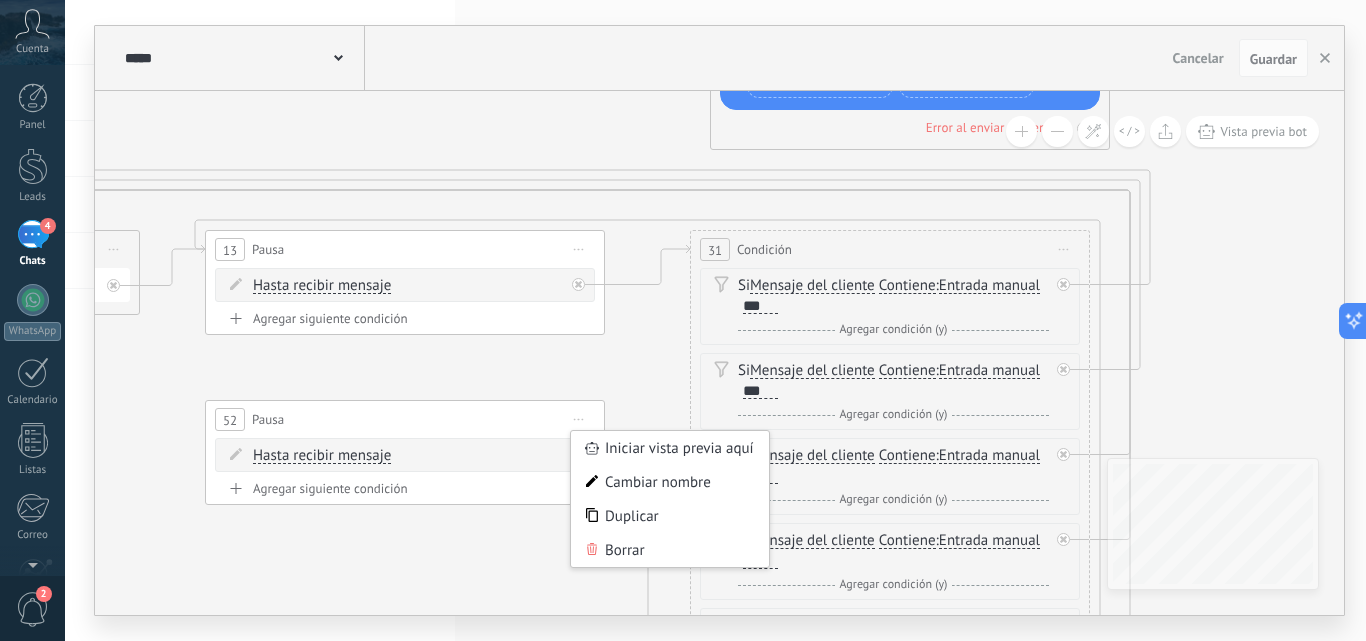 click on "Borrar" at bounding box center [670, 550] 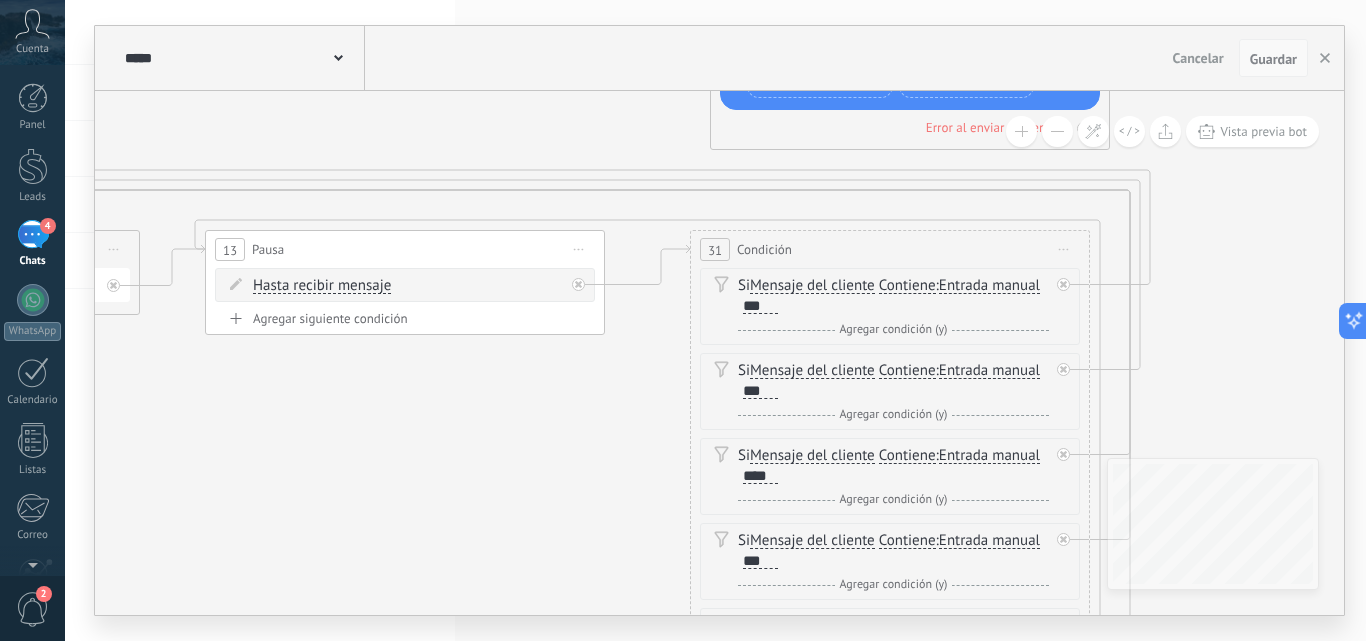 click on "Guardar" at bounding box center (1273, 59) 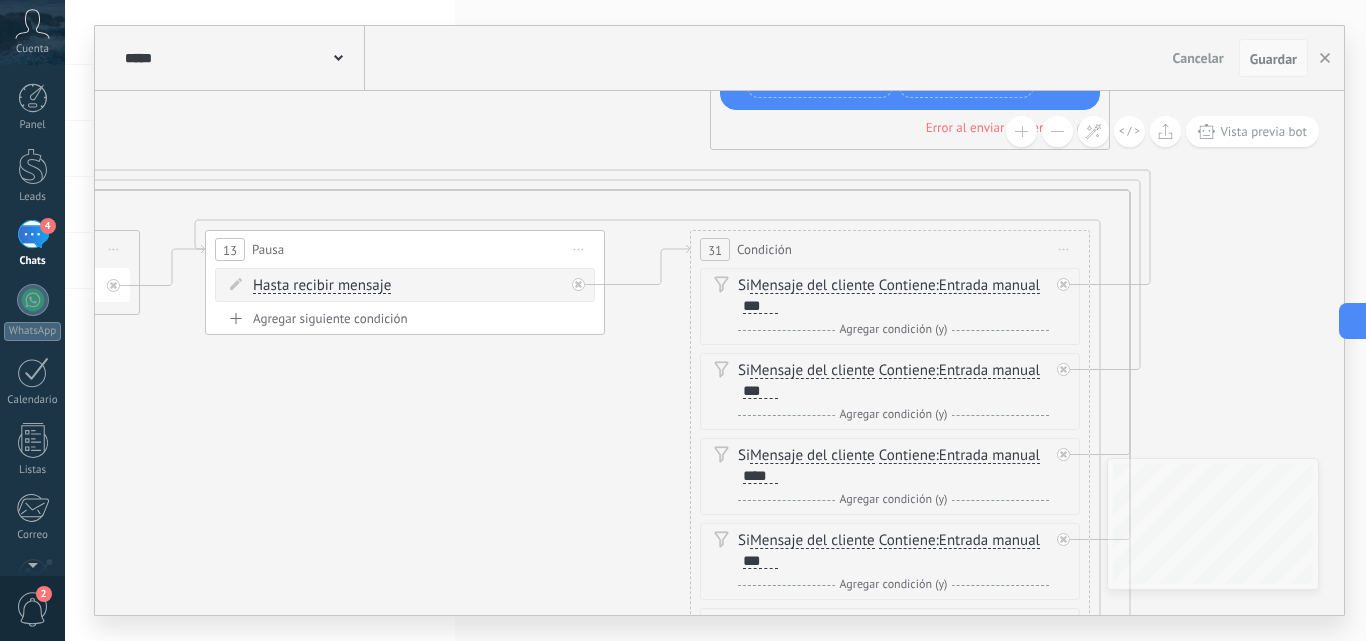 click on "Guardar" at bounding box center (1273, 59) 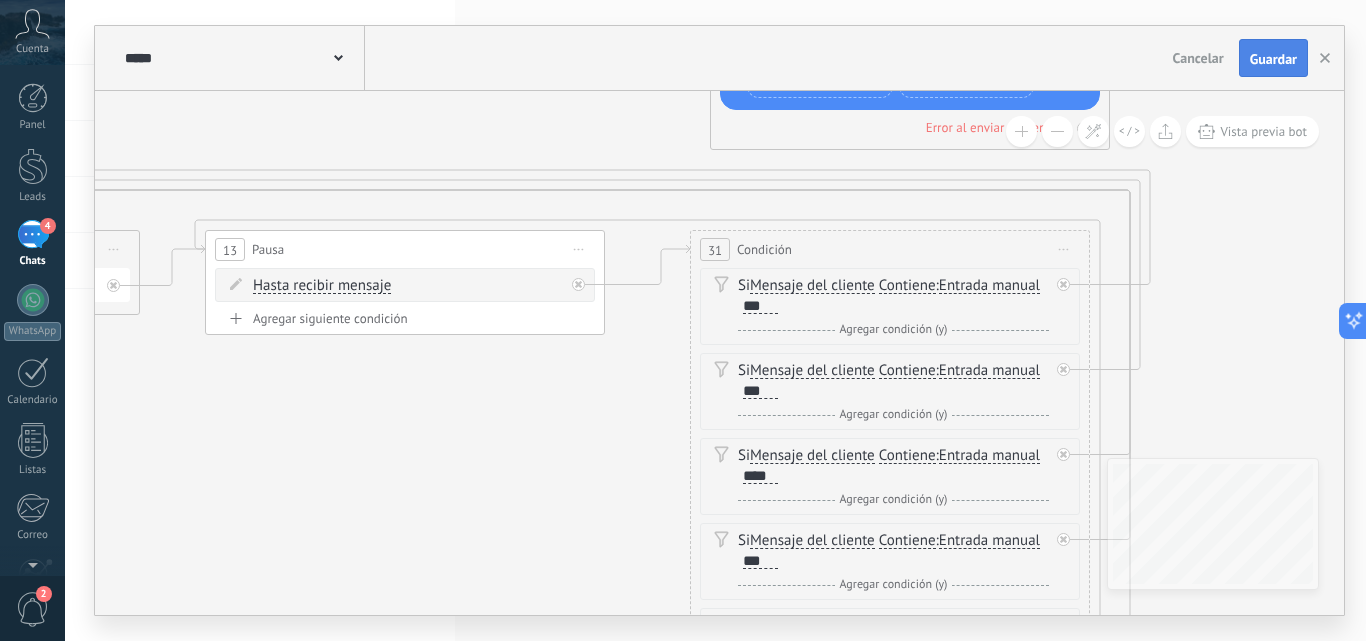 click on "Guardar" at bounding box center [1273, 59] 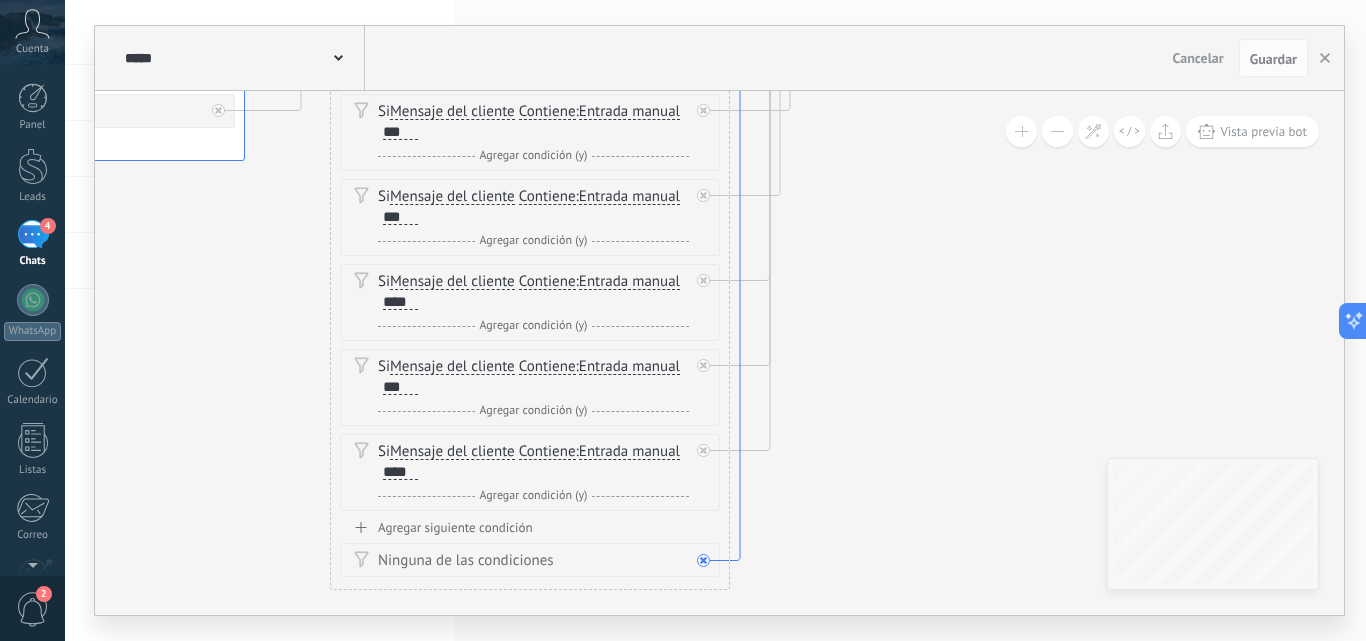 click 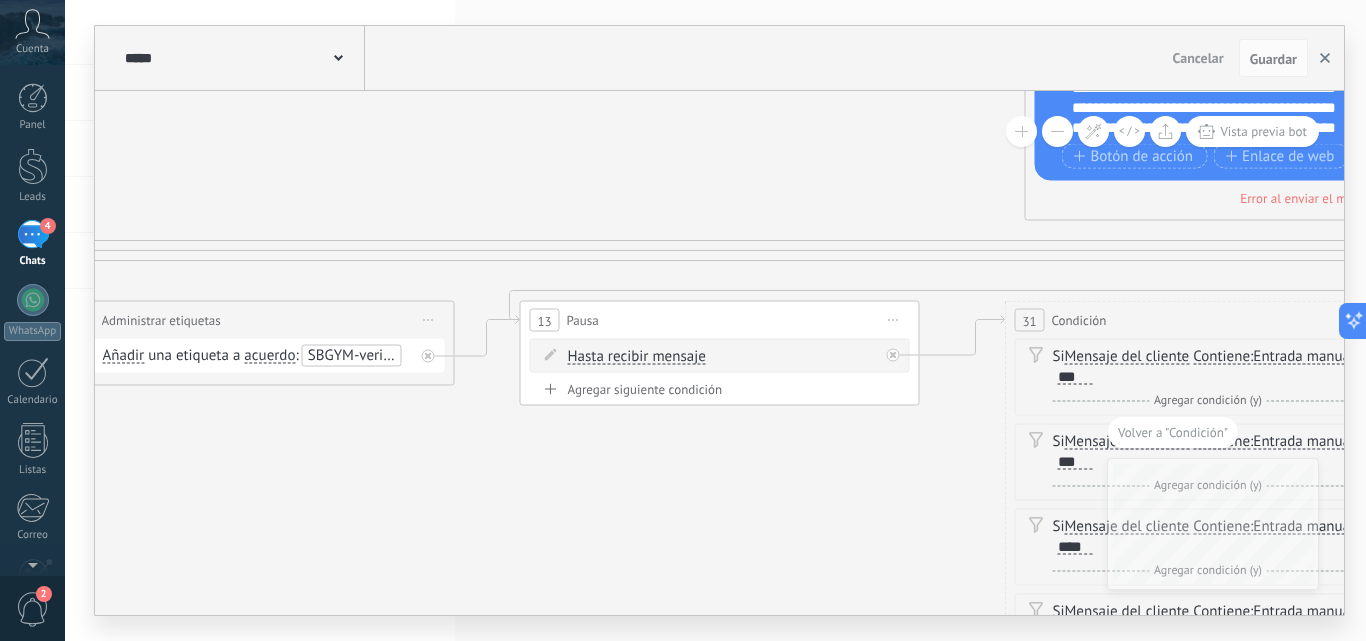 click 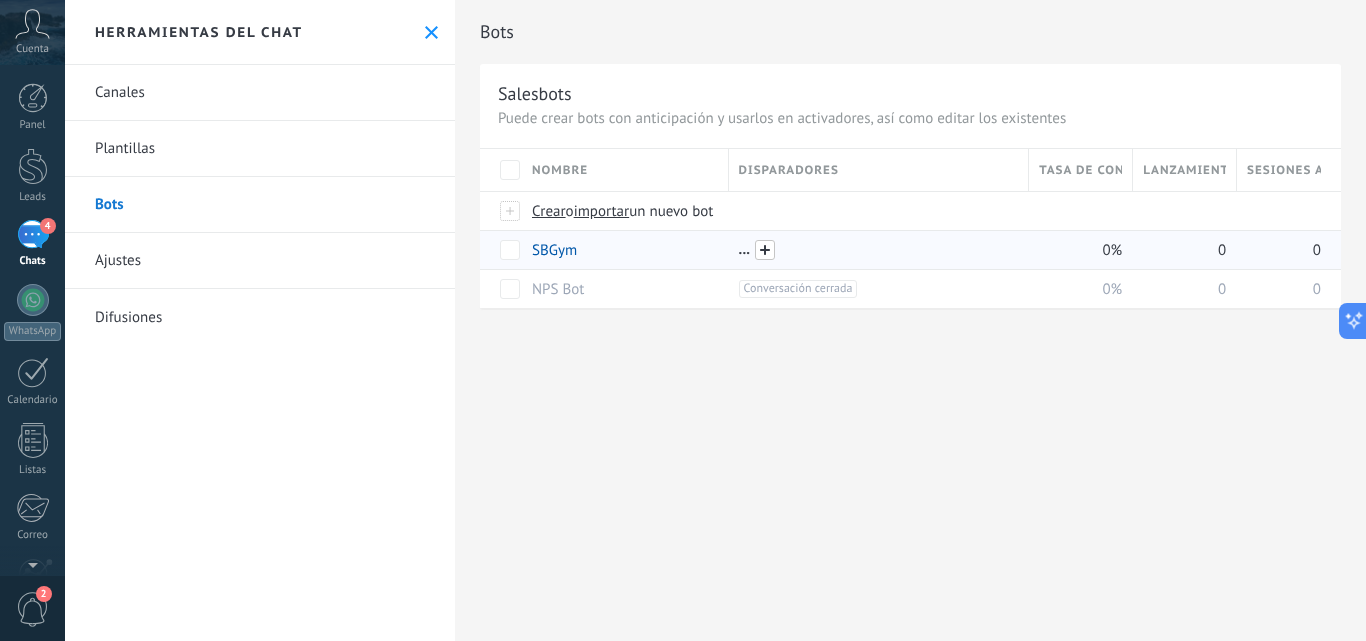 click at bounding box center (765, 250) 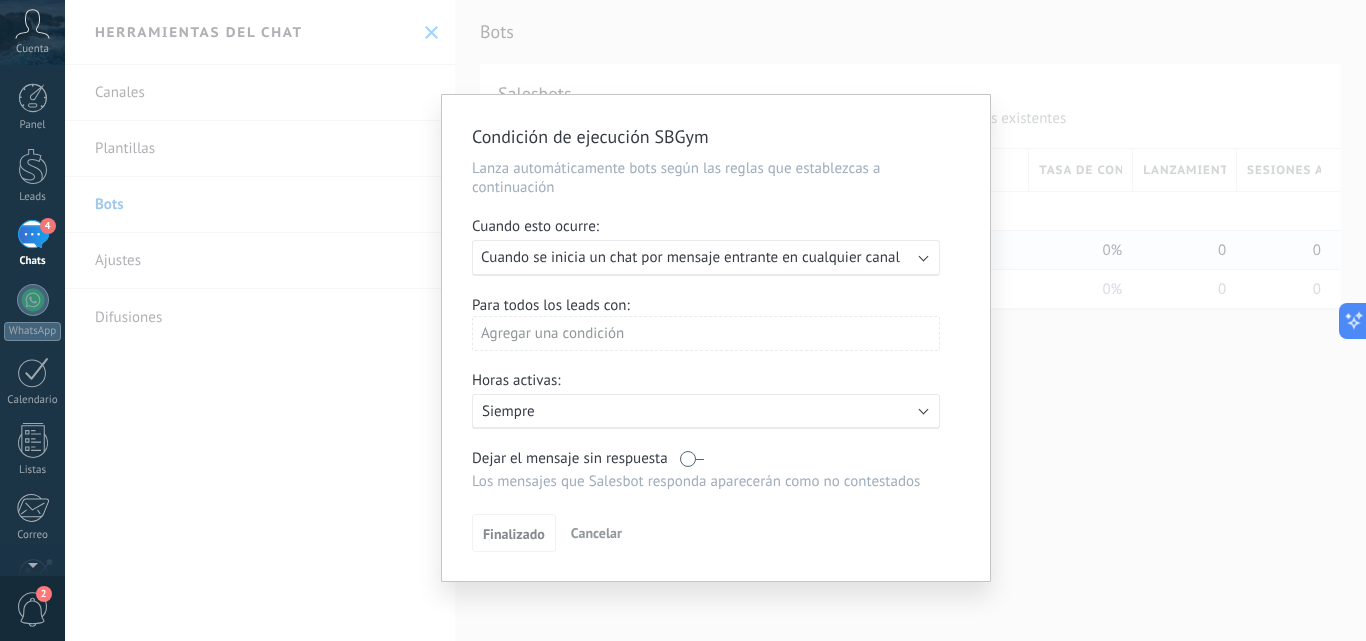 click on "Cuando se inicia un chat por mensaje entrante en cualquier canal" at bounding box center [690, 257] 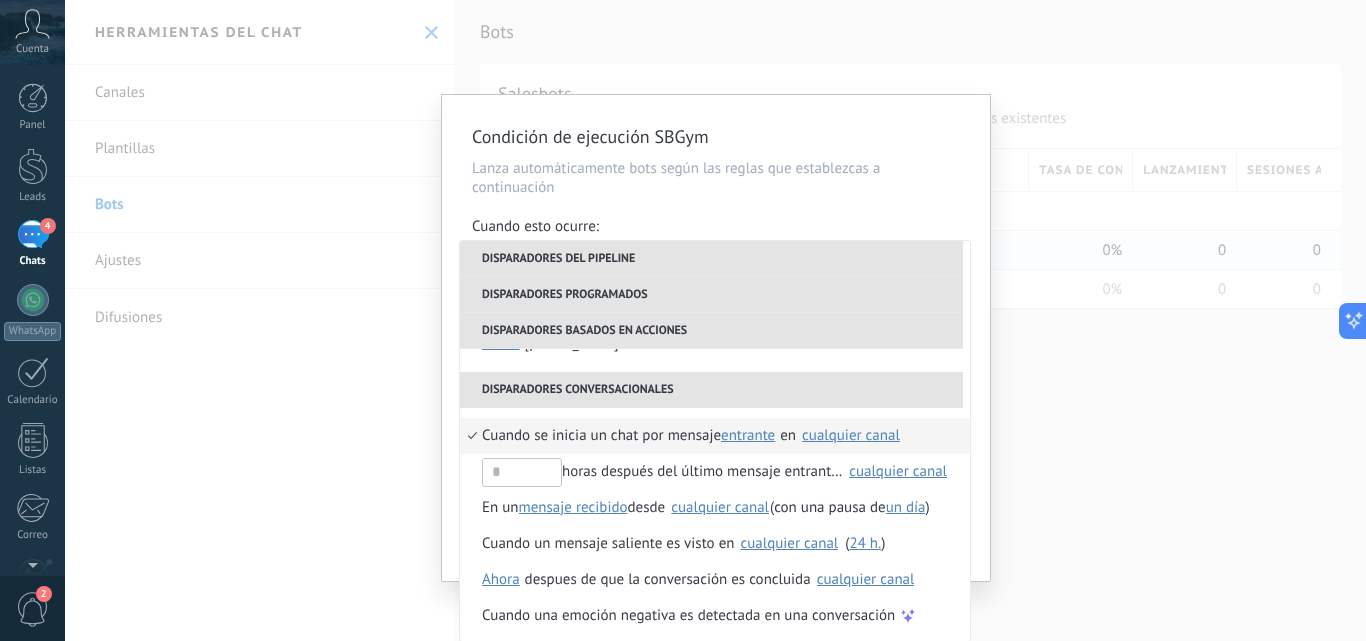 scroll, scrollTop: 472, scrollLeft: 0, axis: vertical 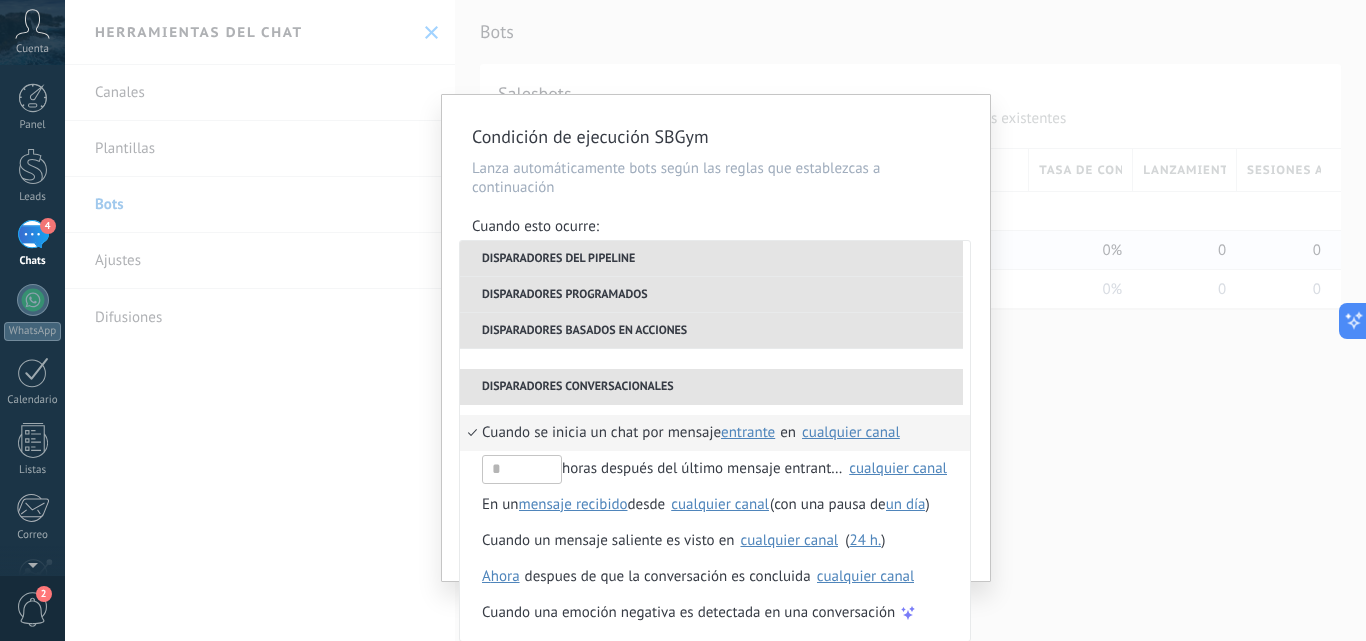 click on "cualquier canal" at bounding box center [851, 433] 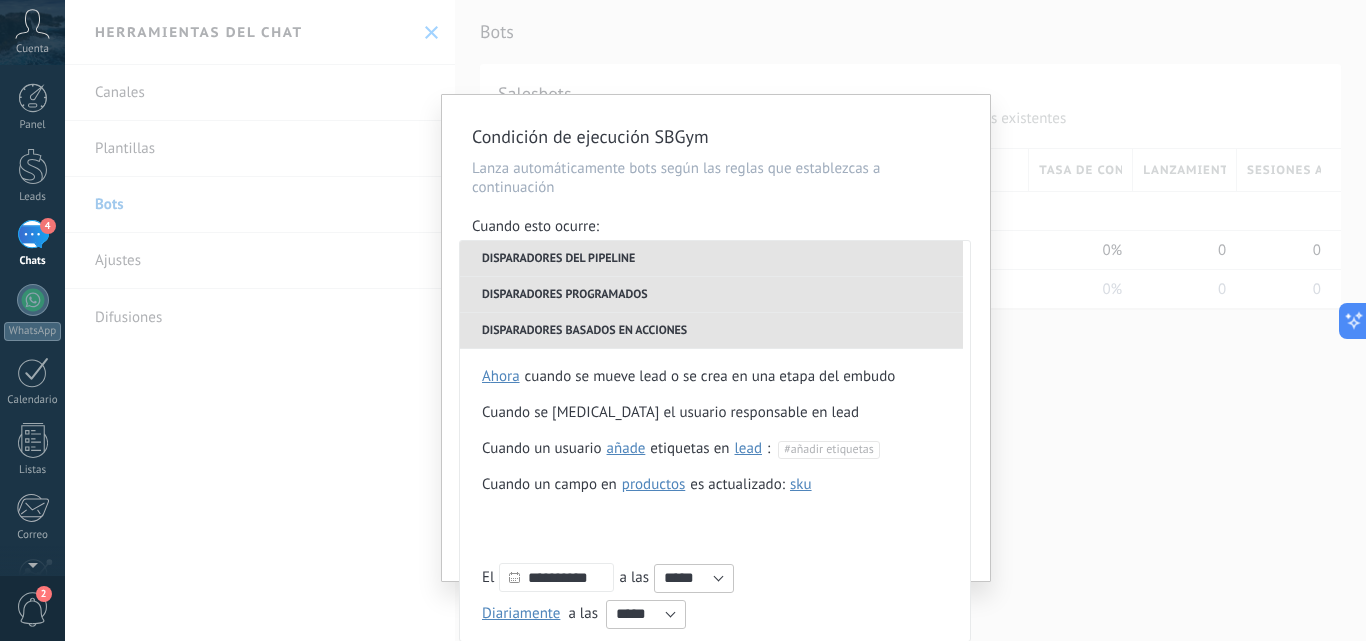 scroll, scrollTop: 0, scrollLeft: 0, axis: both 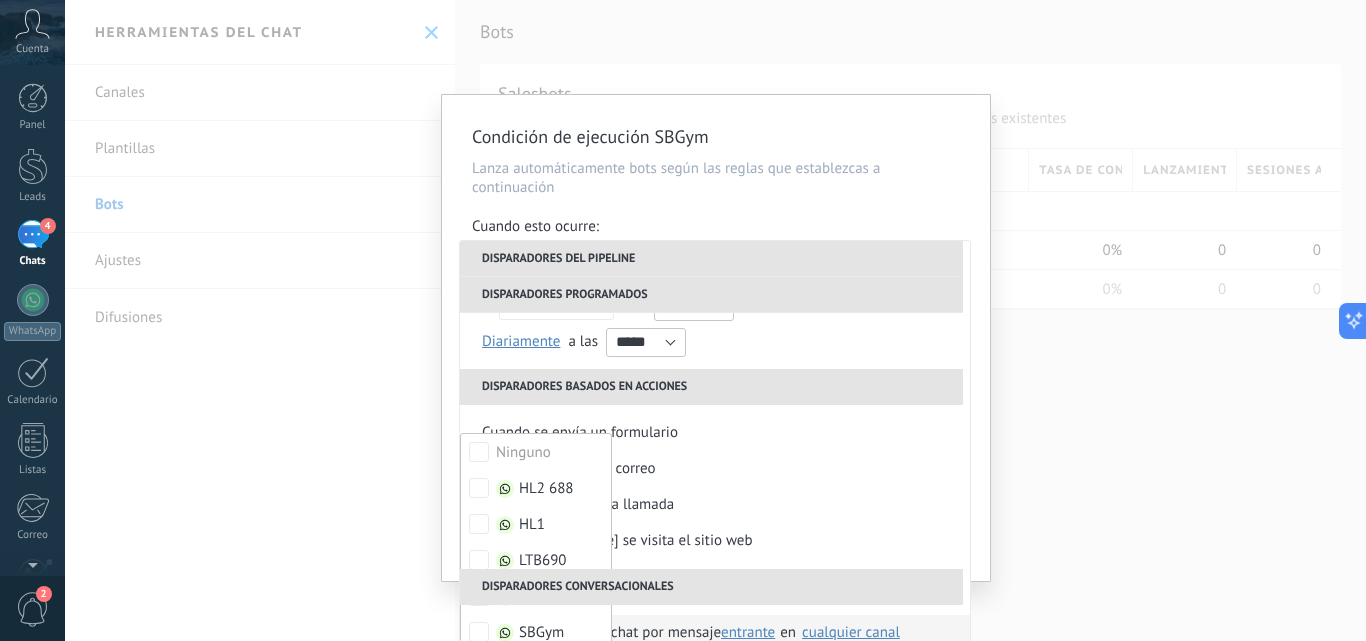 click on "**********" at bounding box center [715, 320] 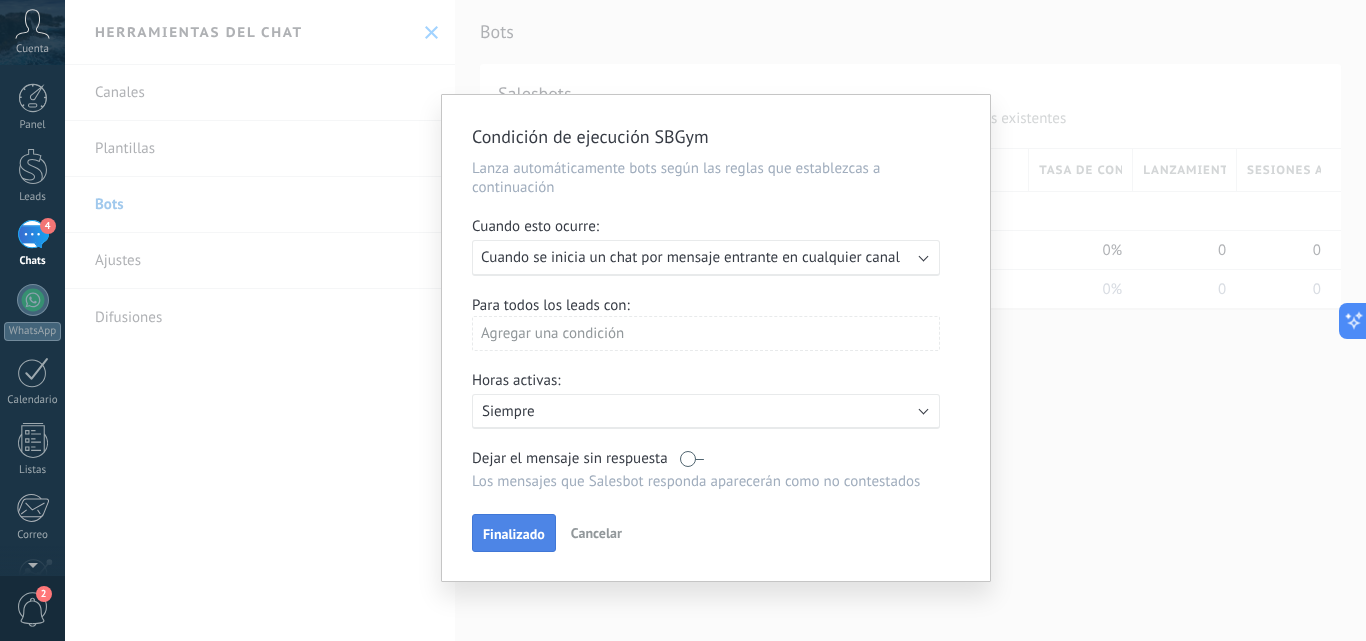 click on "Finalizado" at bounding box center (514, 534) 